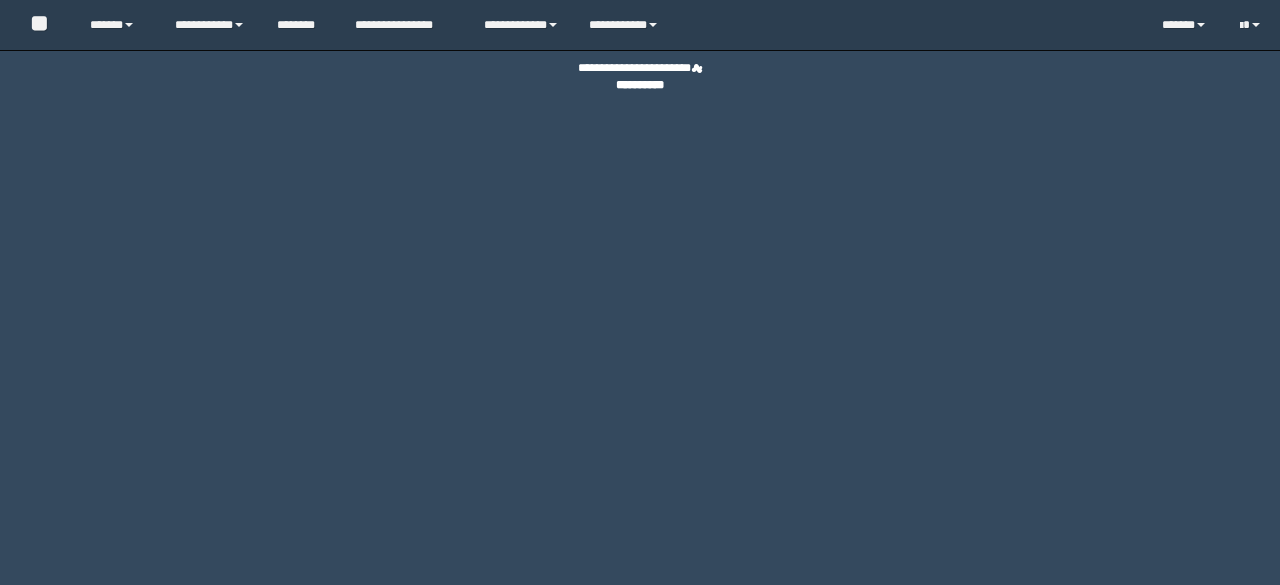scroll, scrollTop: 0, scrollLeft: 0, axis: both 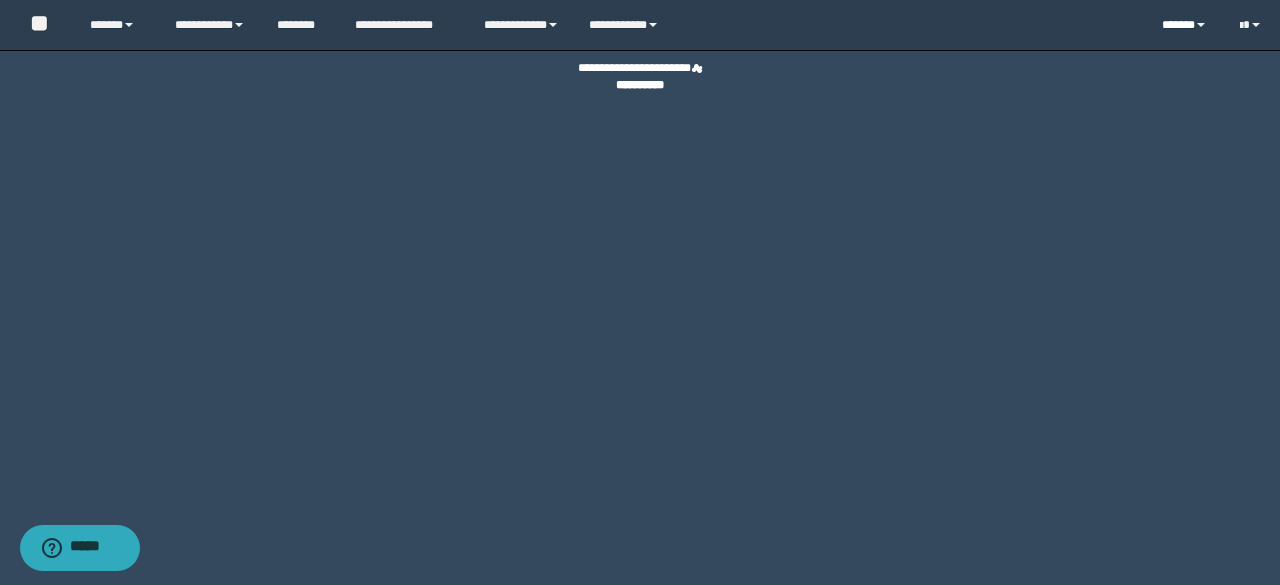 click on "******" at bounding box center [1185, 25] 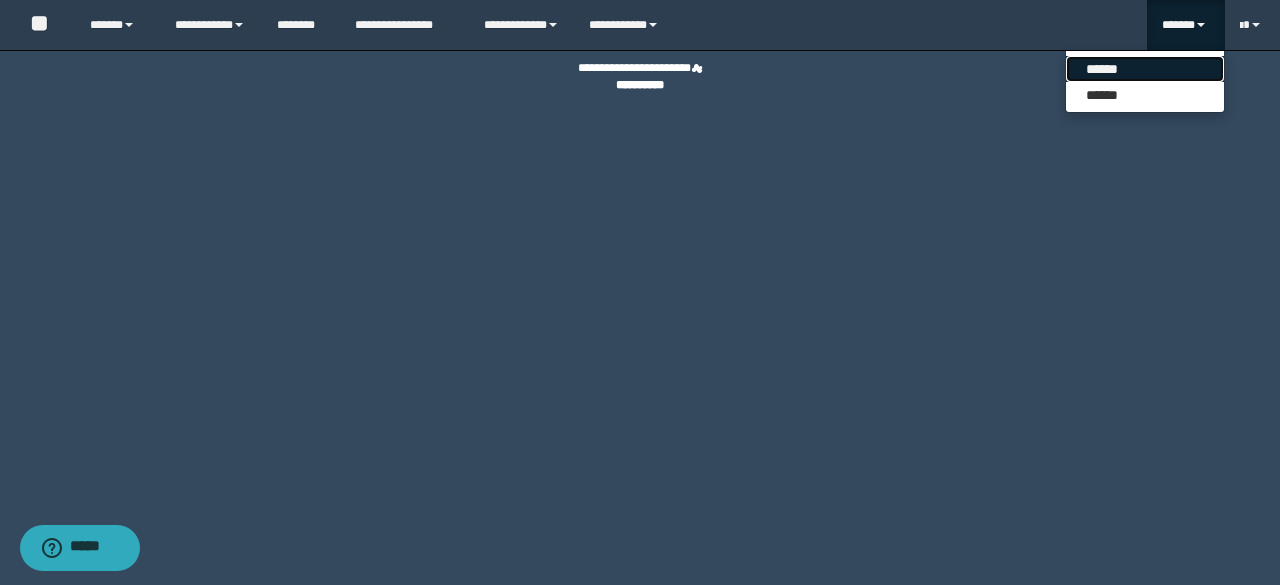 click on "******" at bounding box center [1145, 69] 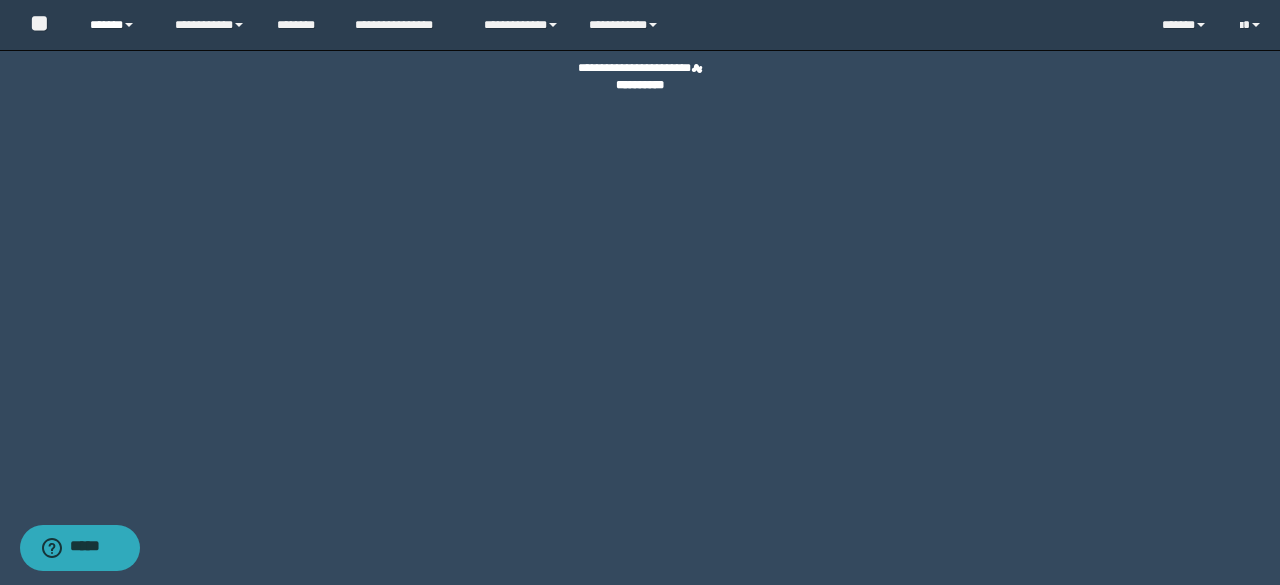click on "******" at bounding box center (117, 25) 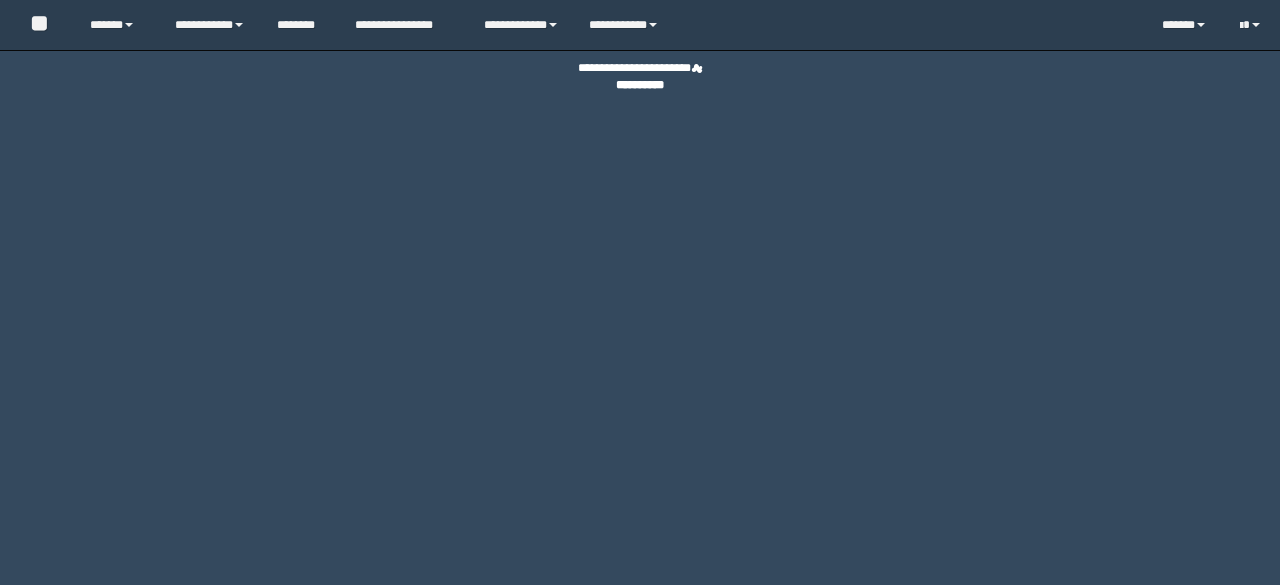scroll, scrollTop: 0, scrollLeft: 0, axis: both 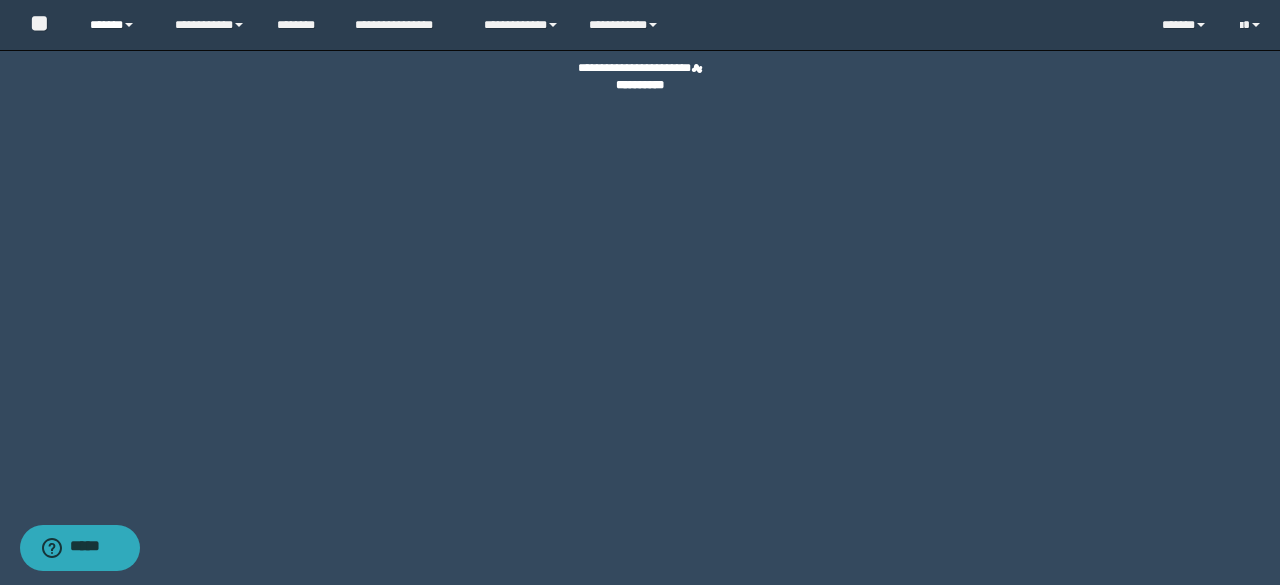 click on "******" at bounding box center [117, 25] 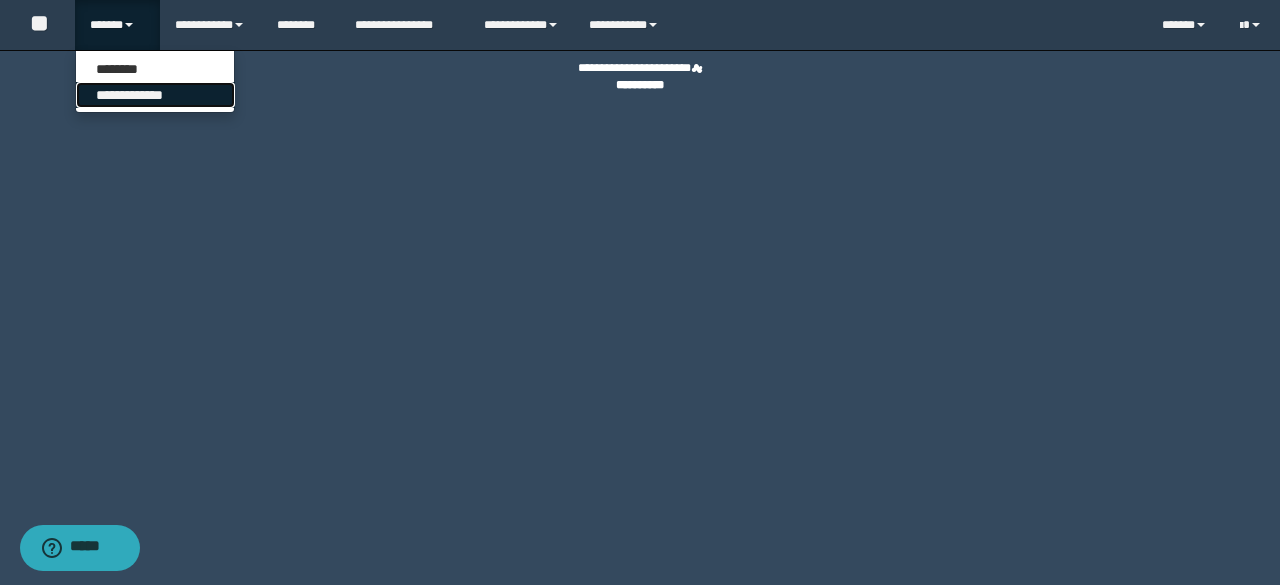 click on "**********" at bounding box center (155, 95) 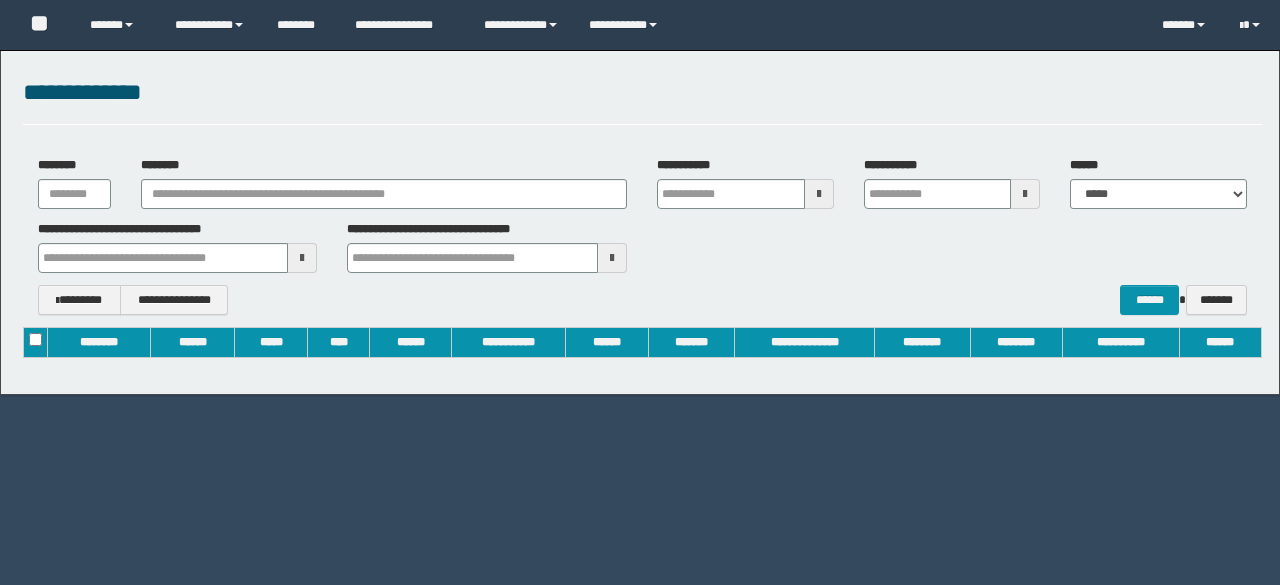 scroll, scrollTop: 0, scrollLeft: 0, axis: both 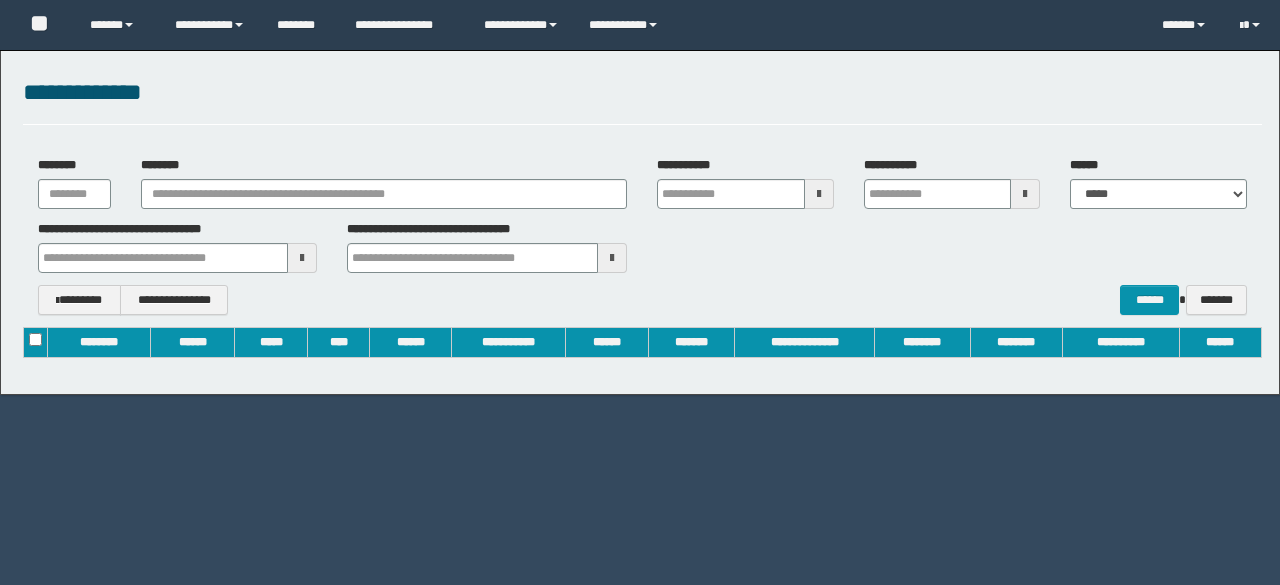 type on "**********" 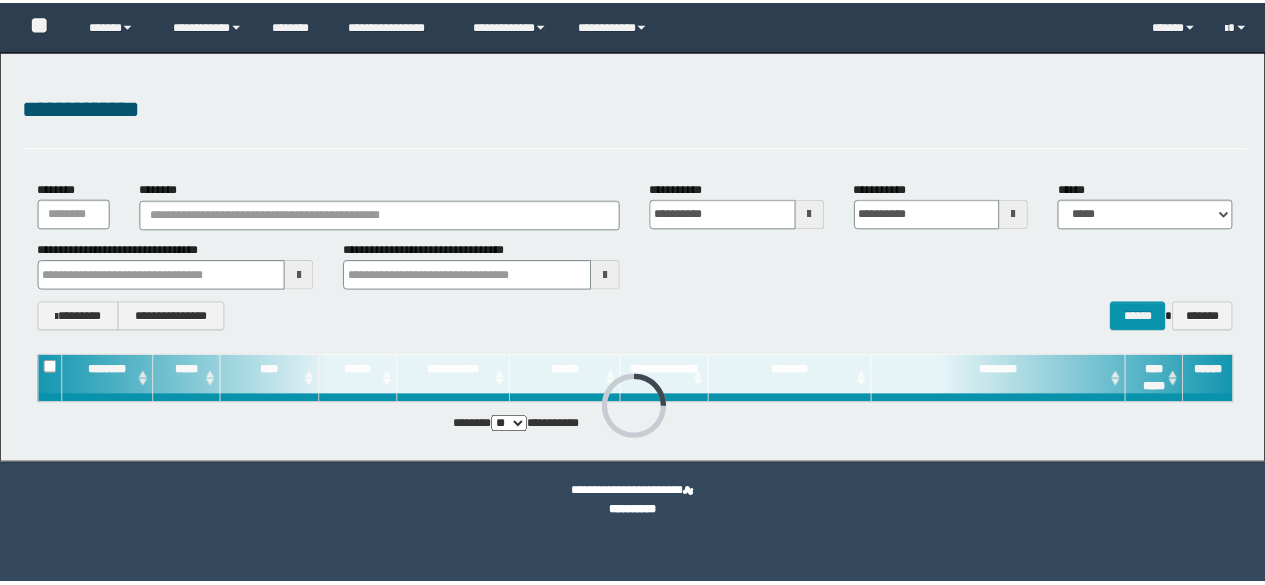 scroll, scrollTop: 0, scrollLeft: 0, axis: both 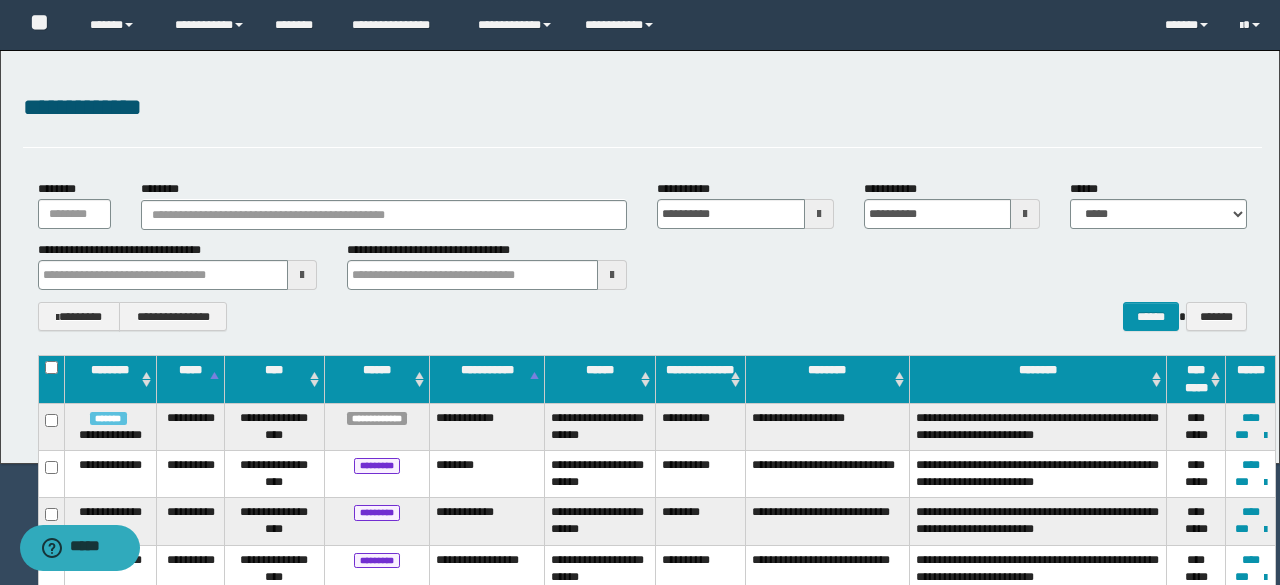 type 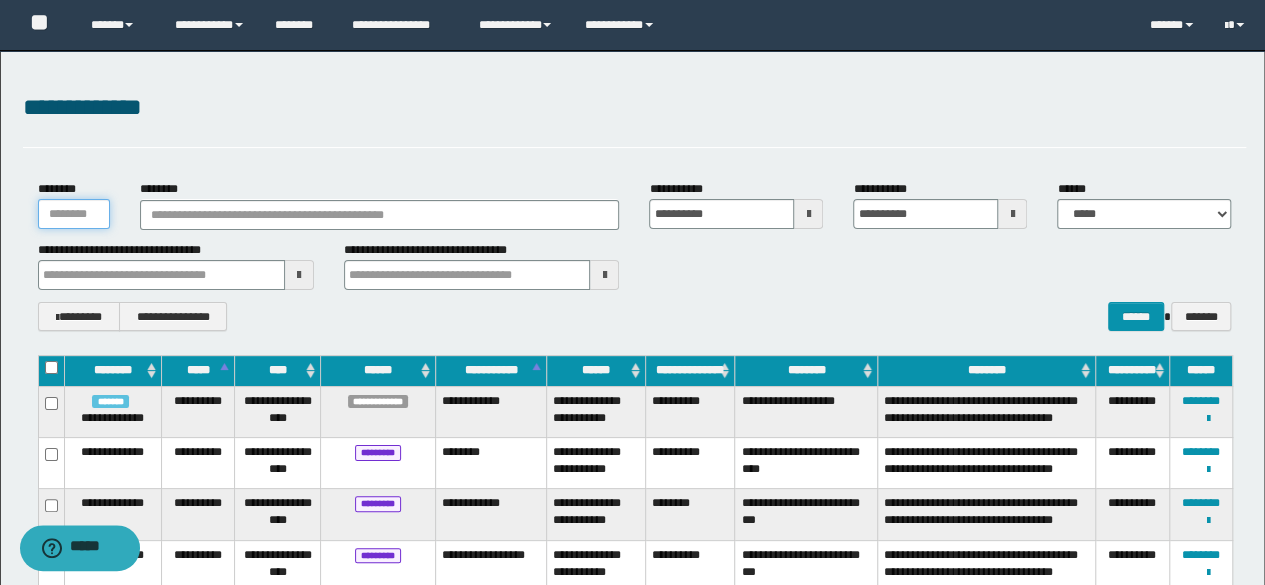 click on "********" at bounding box center [74, 214] 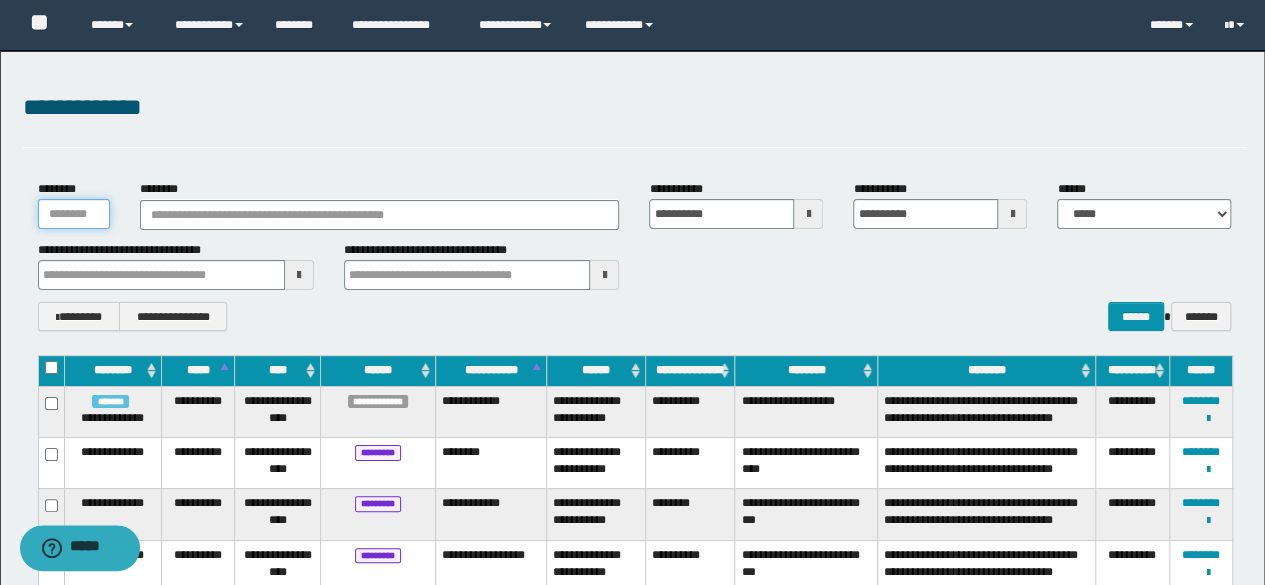 type on "*" 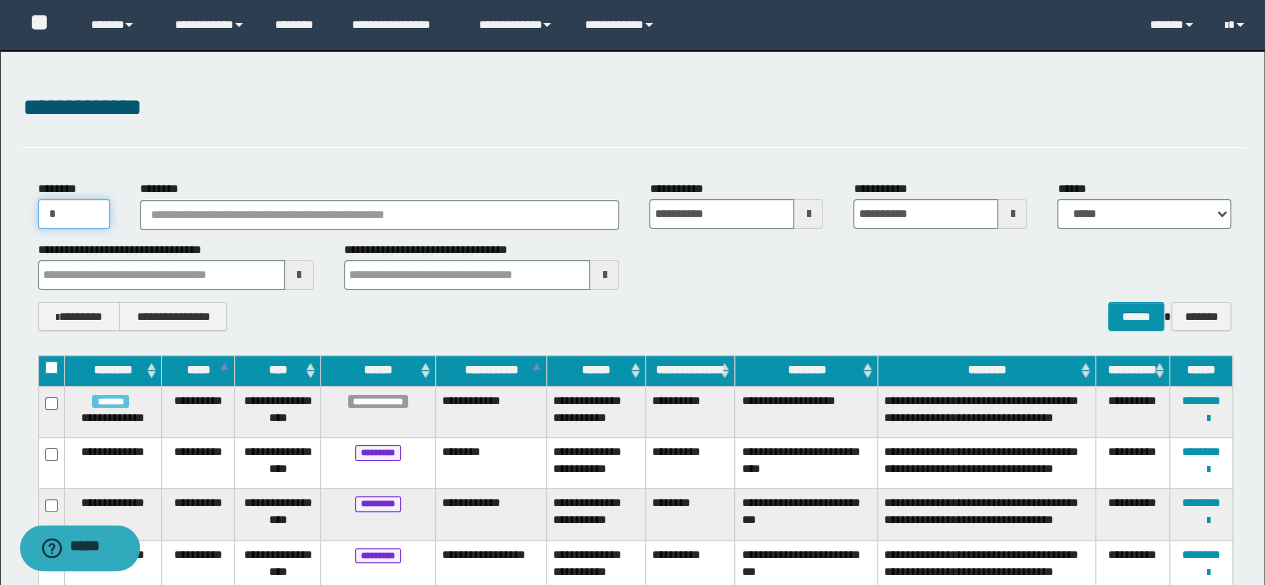 type 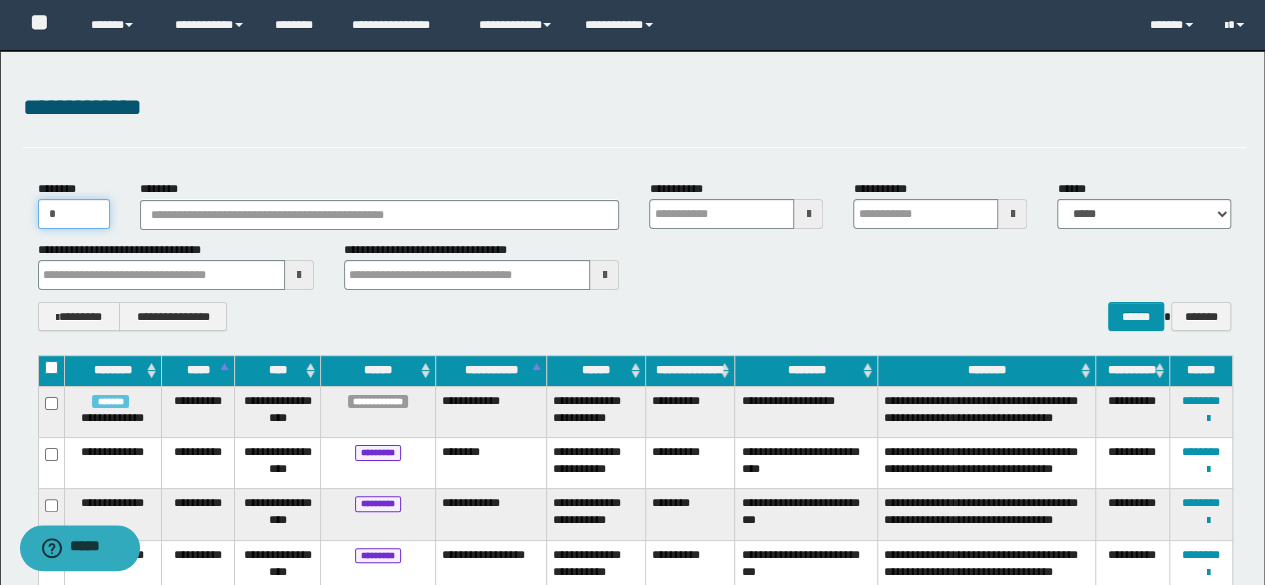 type on "**" 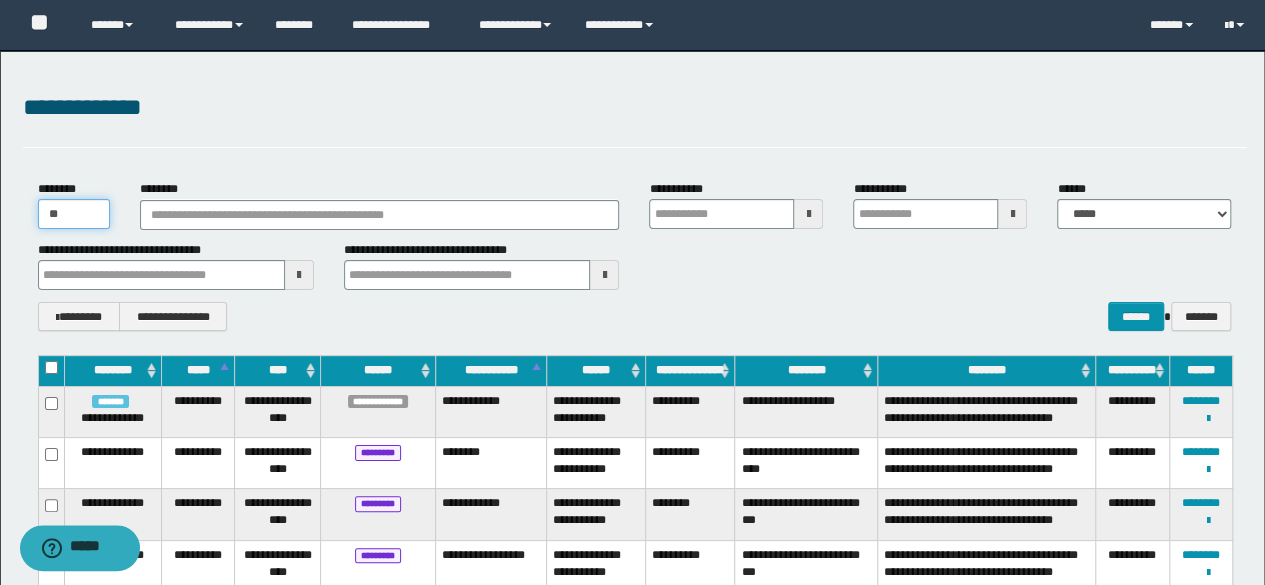 type 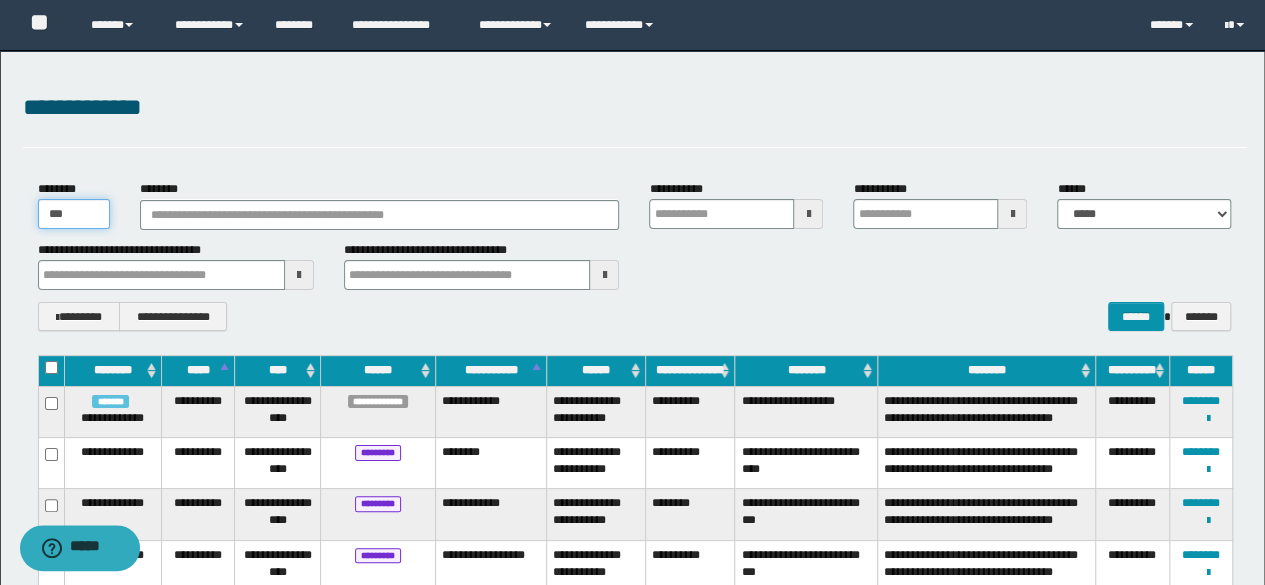 type 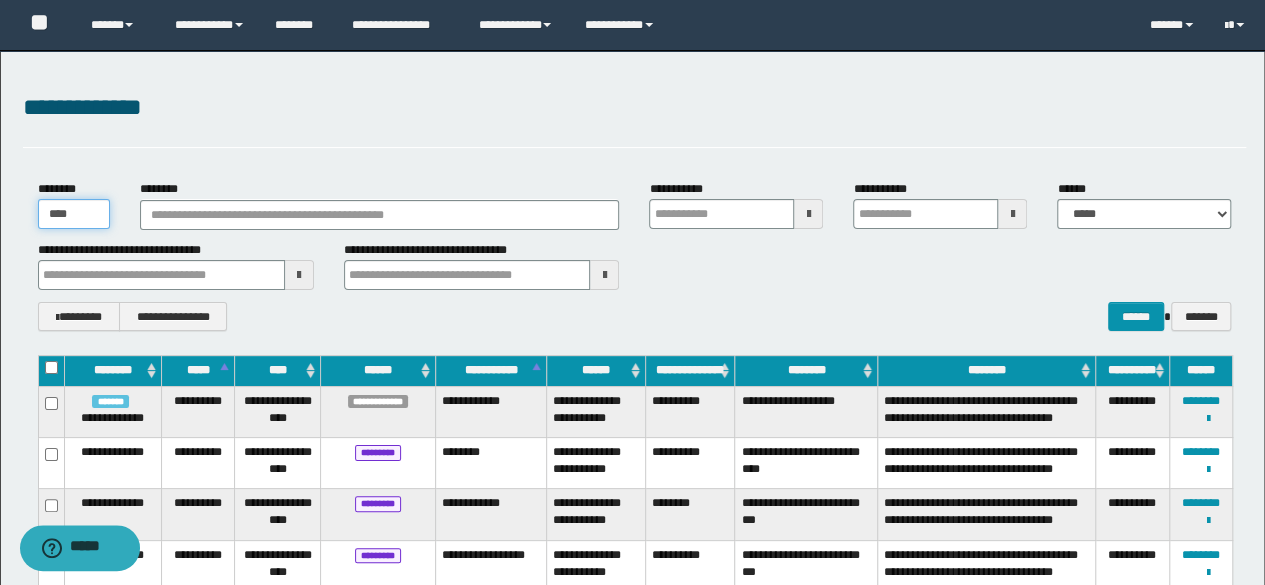 type 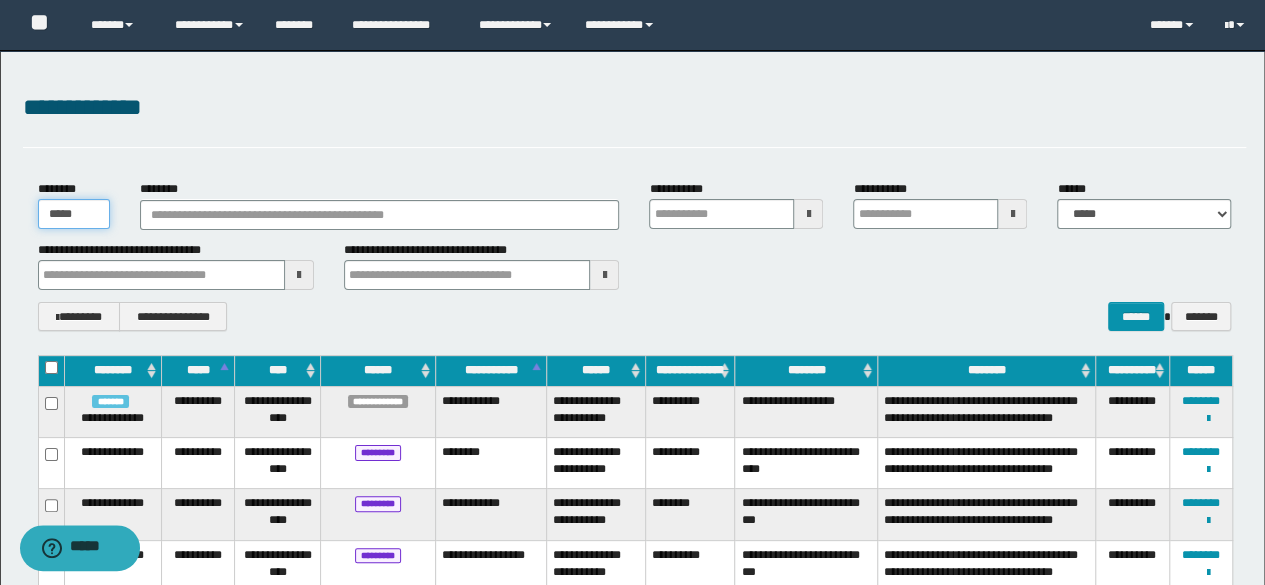 type 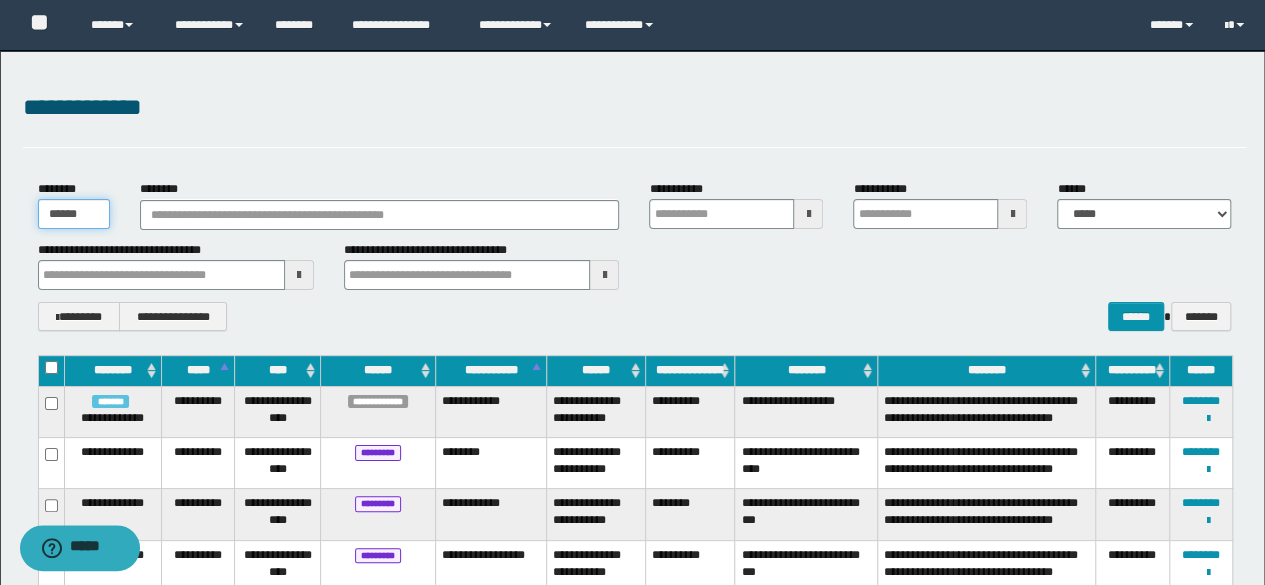 type 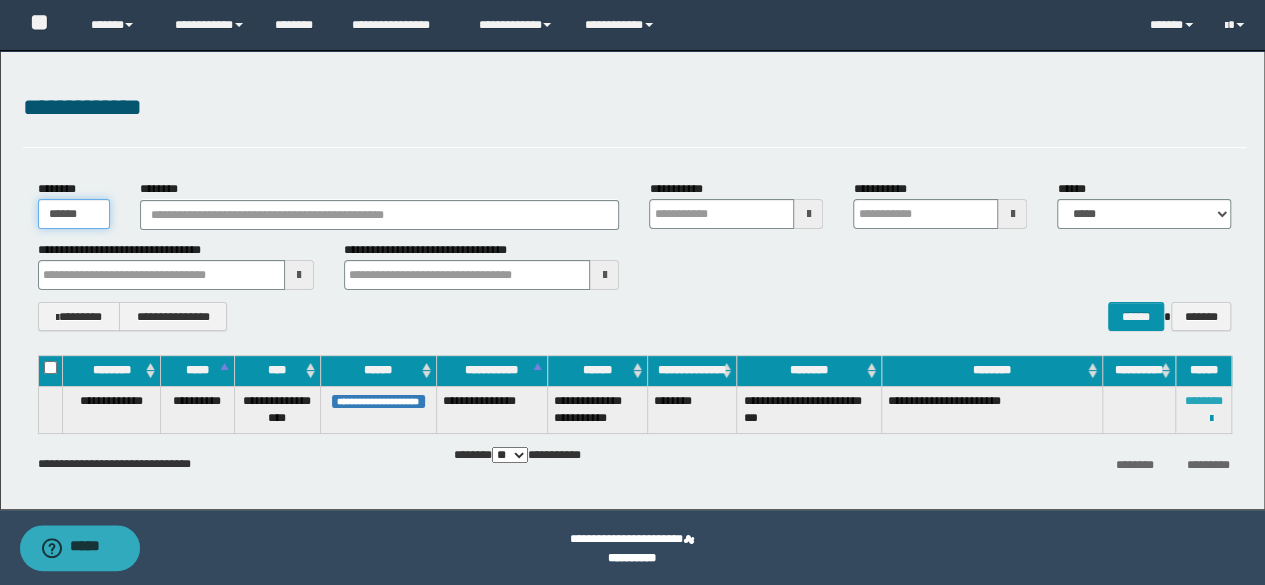 type on "******" 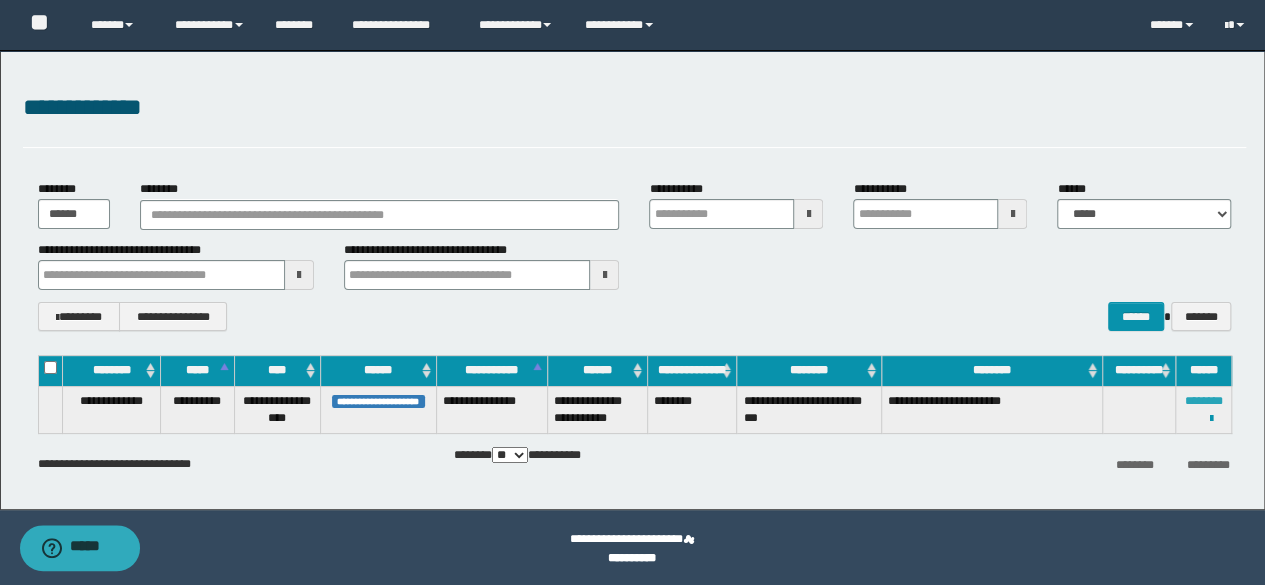 click on "********" at bounding box center [1204, 401] 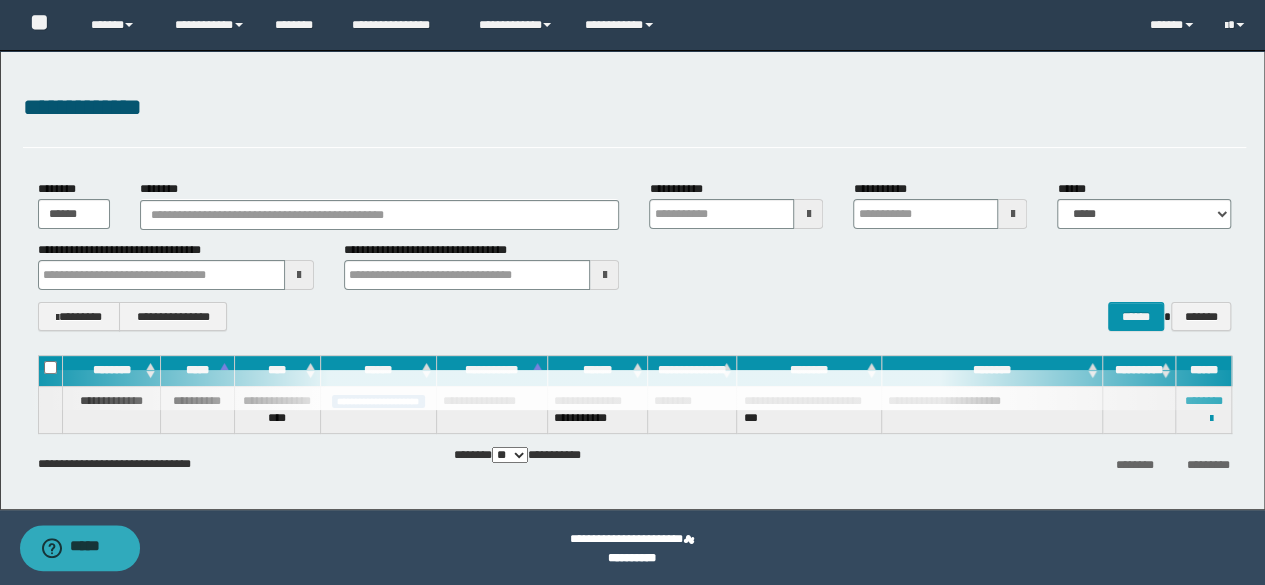type 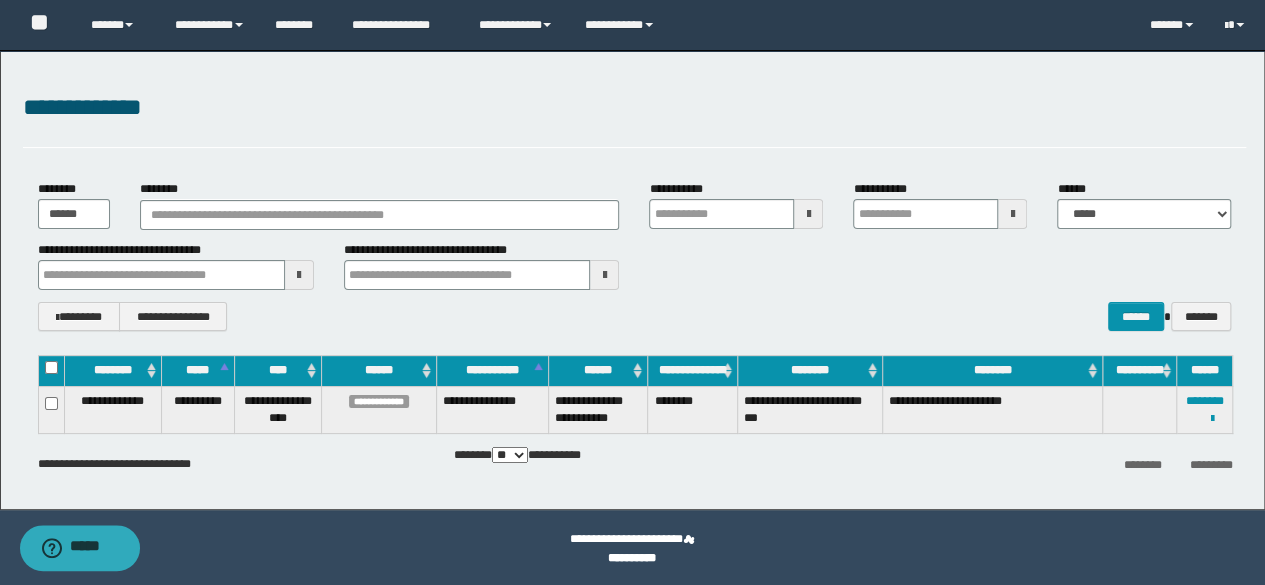 type 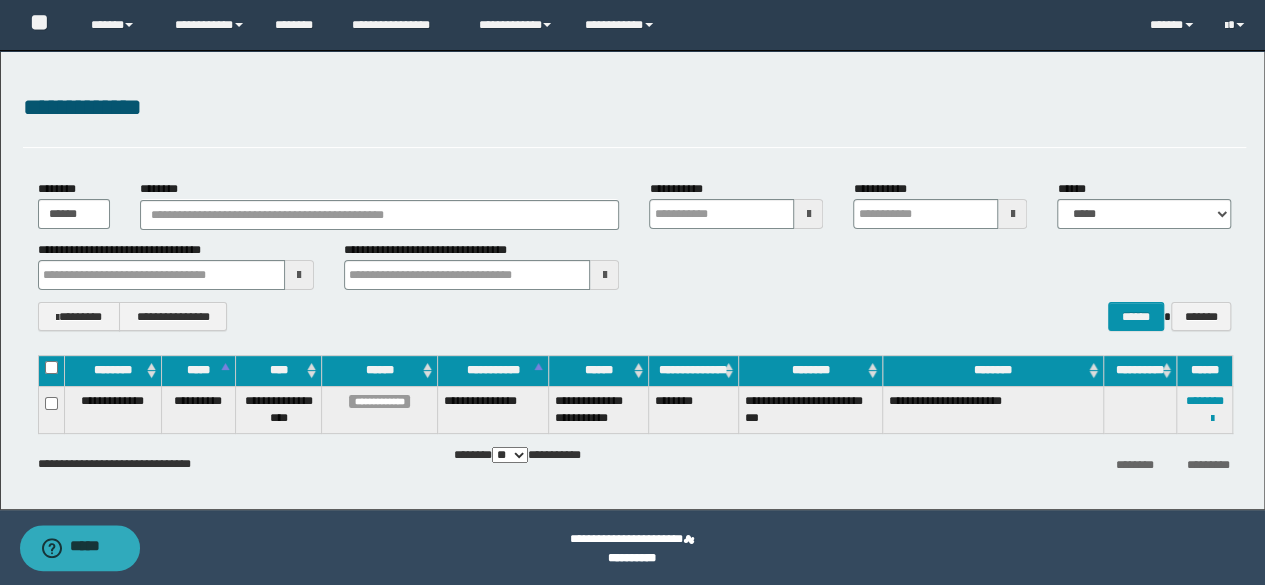 type 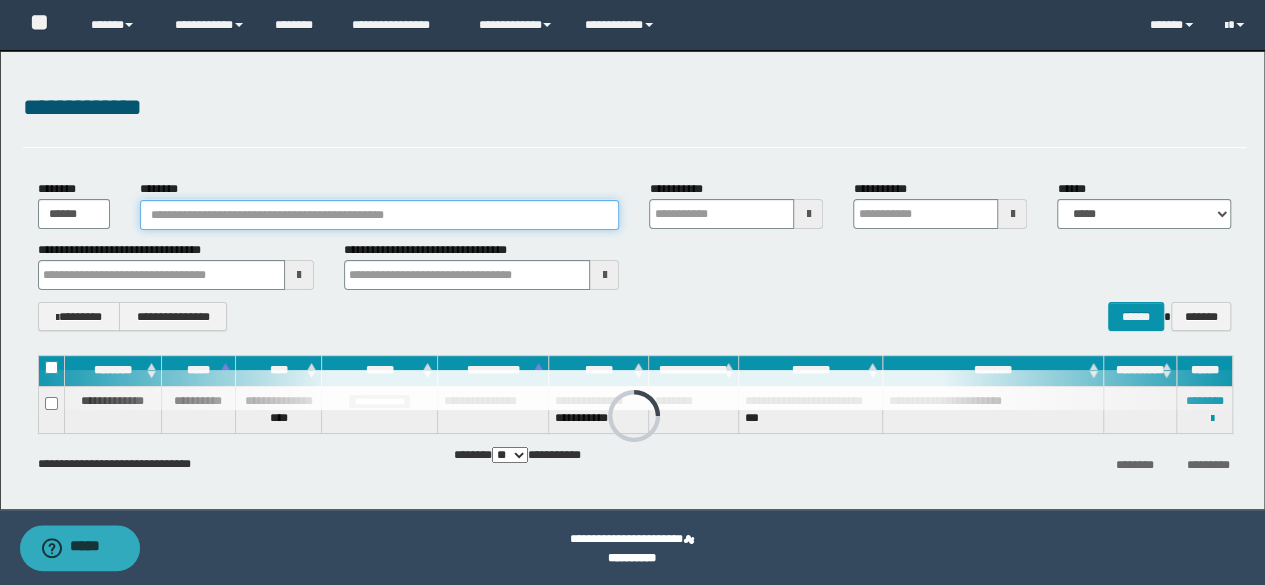 click on "********" at bounding box center (380, 215) 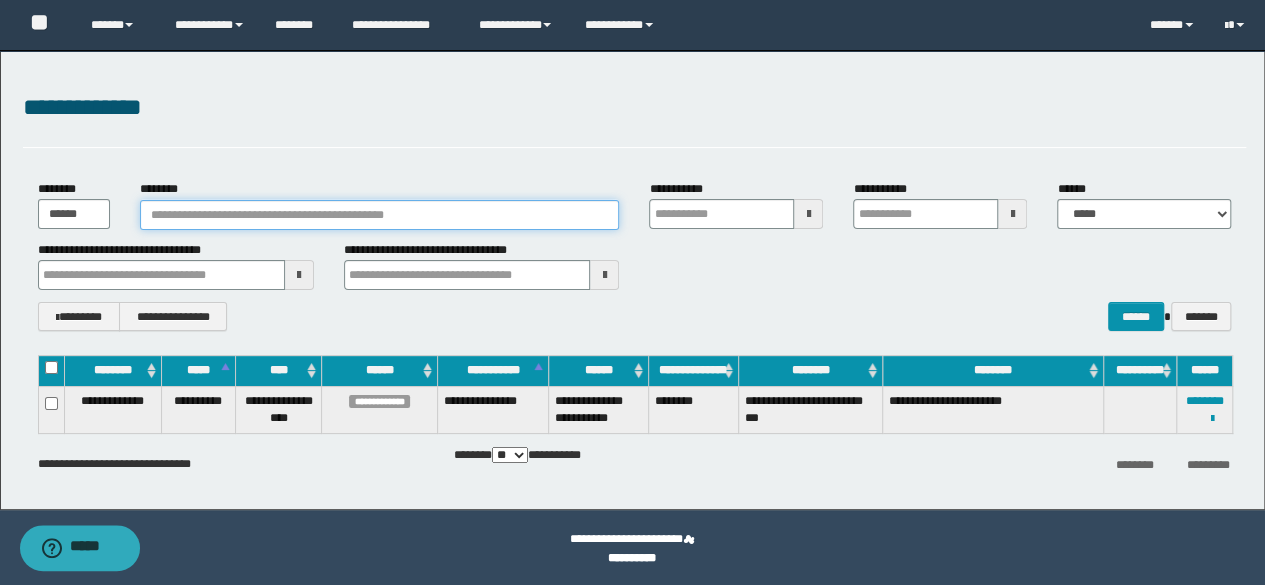 paste on "**********" 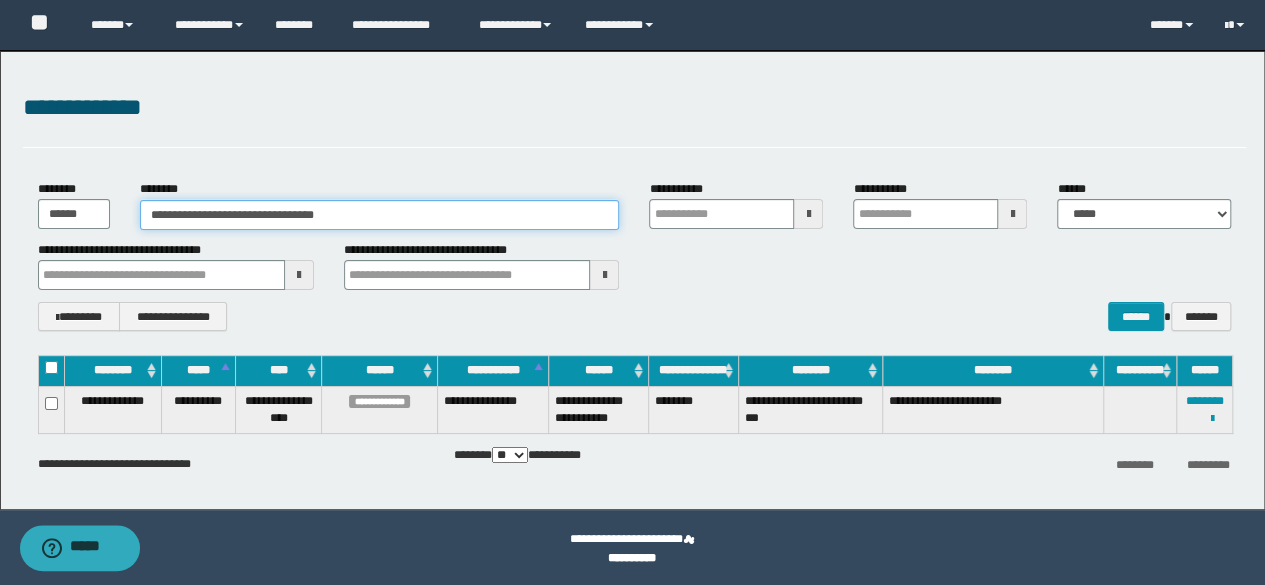 type 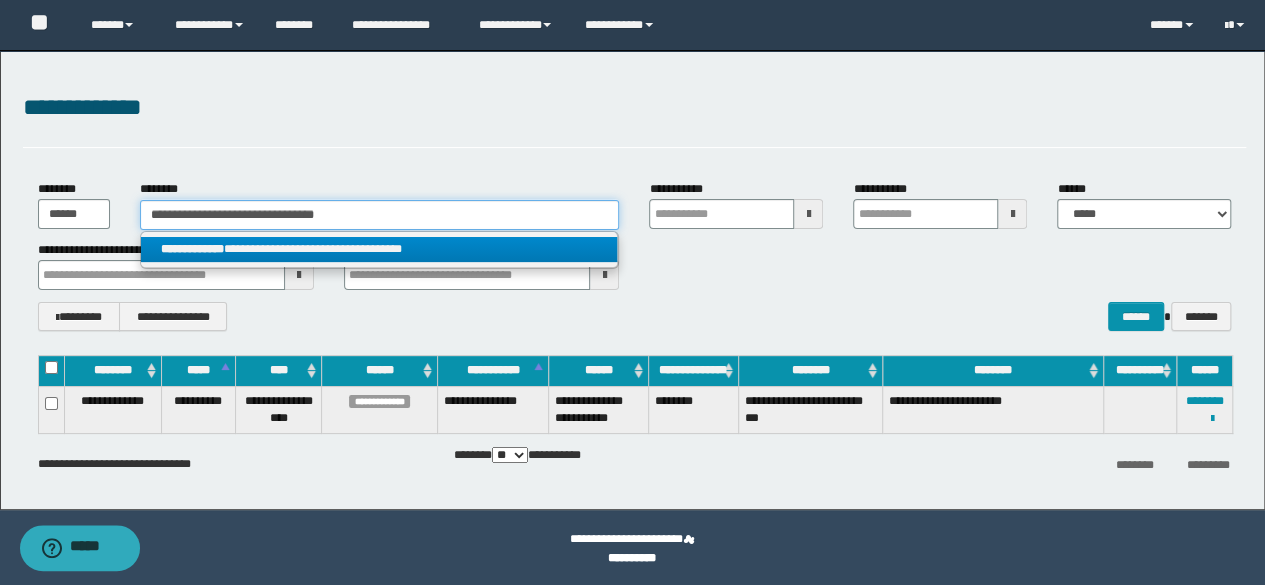 type on "**********" 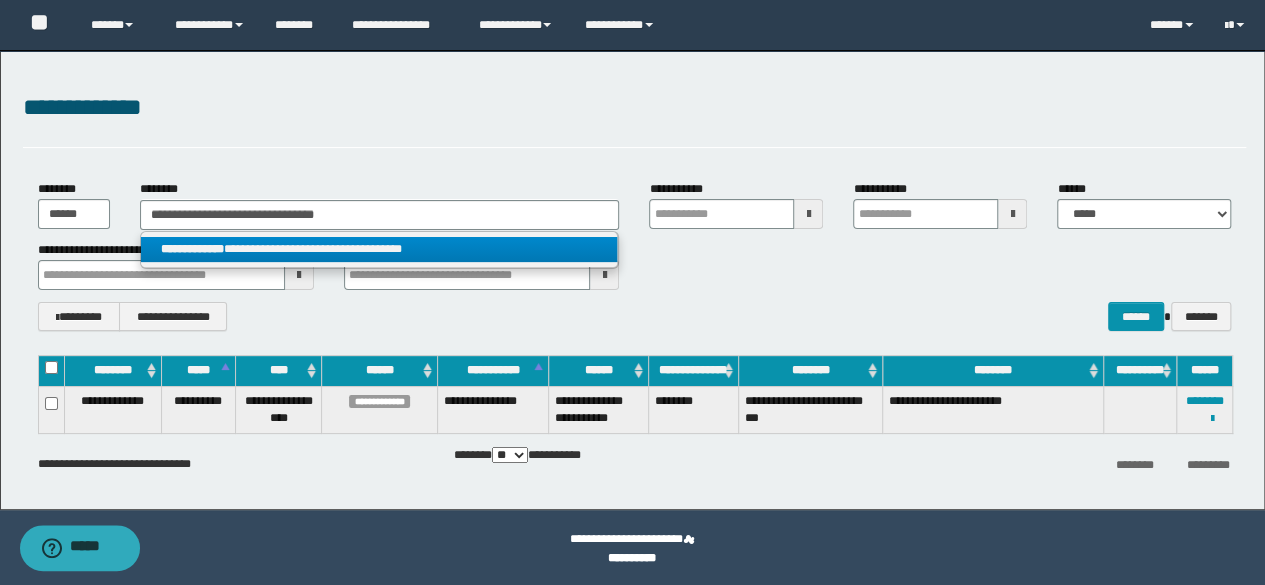 click on "**********" at bounding box center [379, 249] 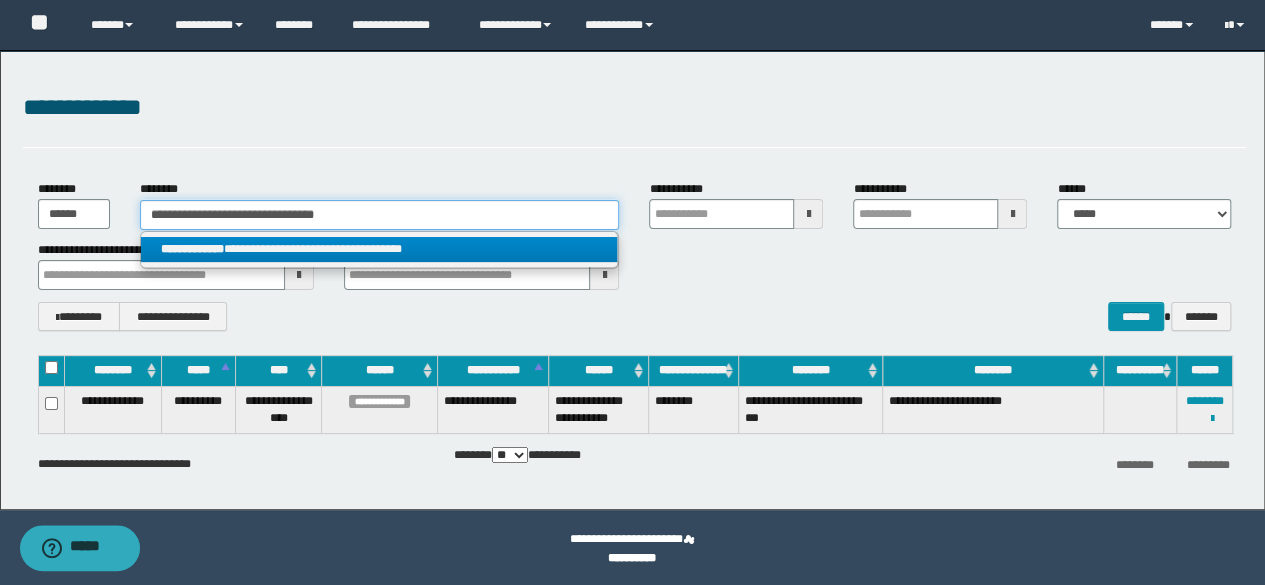 type 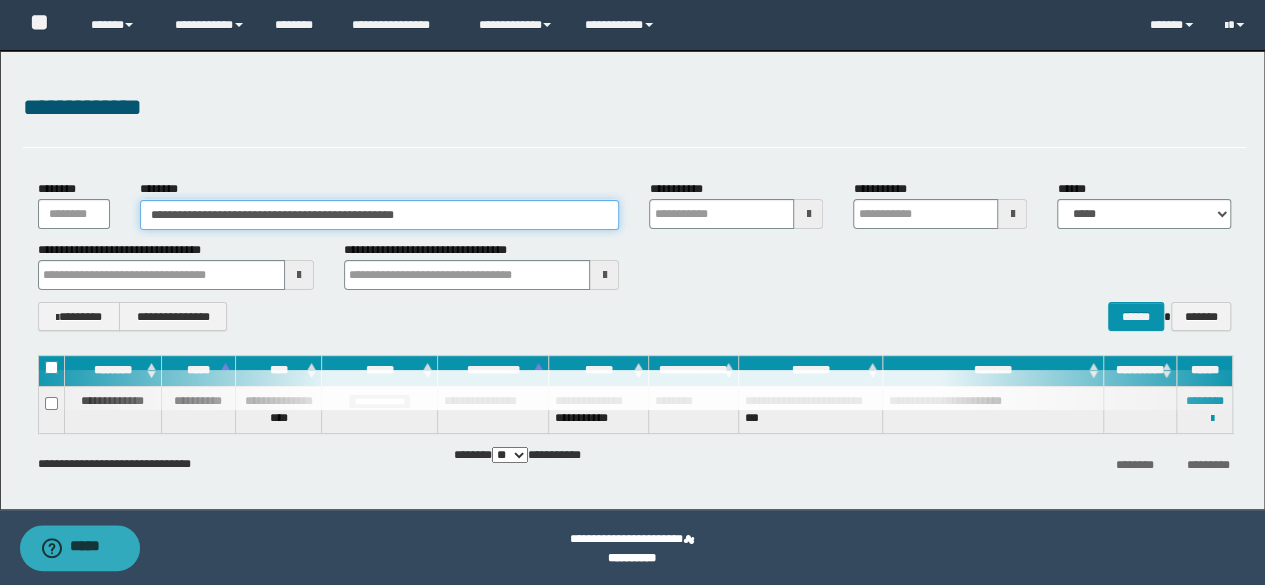 type 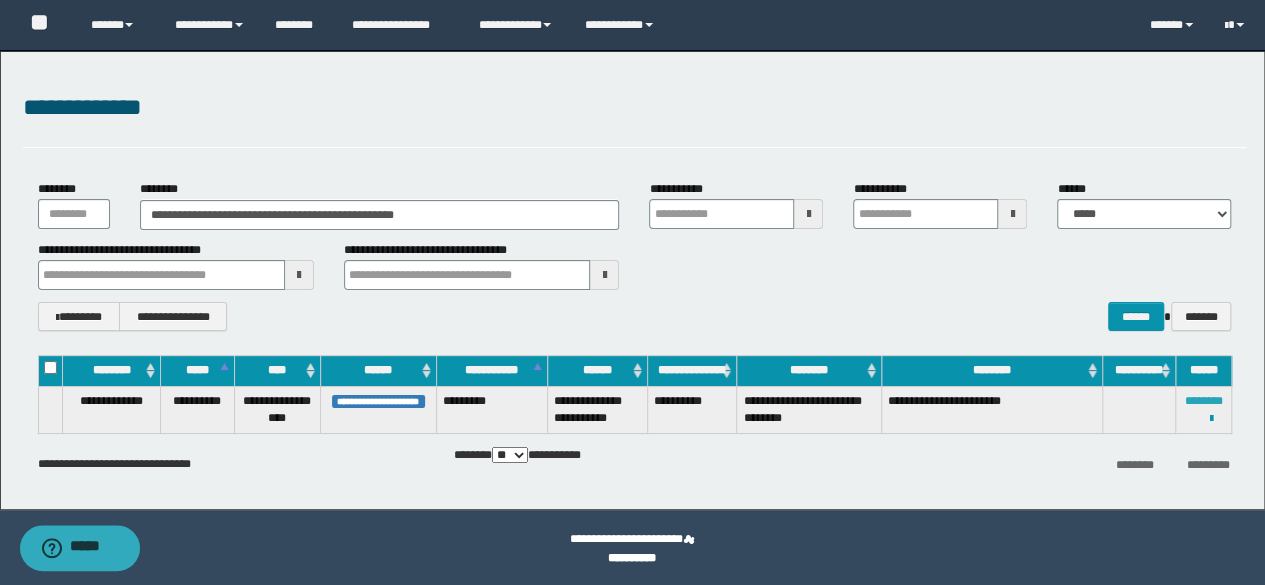 click on "********" at bounding box center [1204, 401] 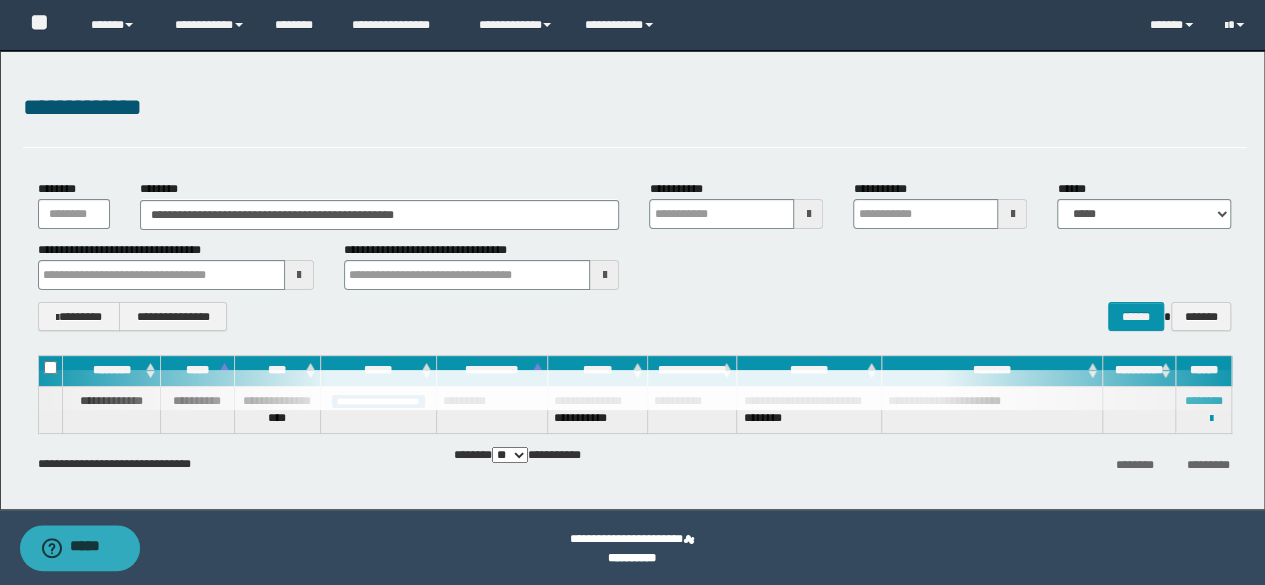 type 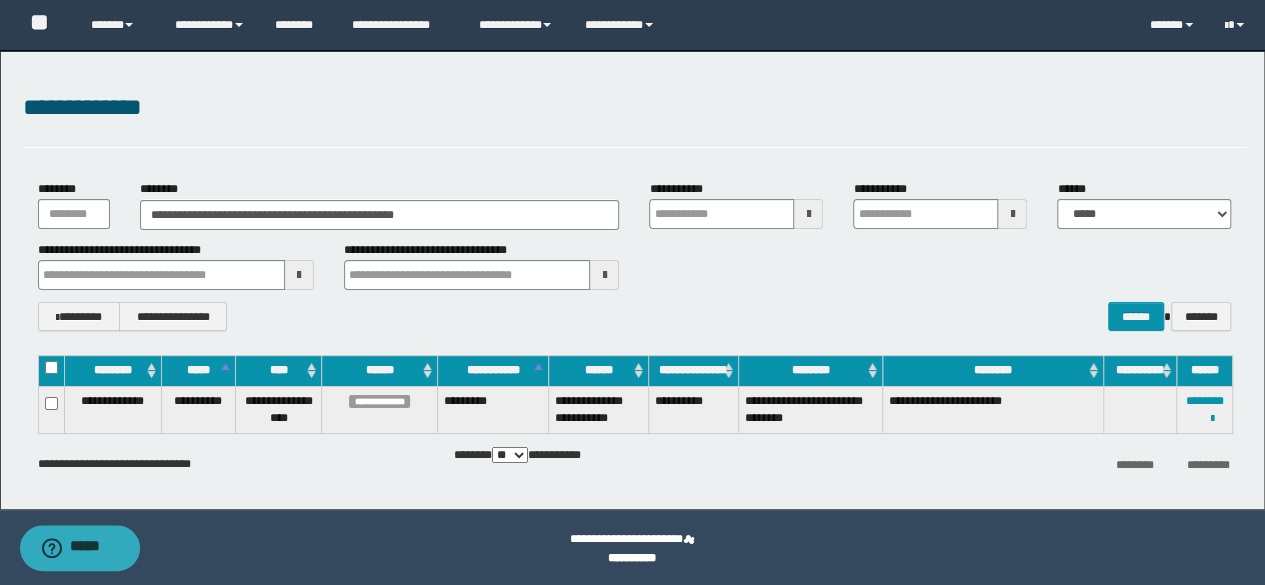 type 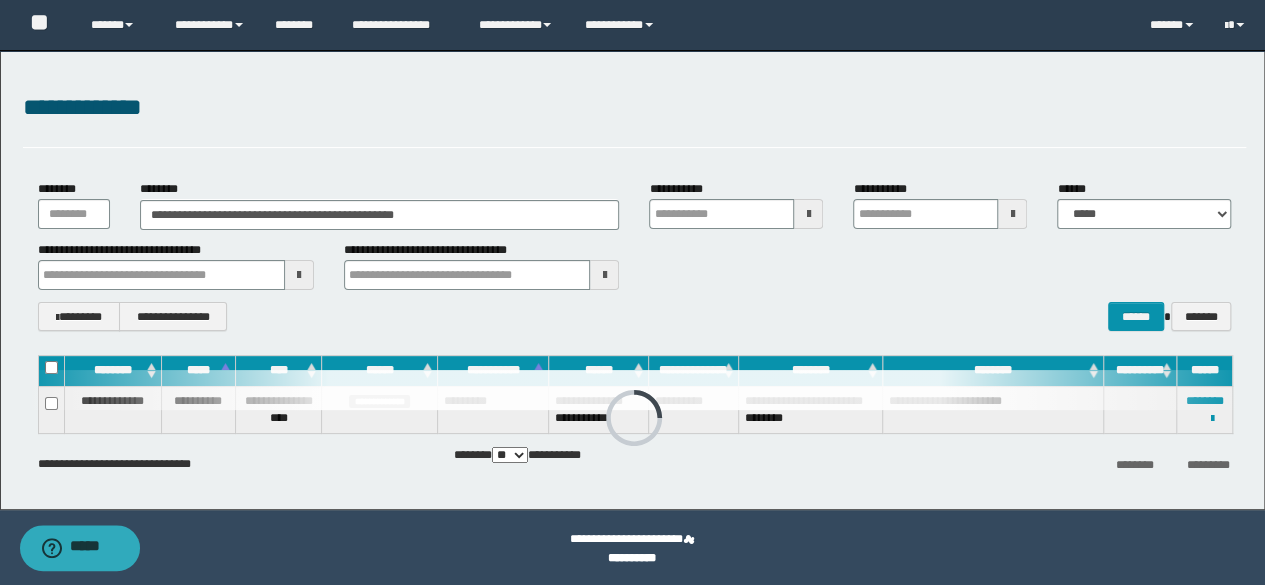type 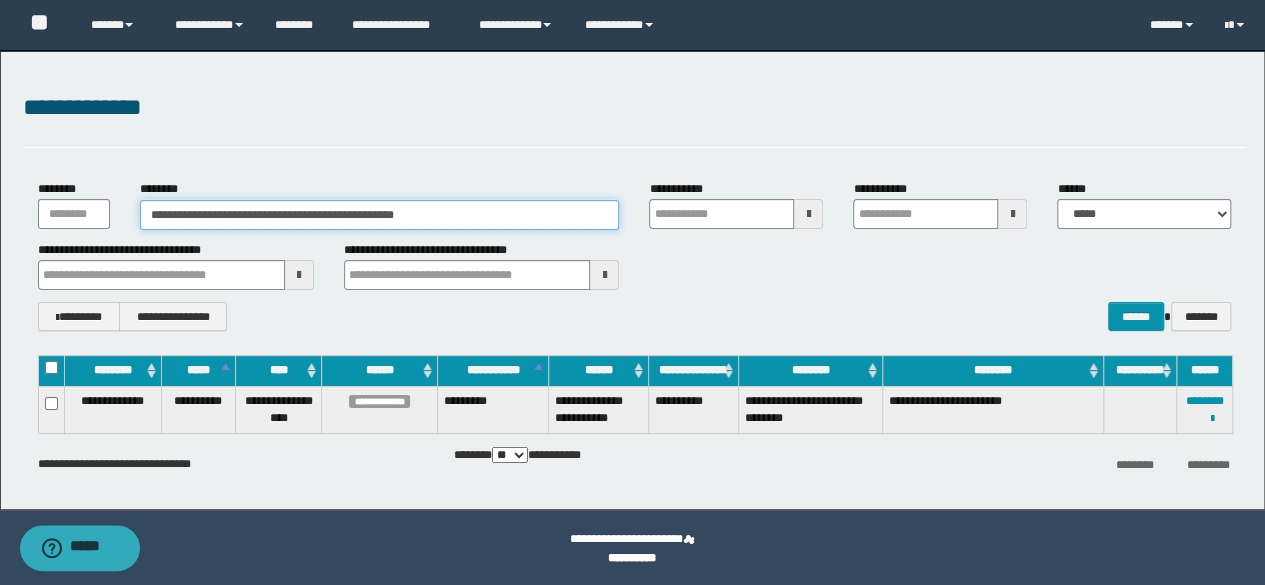 drag, startPoint x: 428, startPoint y: 218, endPoint x: 101, endPoint y: 213, distance: 327.03824 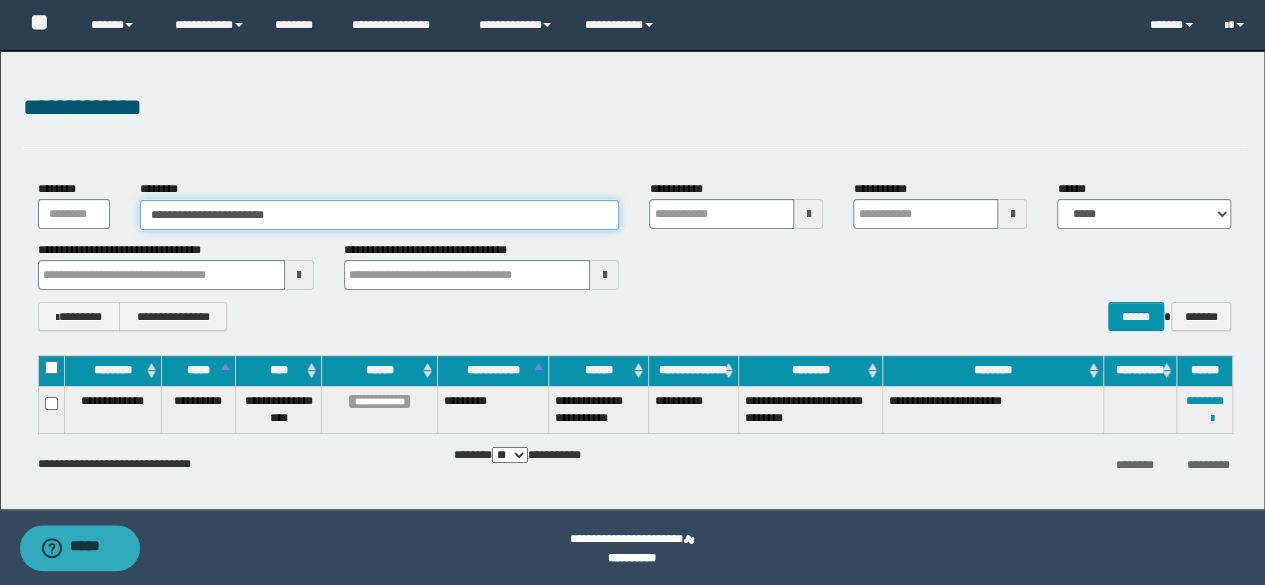 type on "**********" 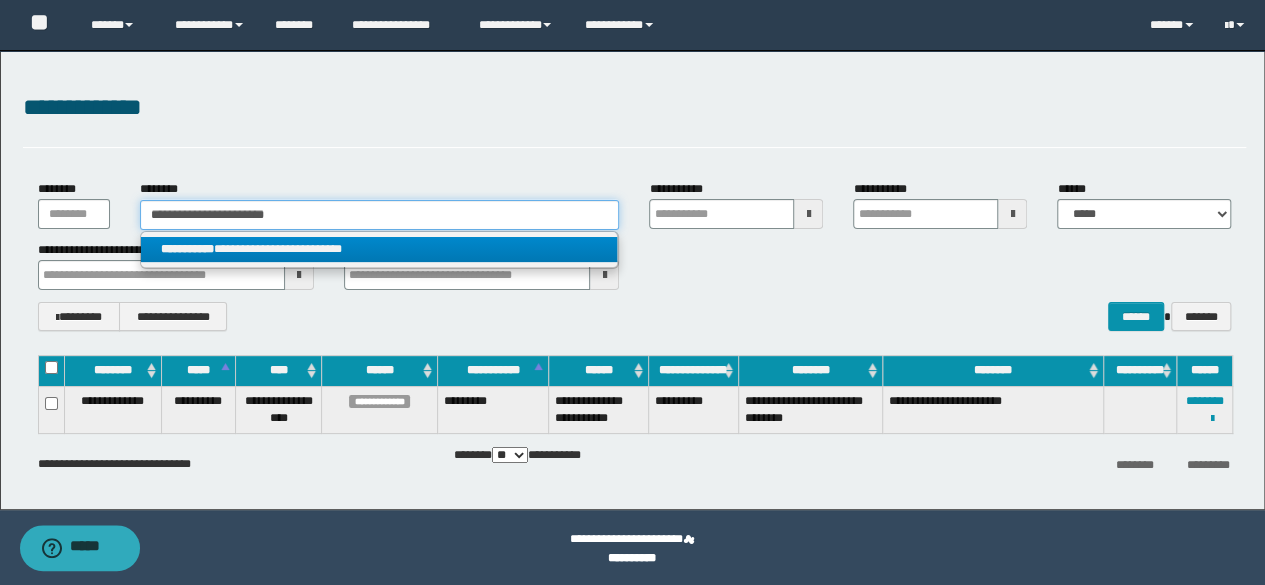type on "**********" 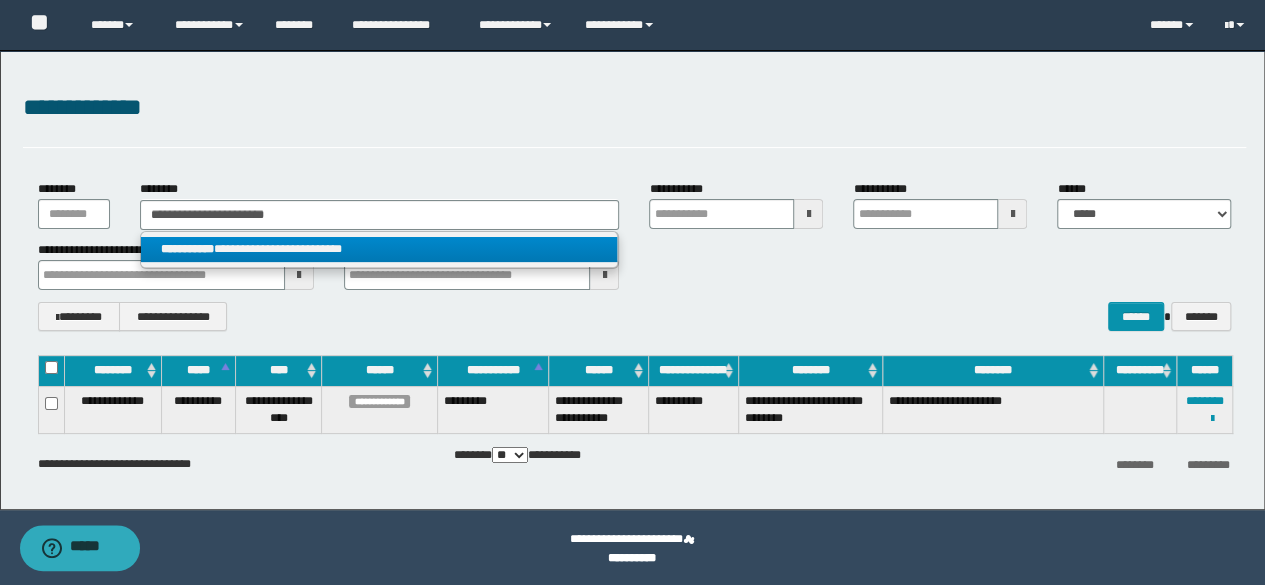 click on "**********" at bounding box center [379, 249] 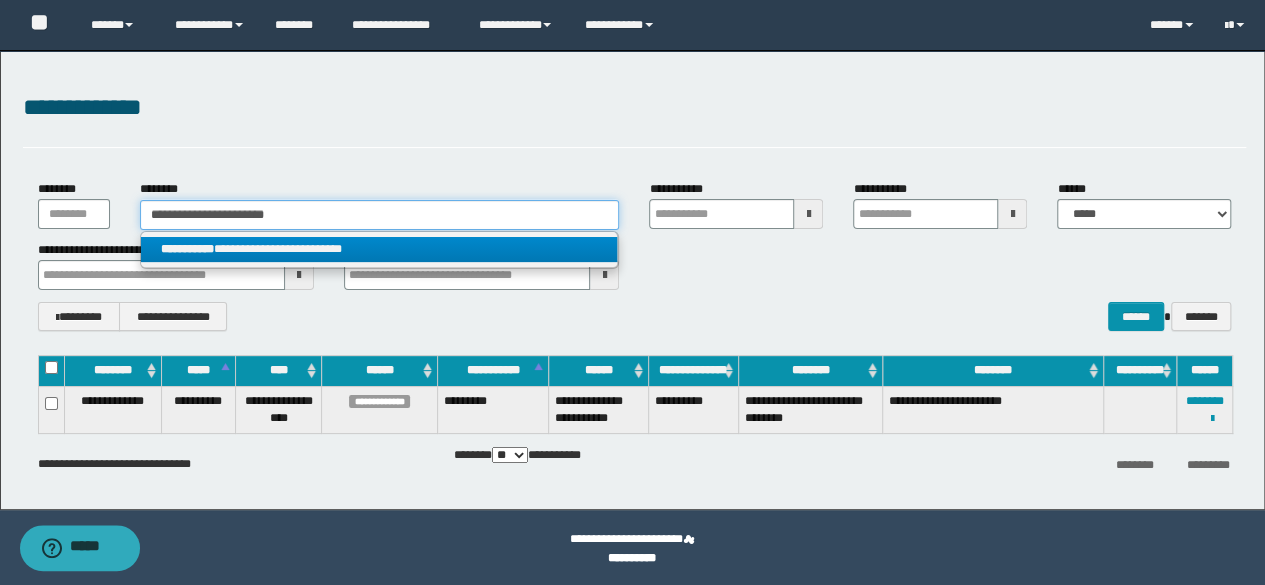 type 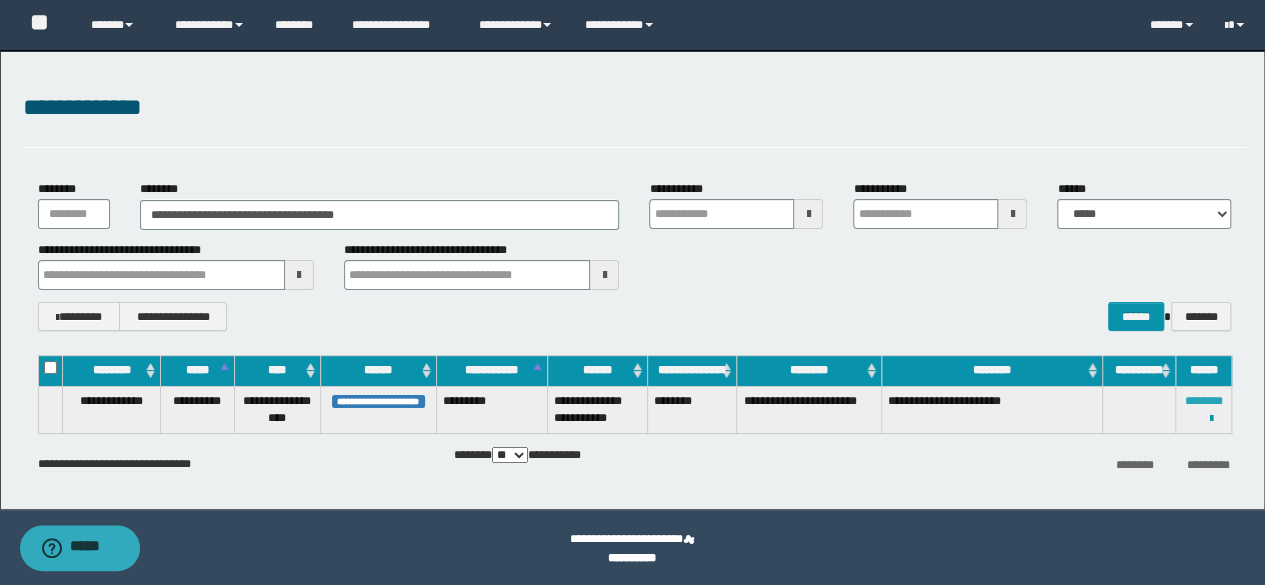 click on "********" at bounding box center (1204, 401) 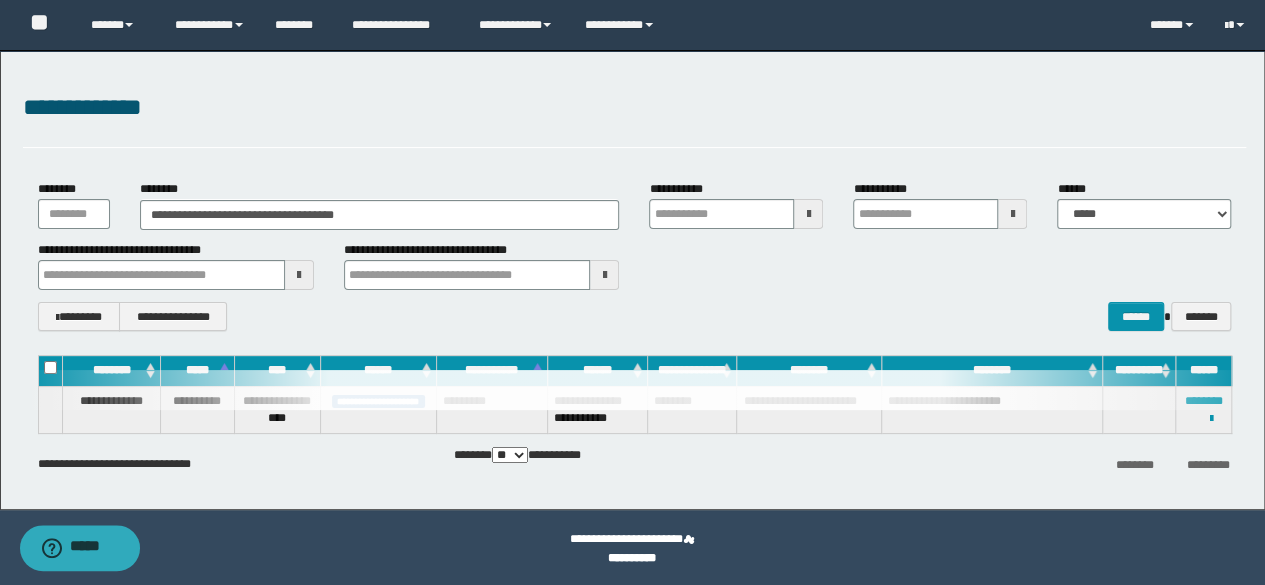 type 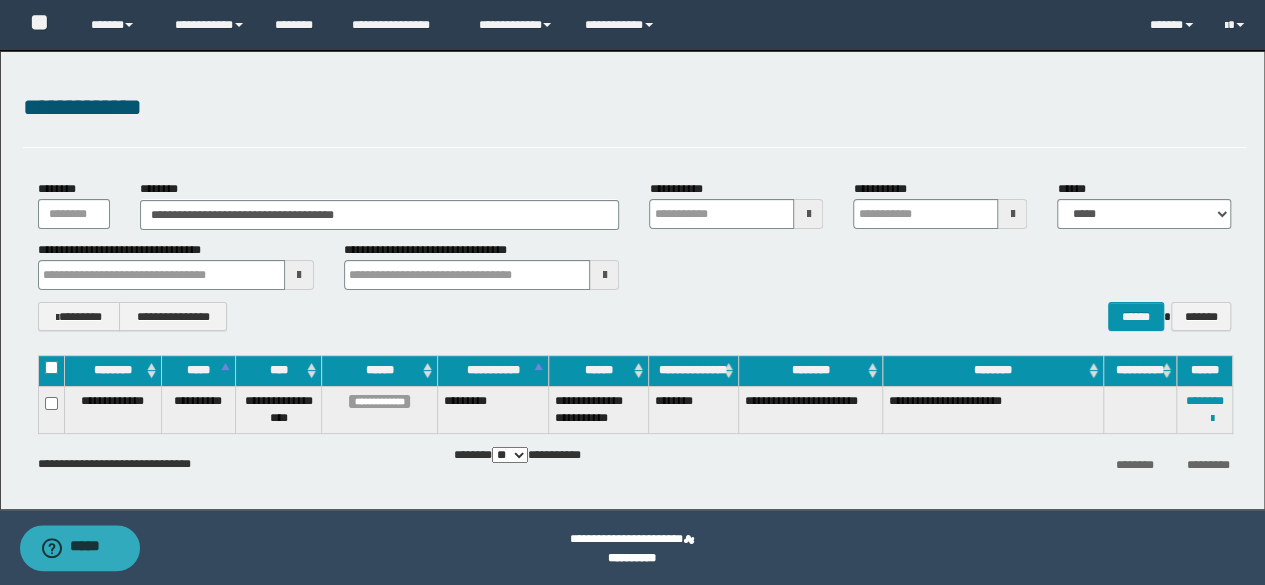 type 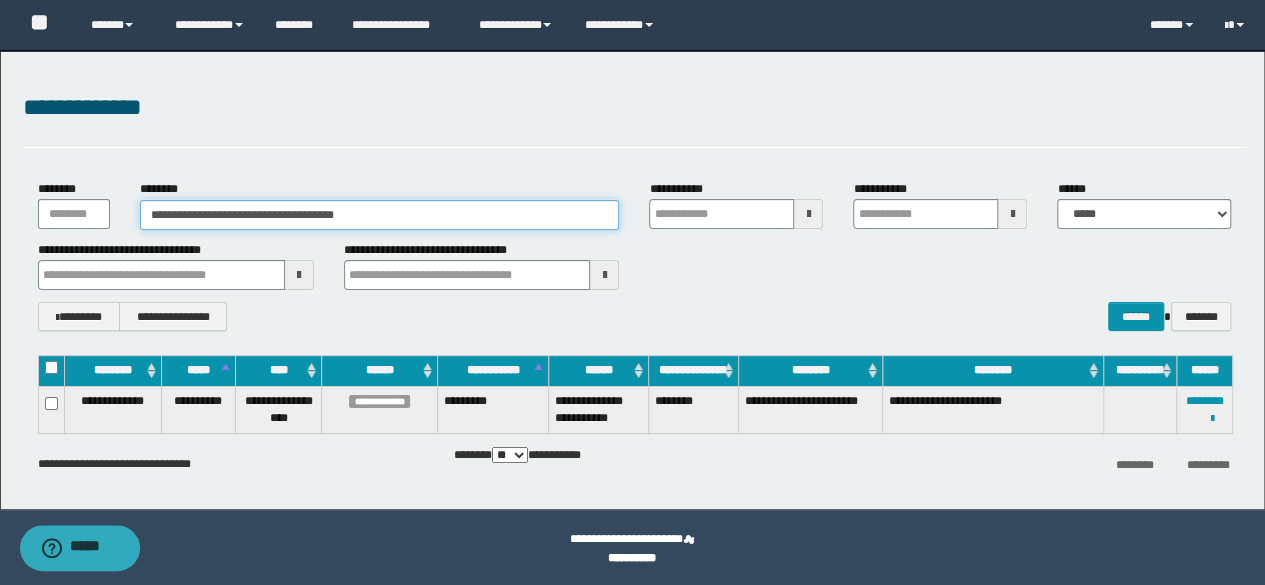 drag, startPoint x: 383, startPoint y: 211, endPoint x: 63, endPoint y: 189, distance: 320.75537 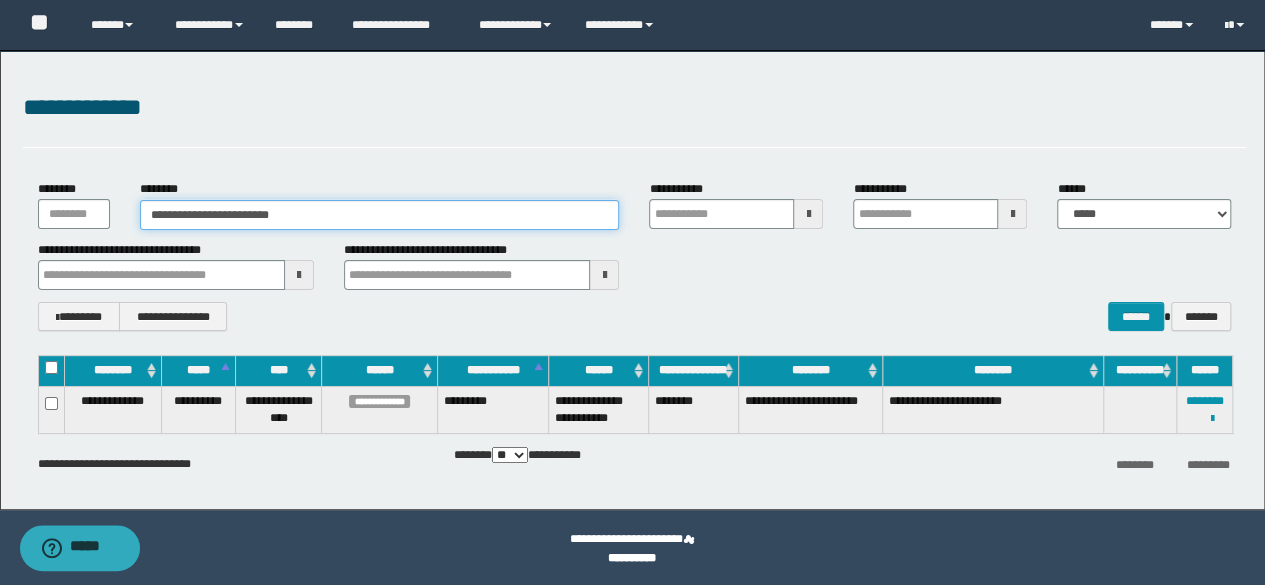 type 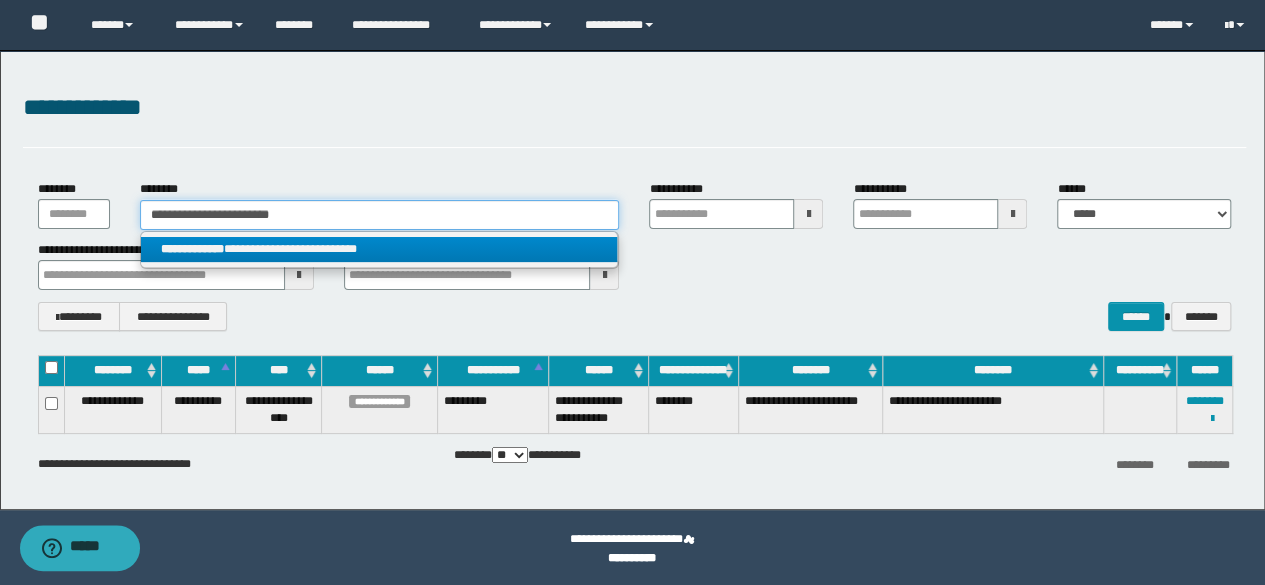 type on "**********" 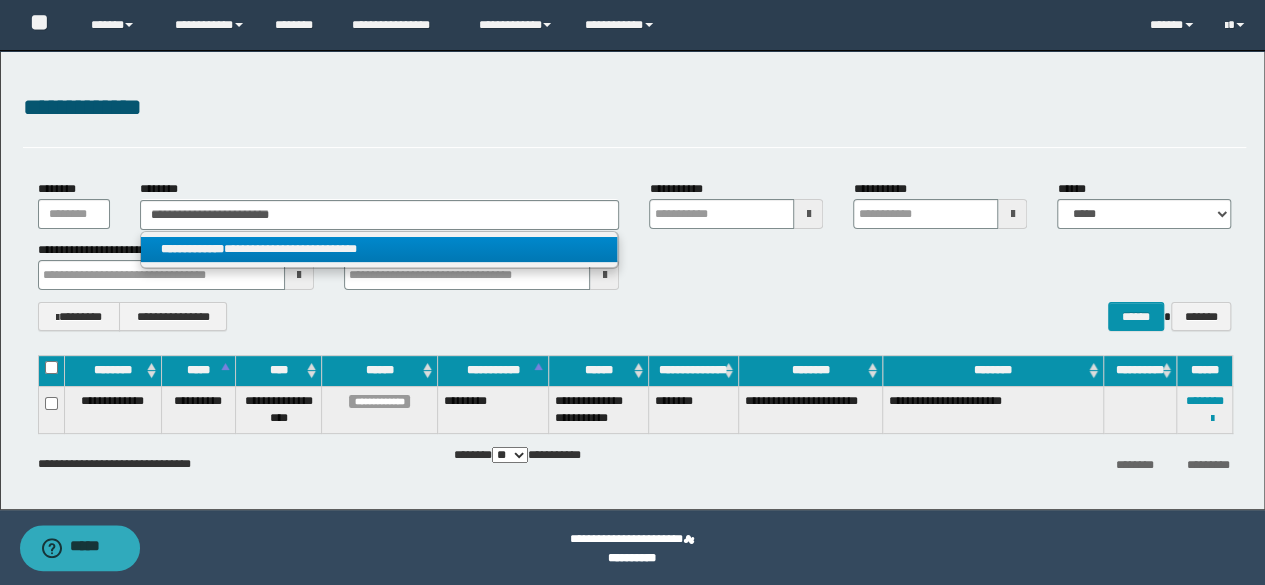 click on "**********" at bounding box center [379, 249] 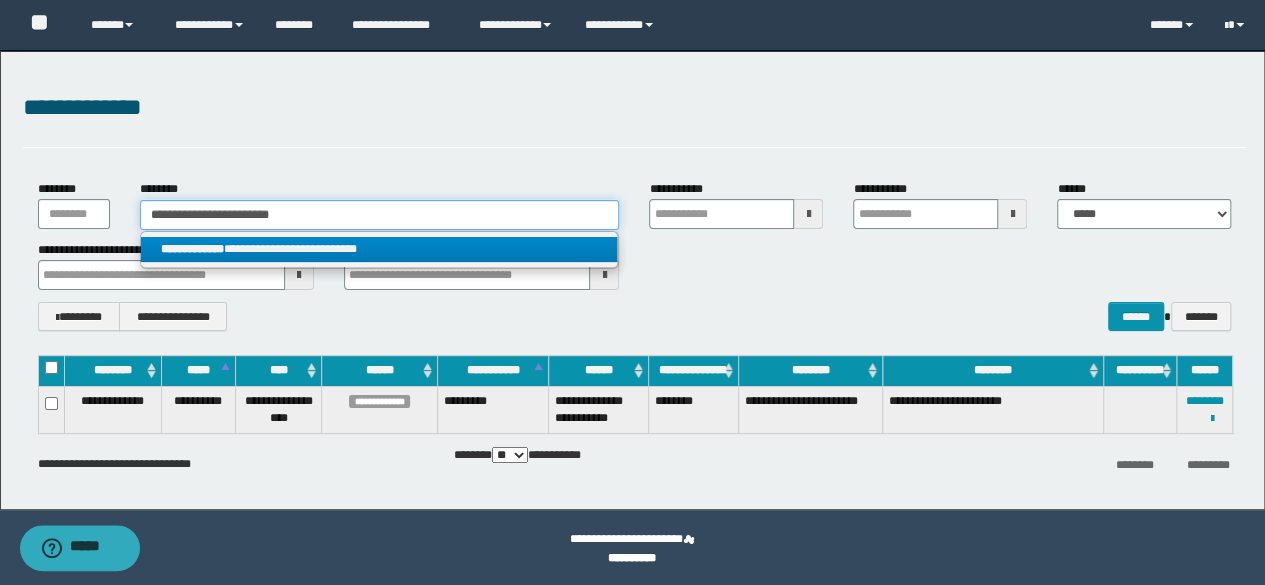 type 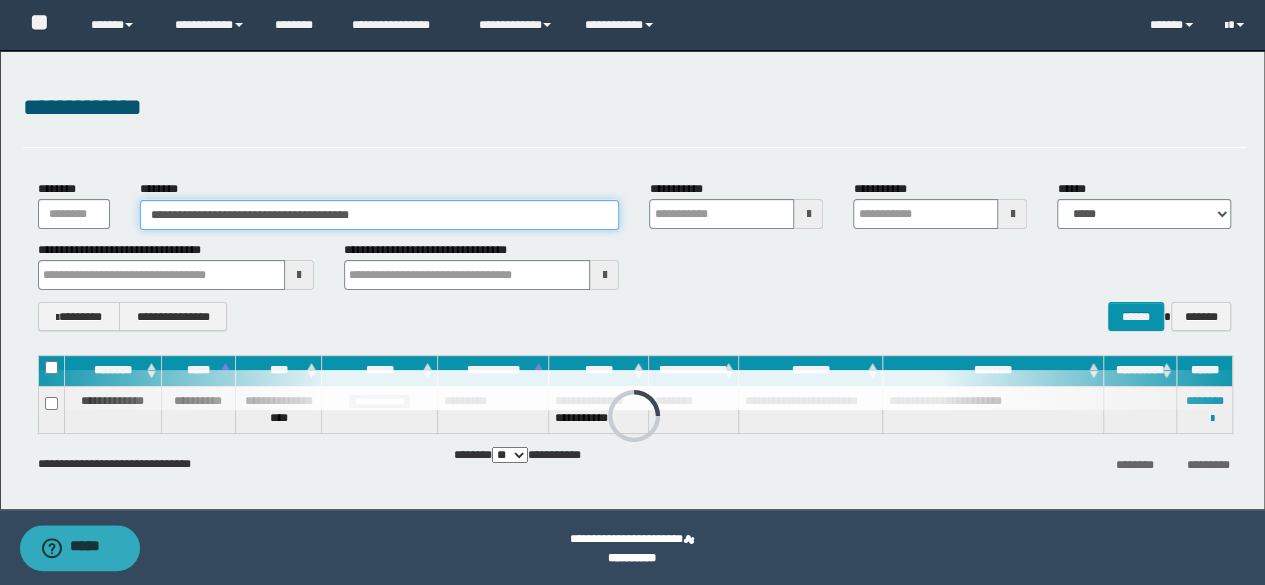 type 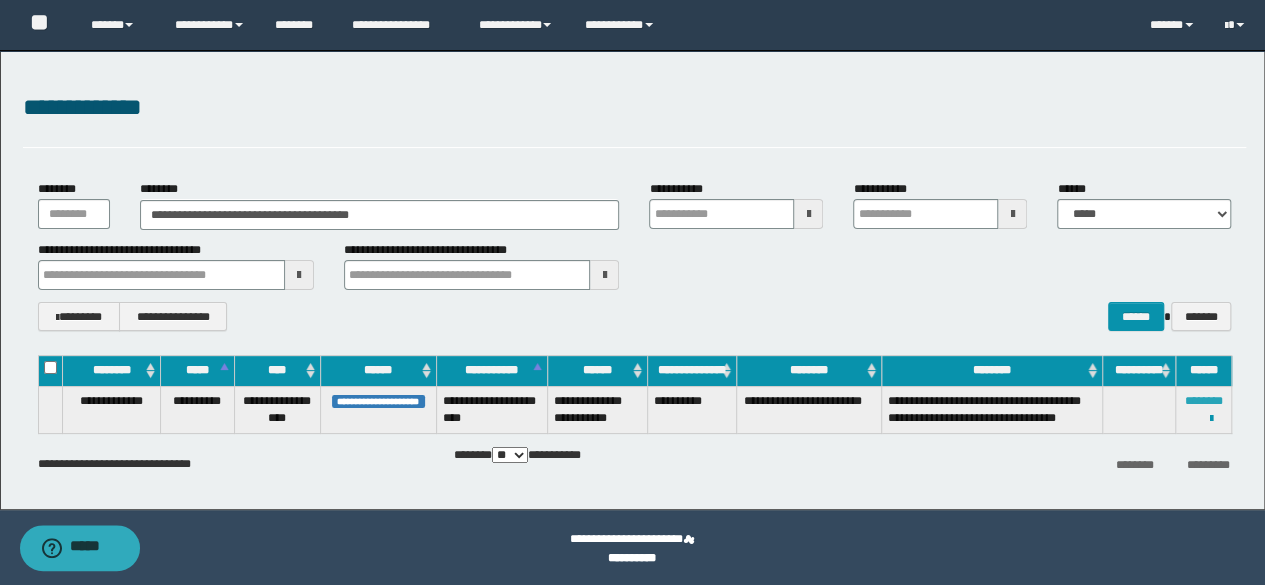 click on "********" at bounding box center (1204, 401) 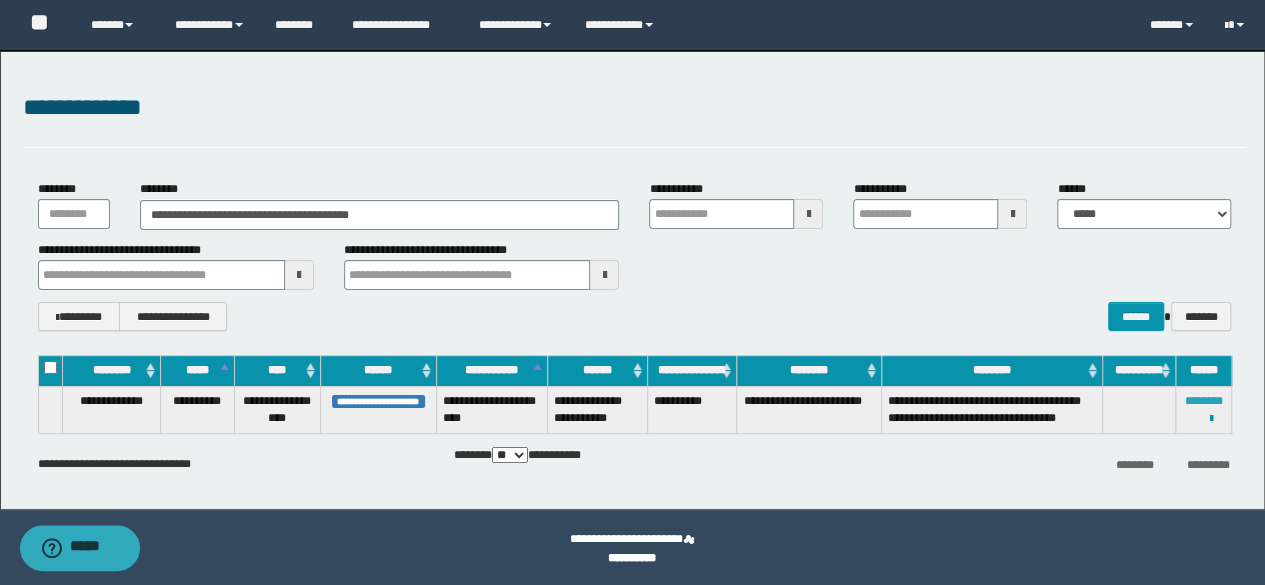 type 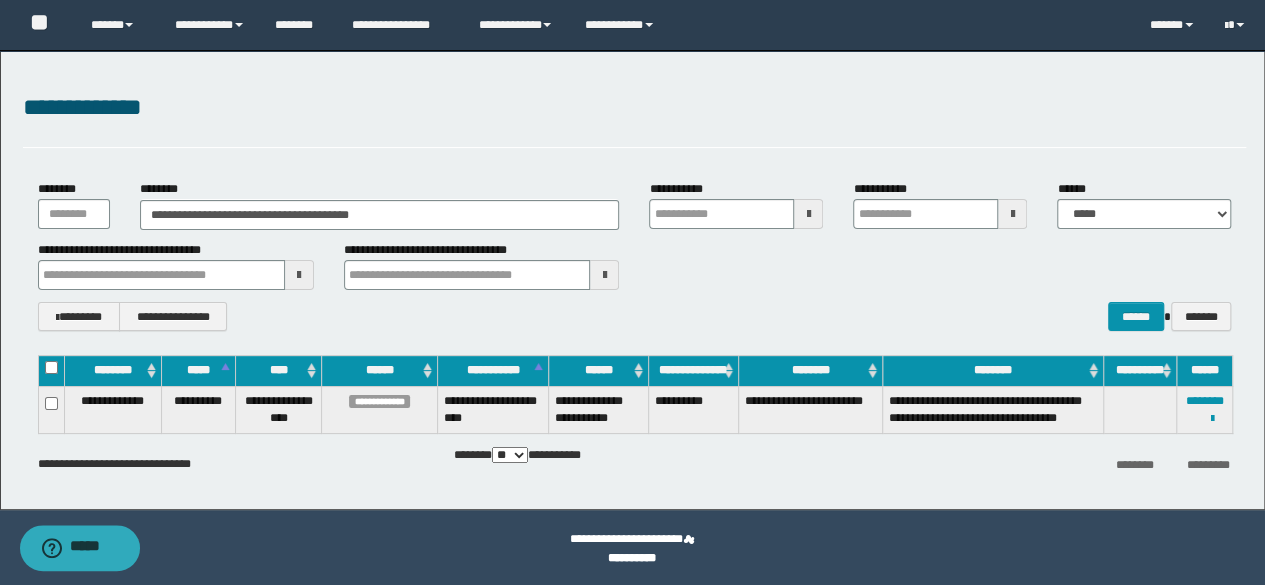 type 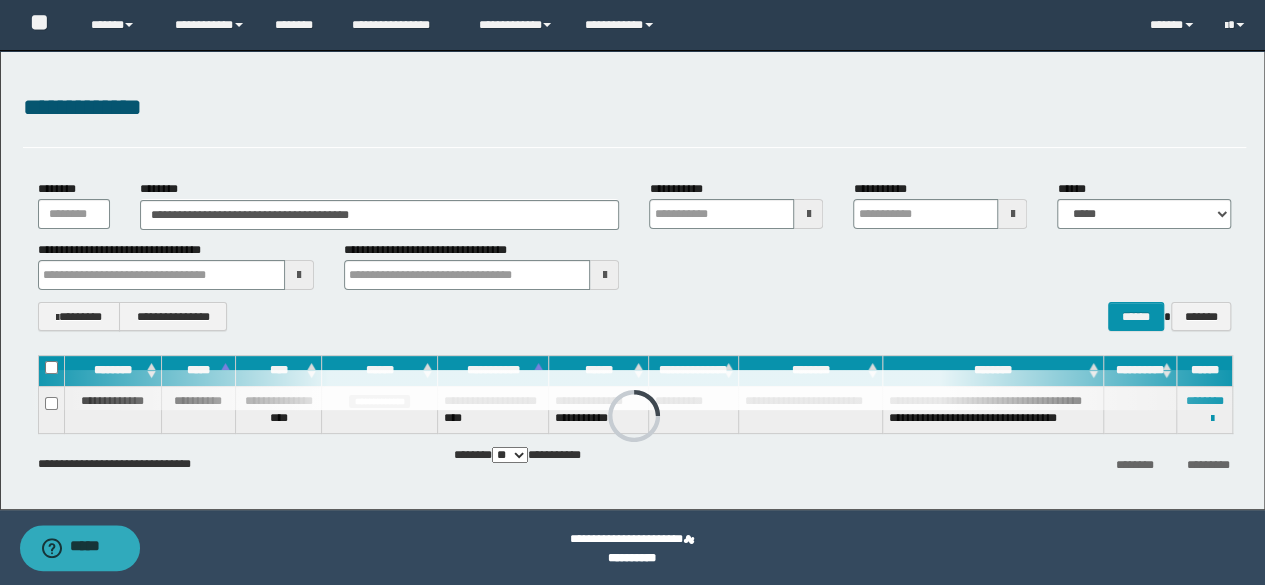 type 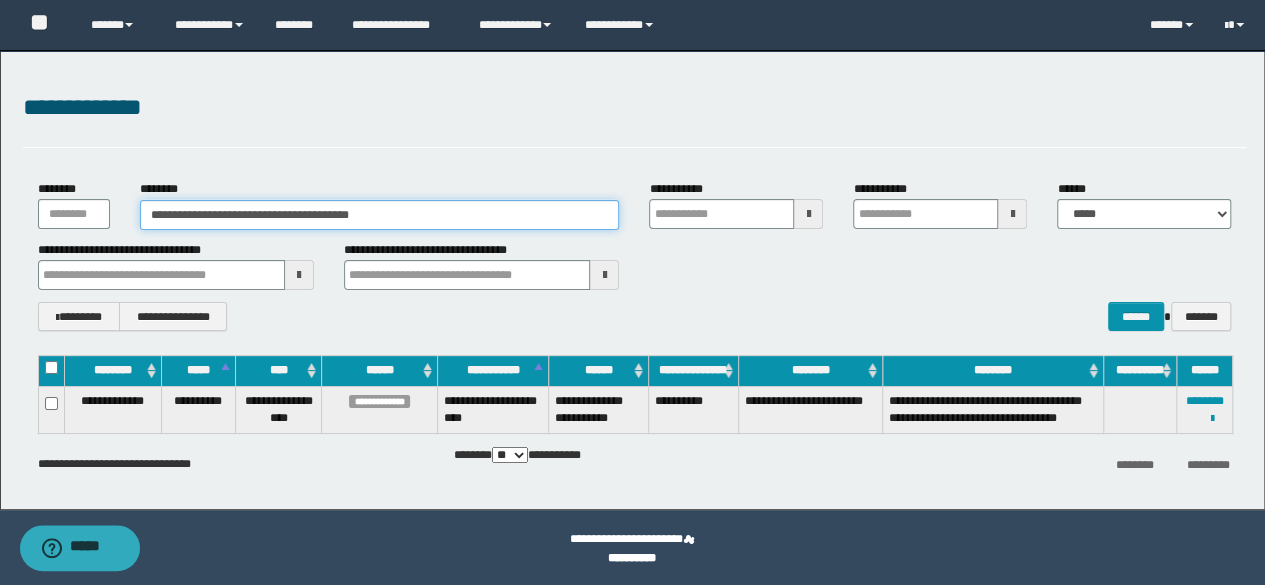 drag, startPoint x: 405, startPoint y: 214, endPoint x: 29, endPoint y: 183, distance: 377.27576 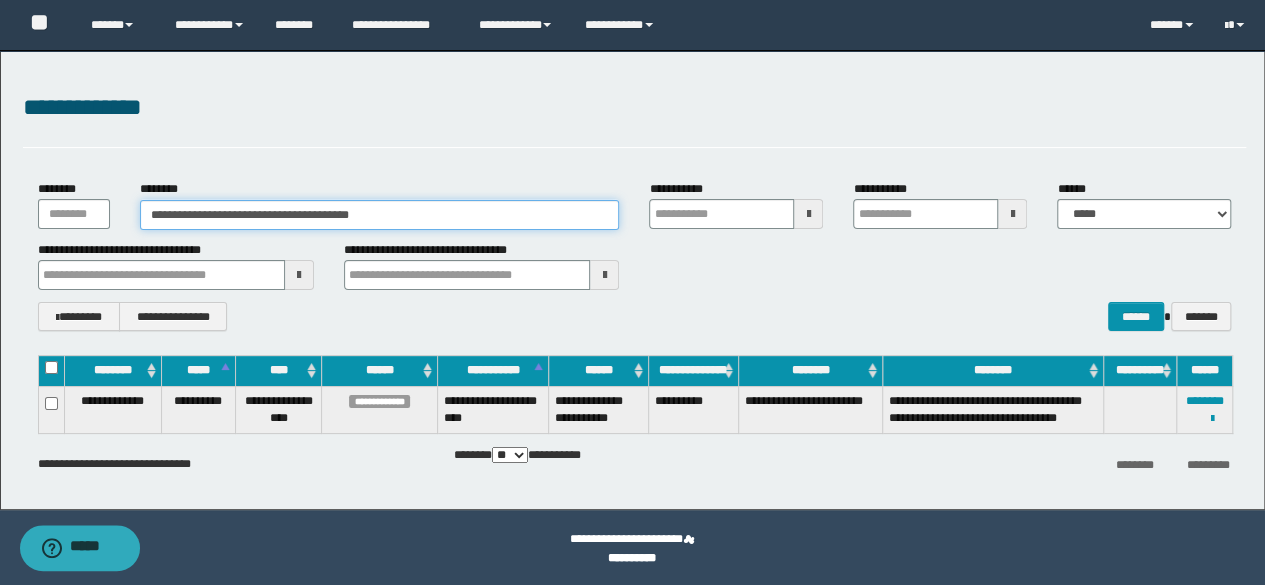 paste 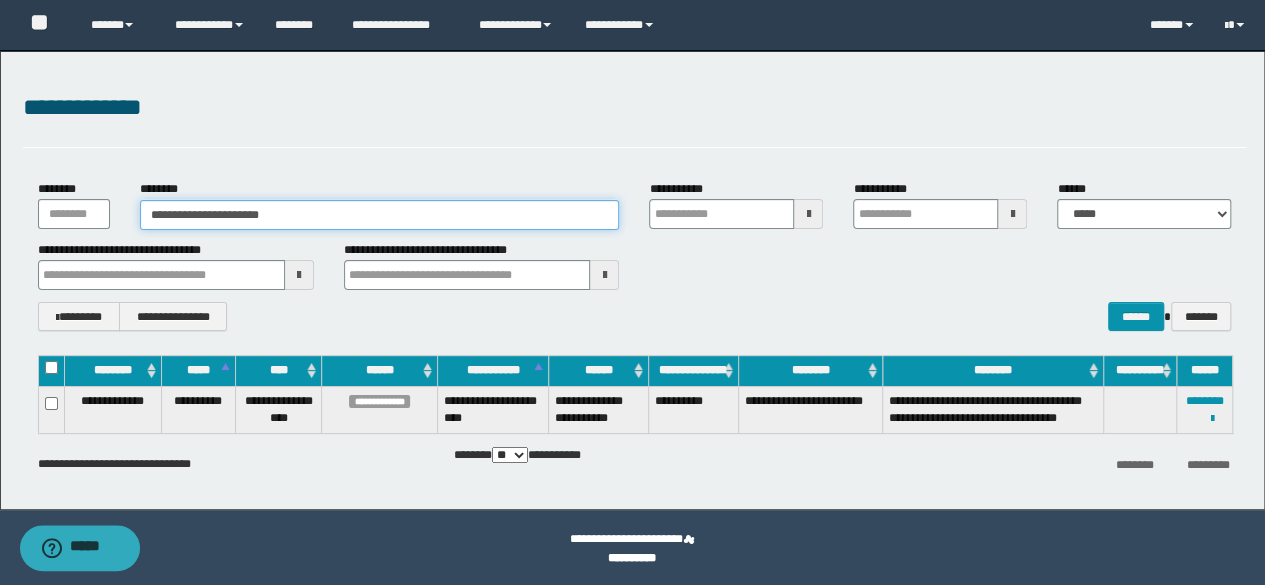 type 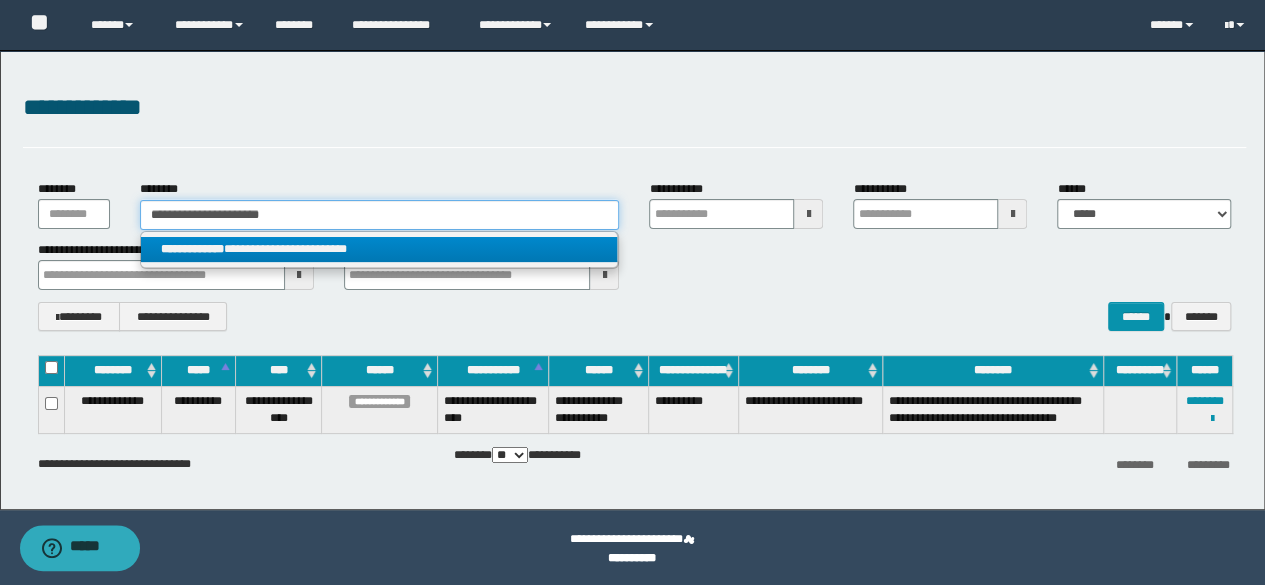 type on "**********" 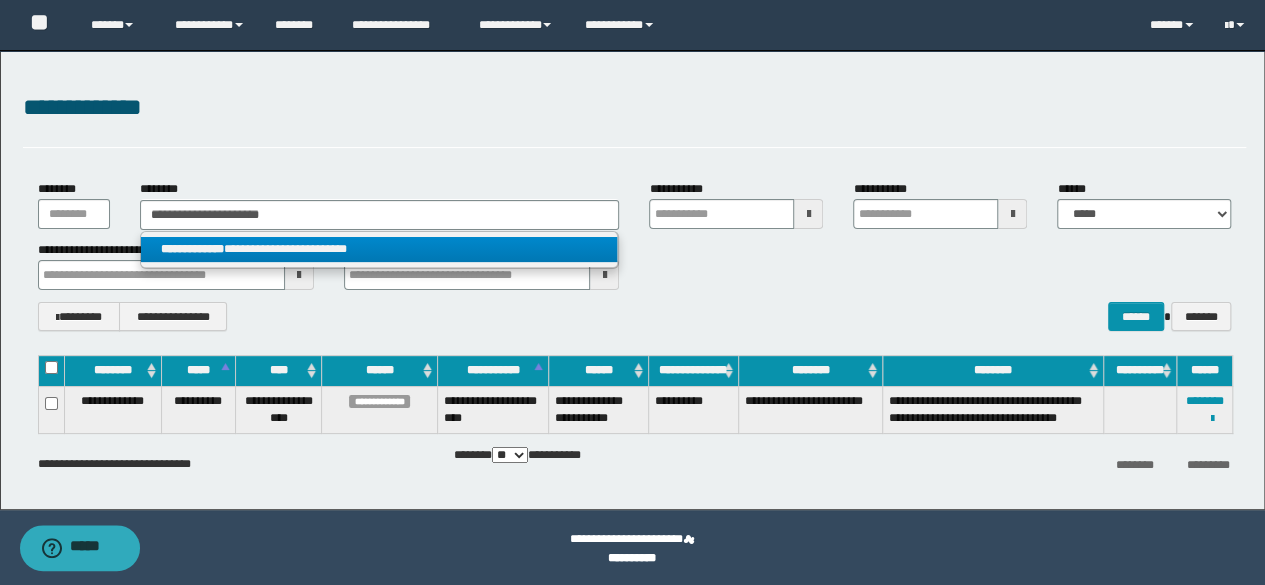 click on "**********" at bounding box center [379, 249] 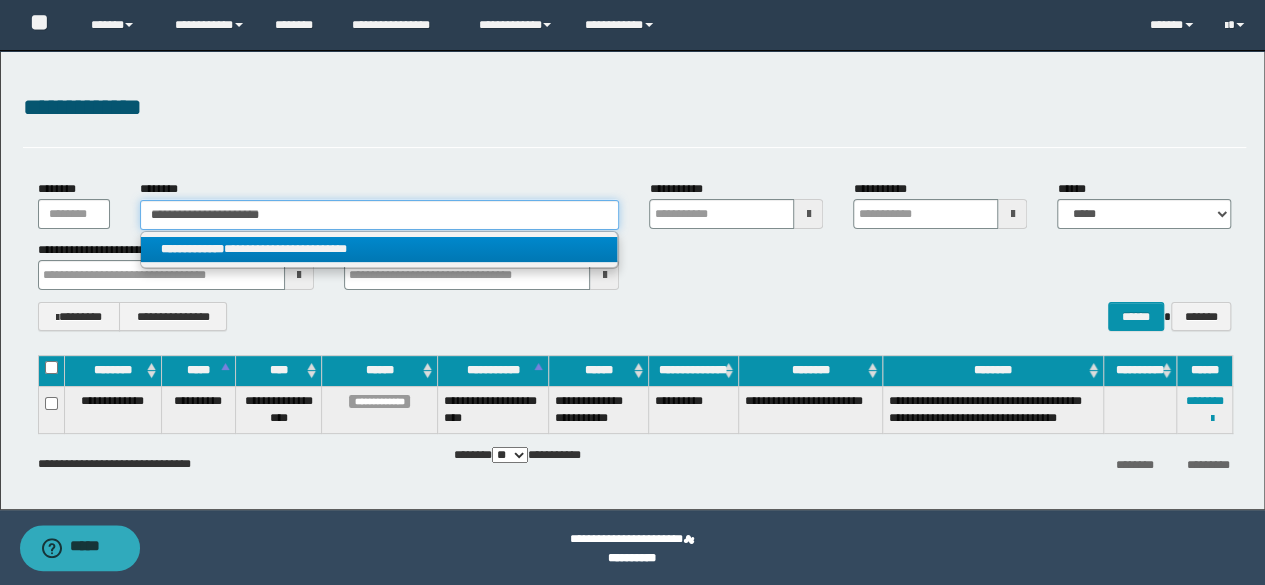type 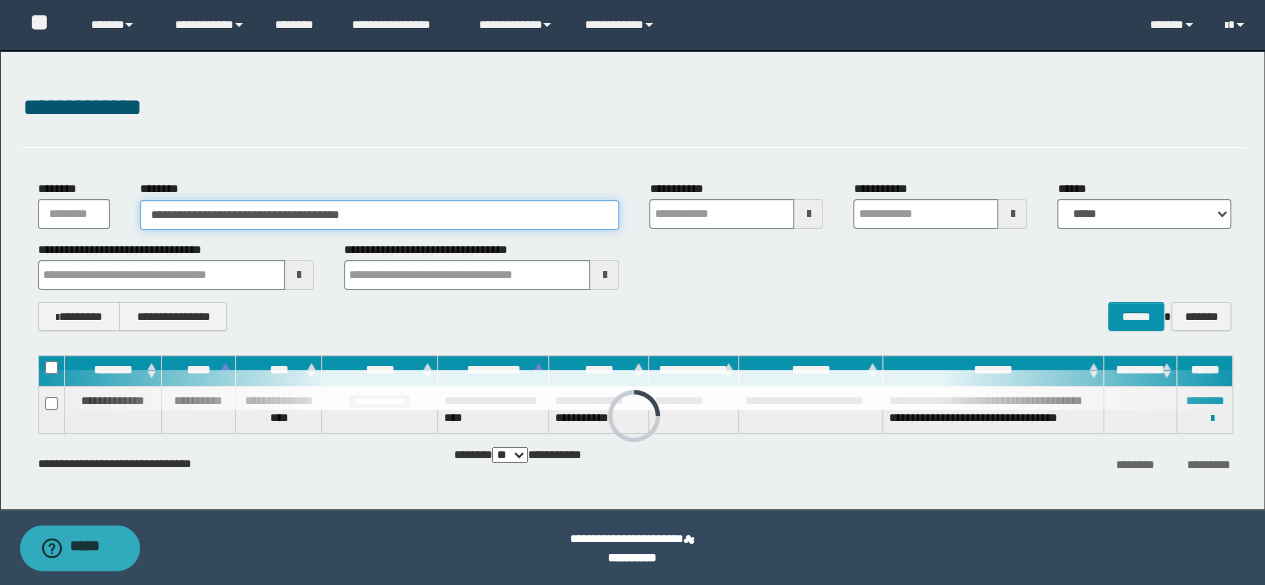 type 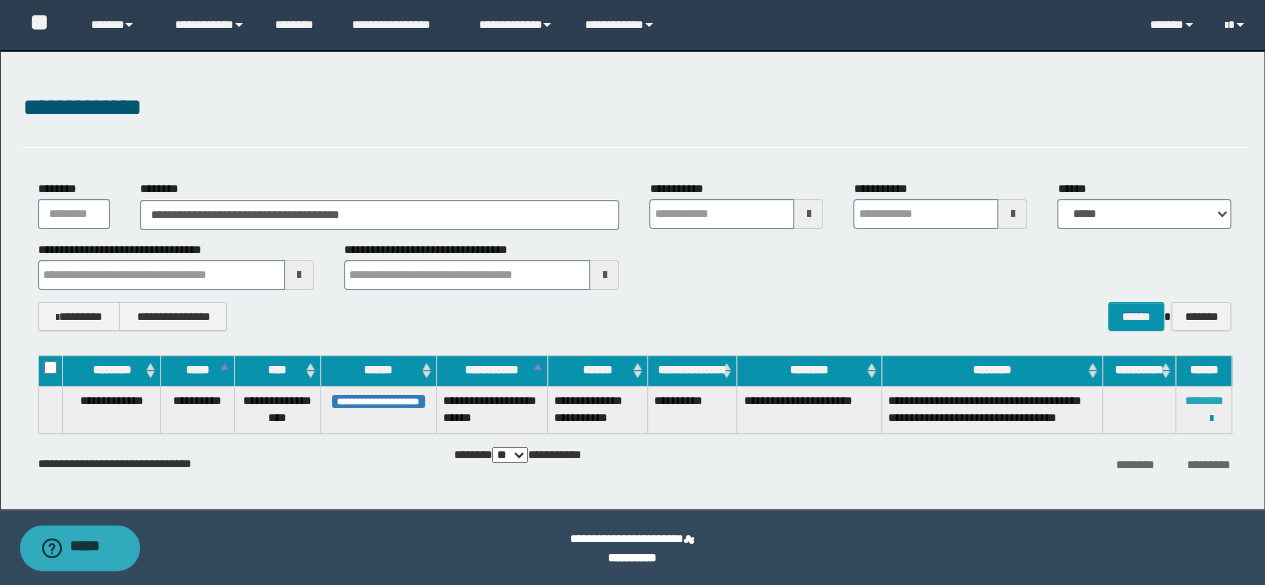 click on "********" at bounding box center [1204, 401] 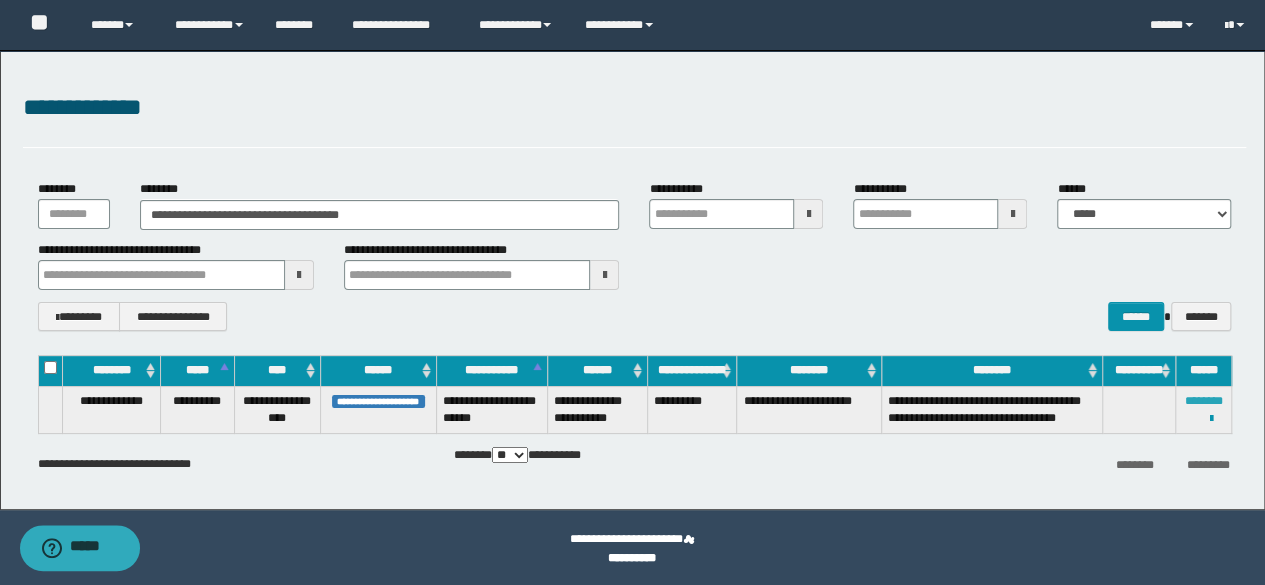 type 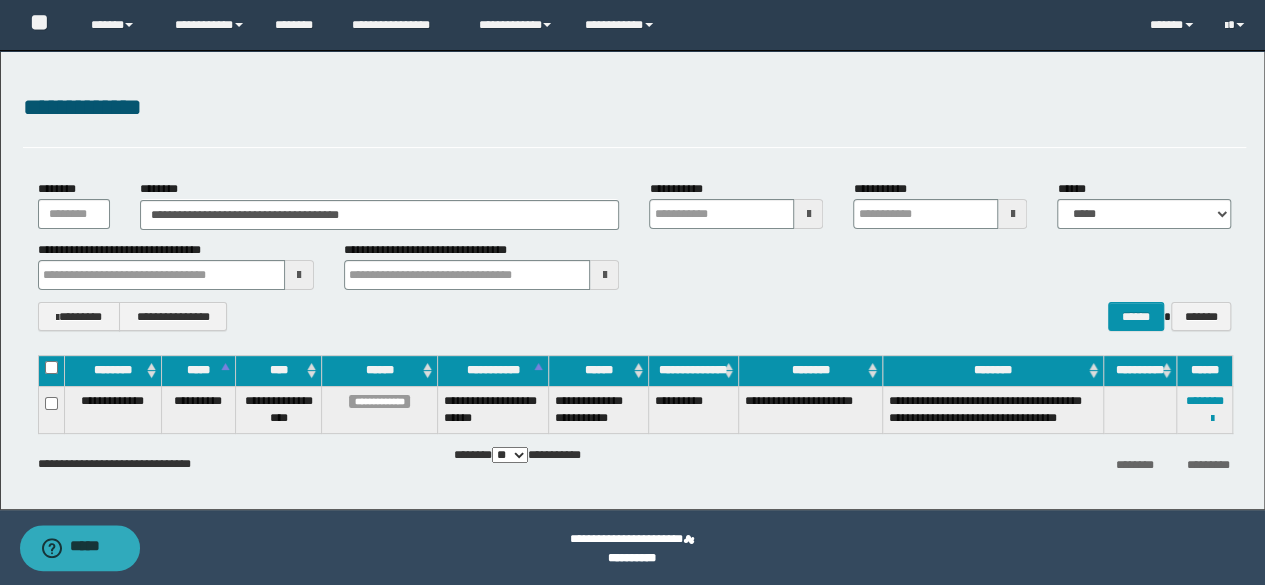 type 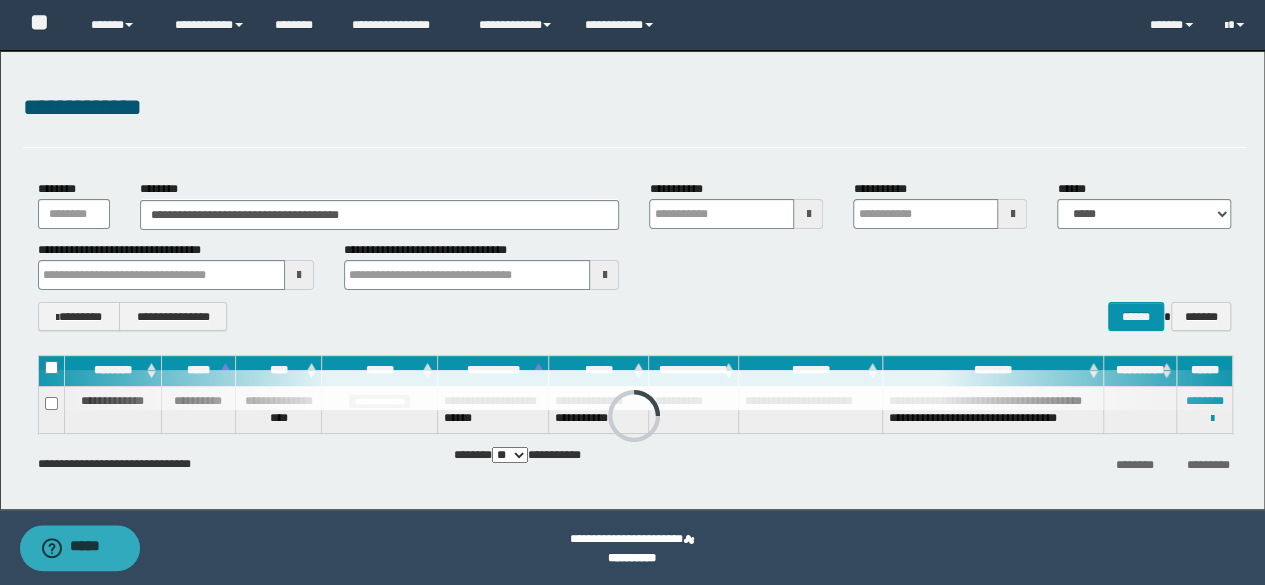 type 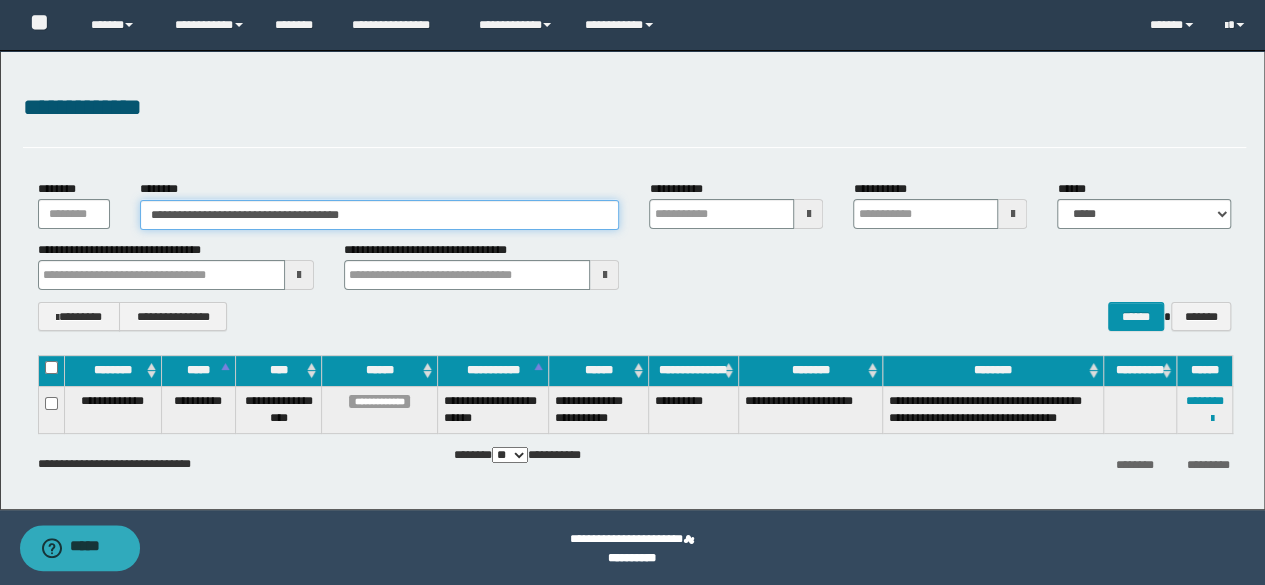 drag, startPoint x: 388, startPoint y: 211, endPoint x: 149, endPoint y: 219, distance: 239.13385 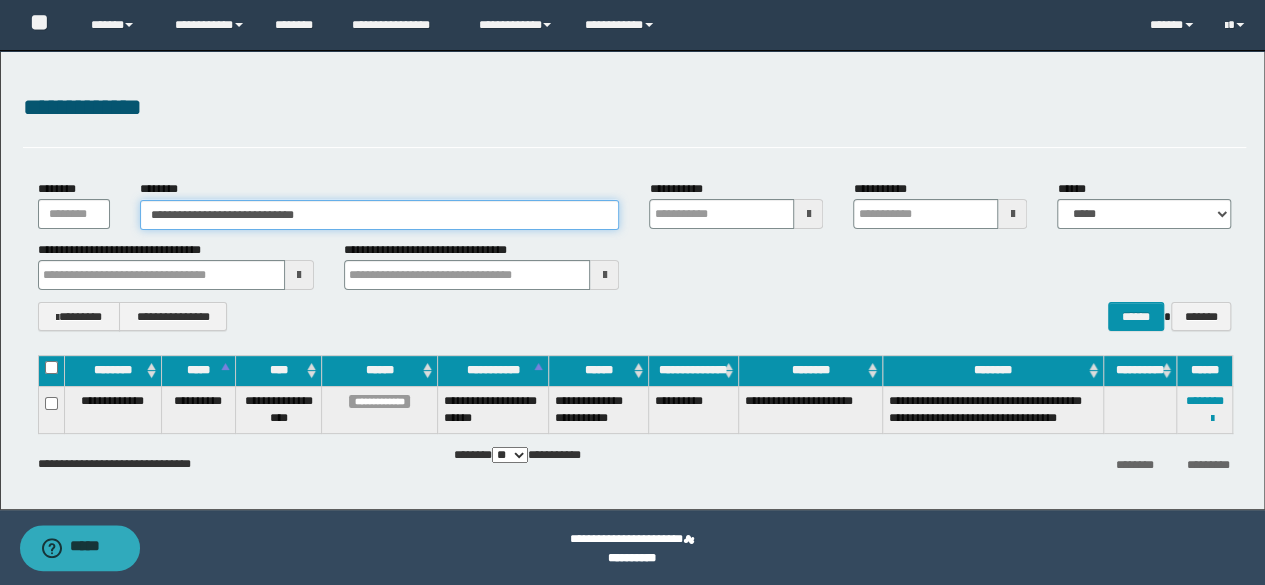 type on "**********" 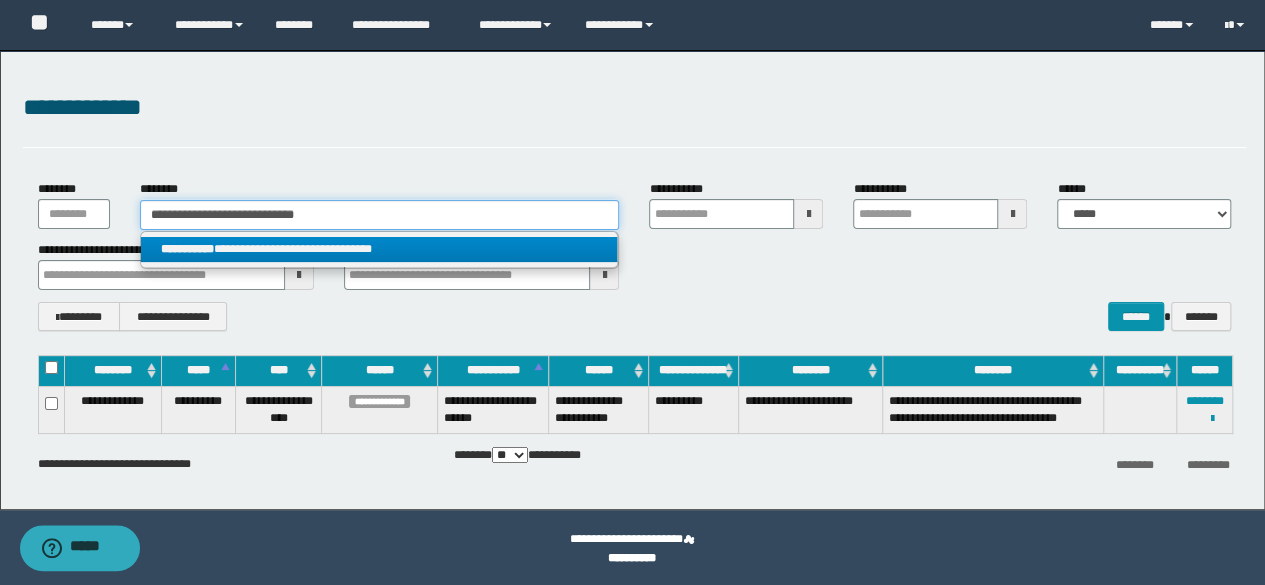 type on "**********" 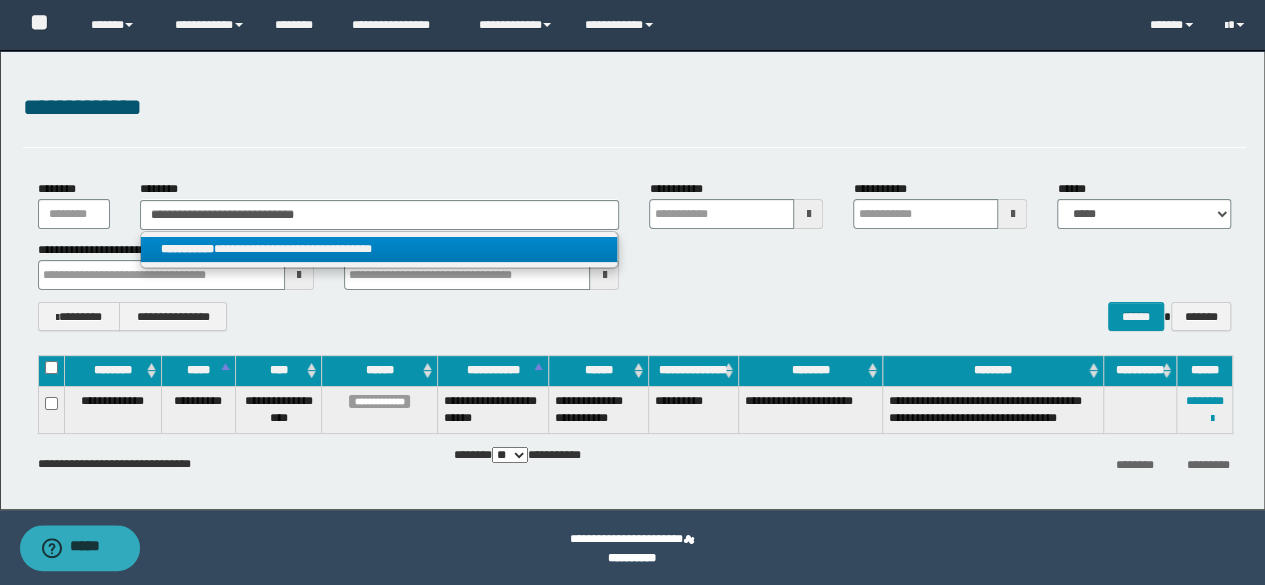 click on "**********" at bounding box center (379, 249) 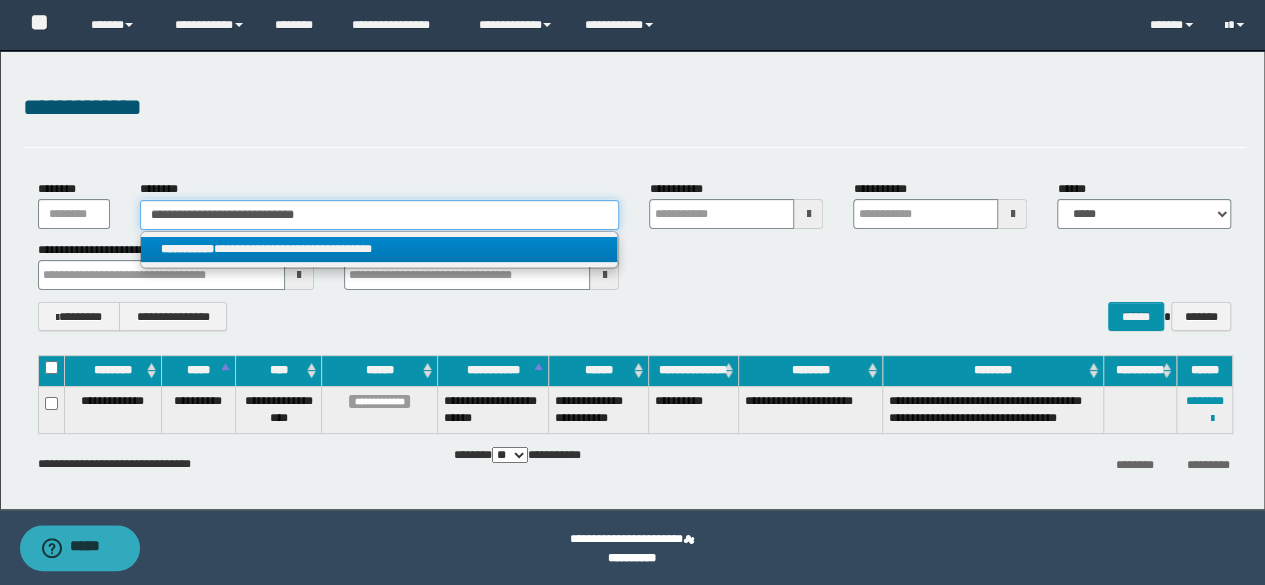 type 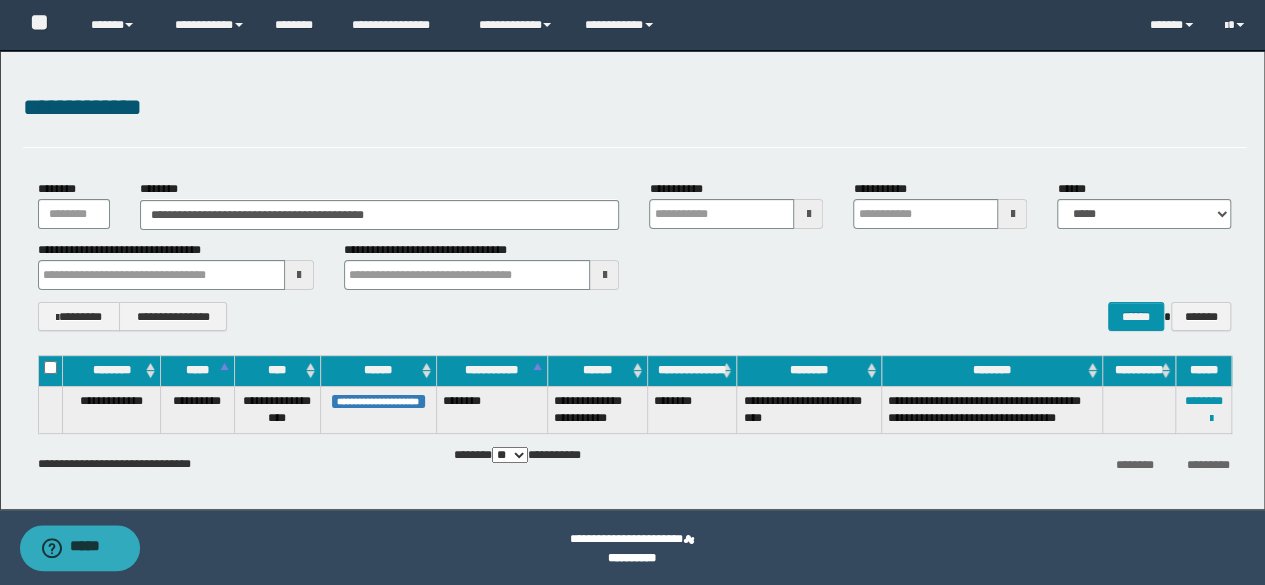 click on "**********" at bounding box center (1204, 409) 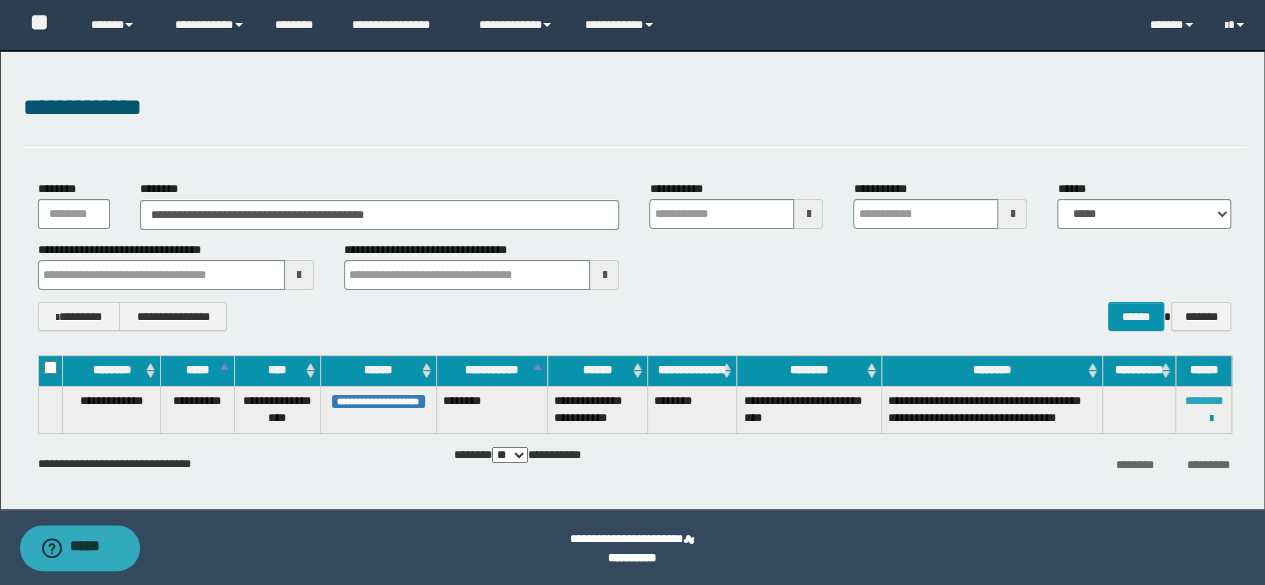 click on "********" at bounding box center [1204, 401] 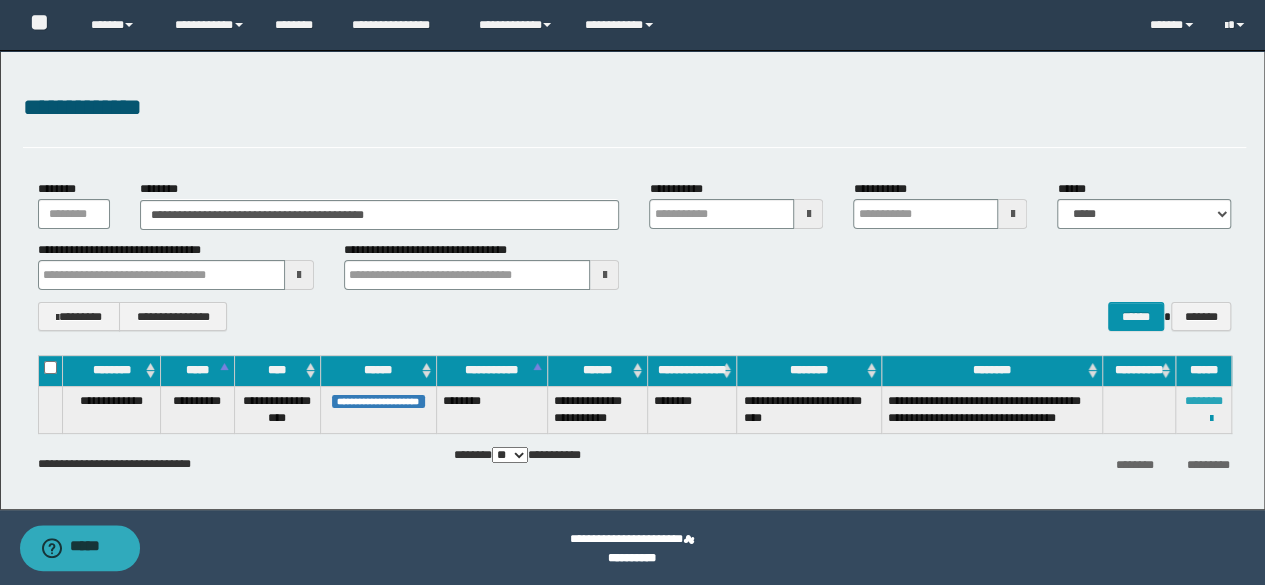 type 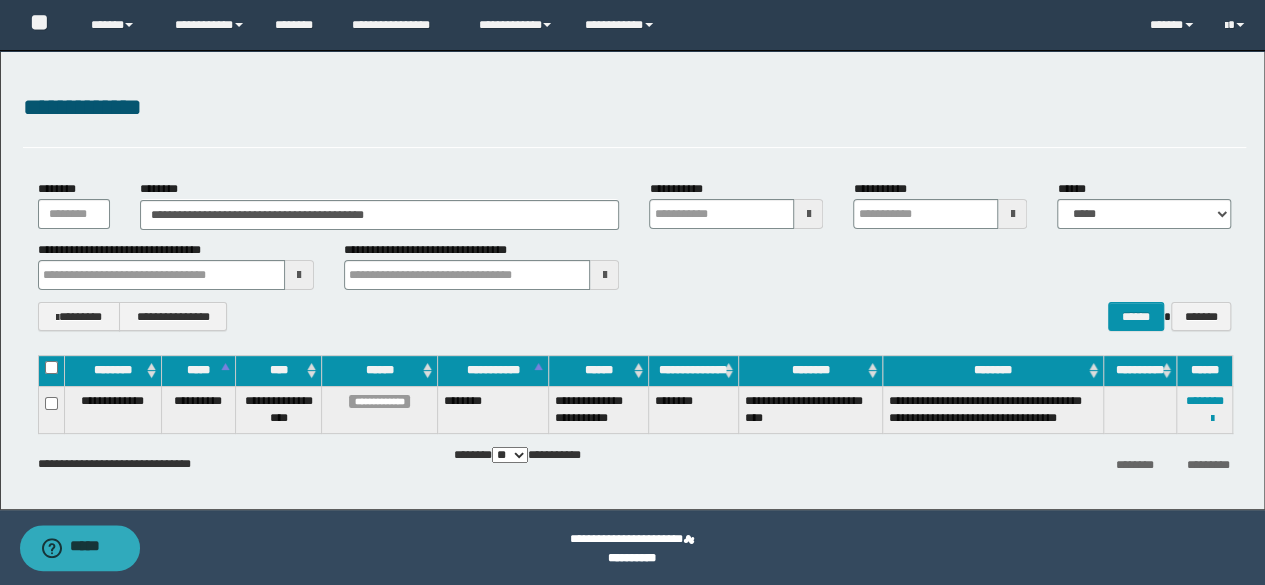 type 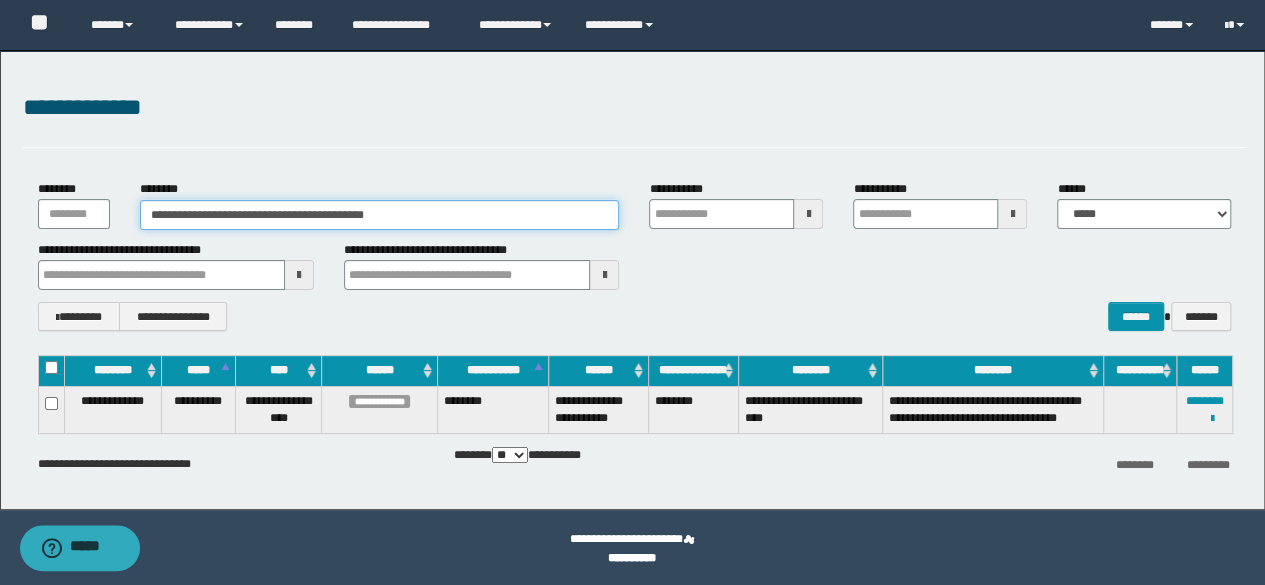 drag, startPoint x: 429, startPoint y: 221, endPoint x: 128, endPoint y: 173, distance: 304.80322 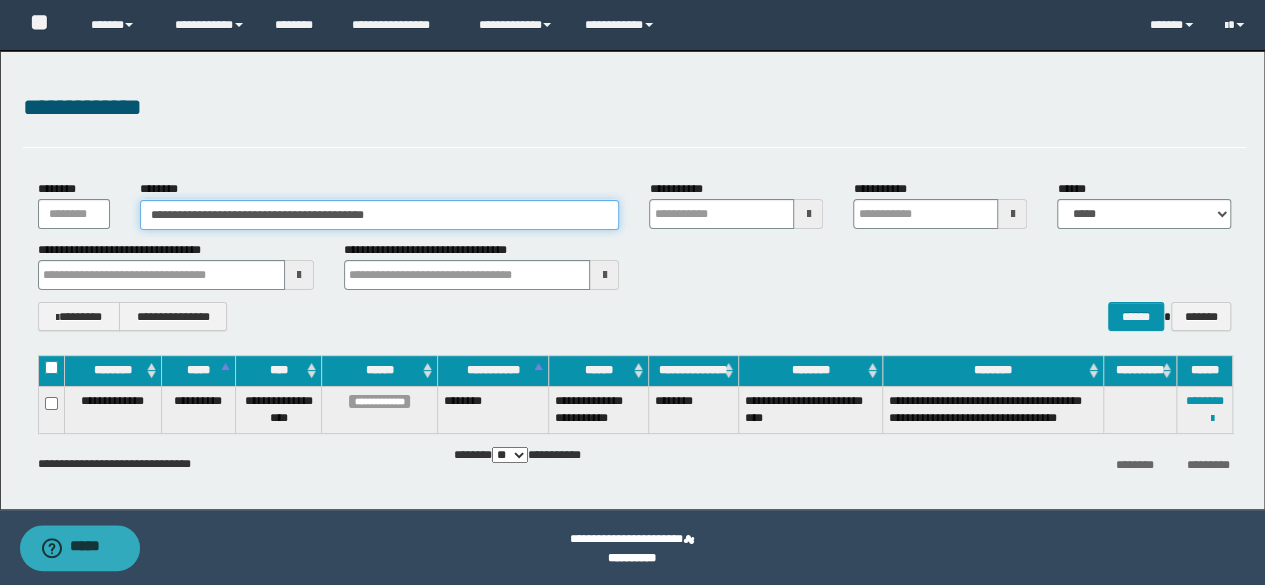 paste 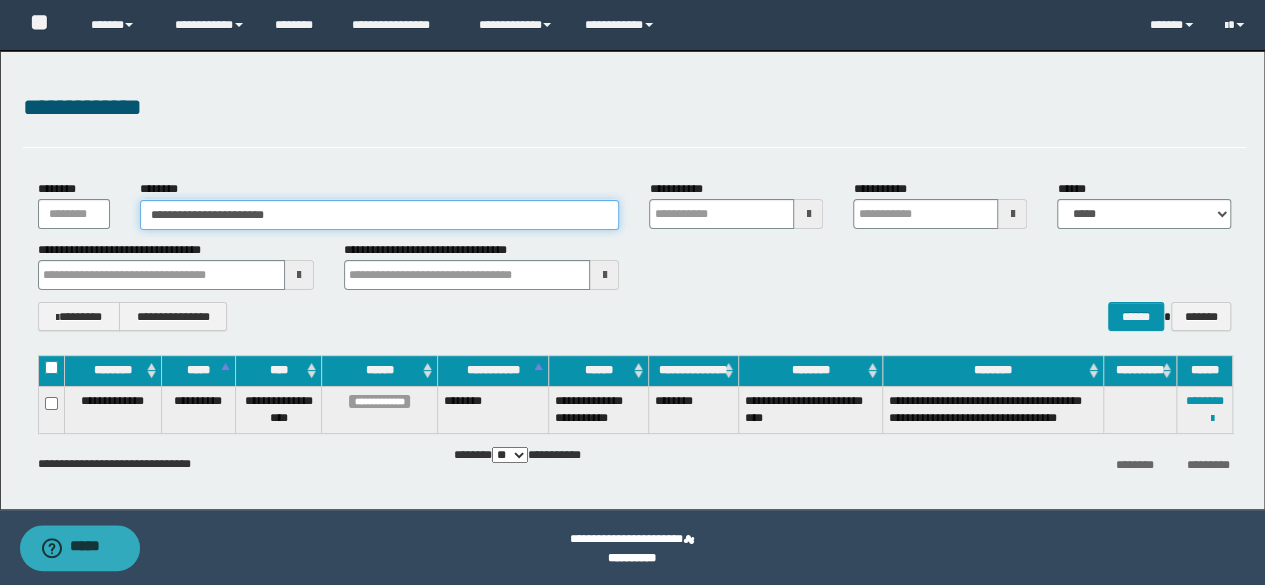 type 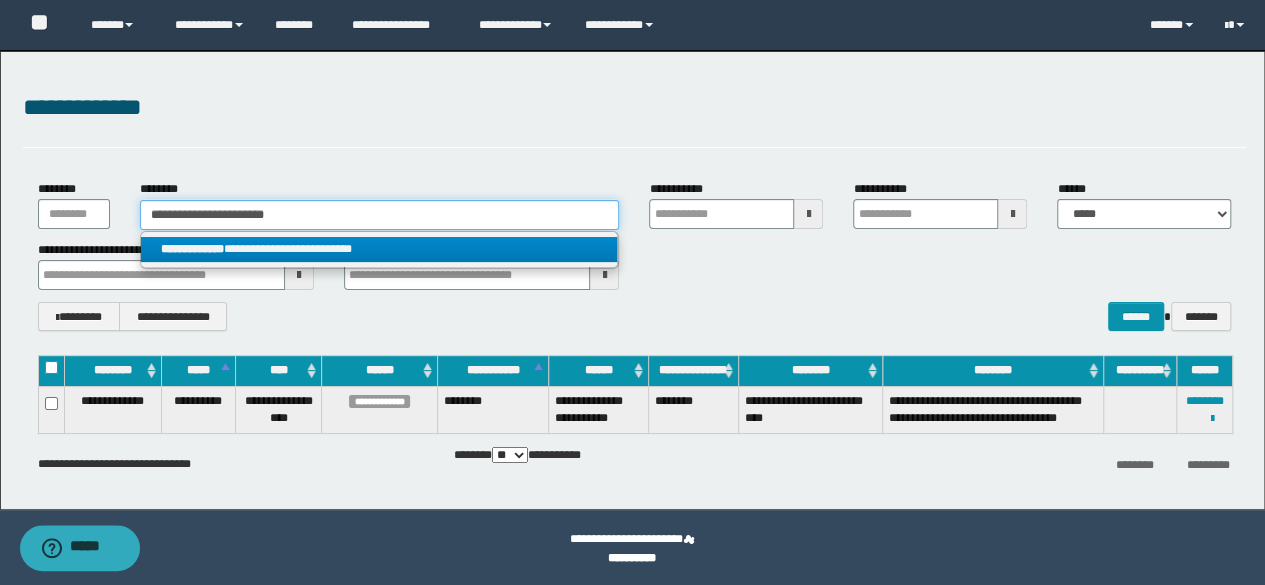 type on "**********" 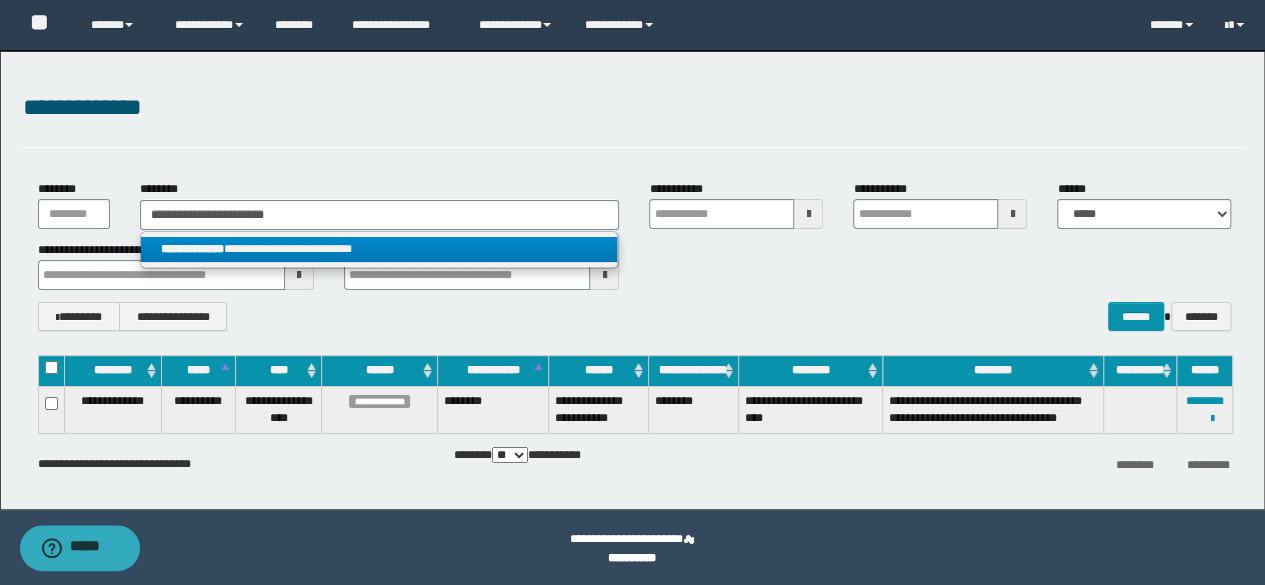 click on "**********" at bounding box center [379, 249] 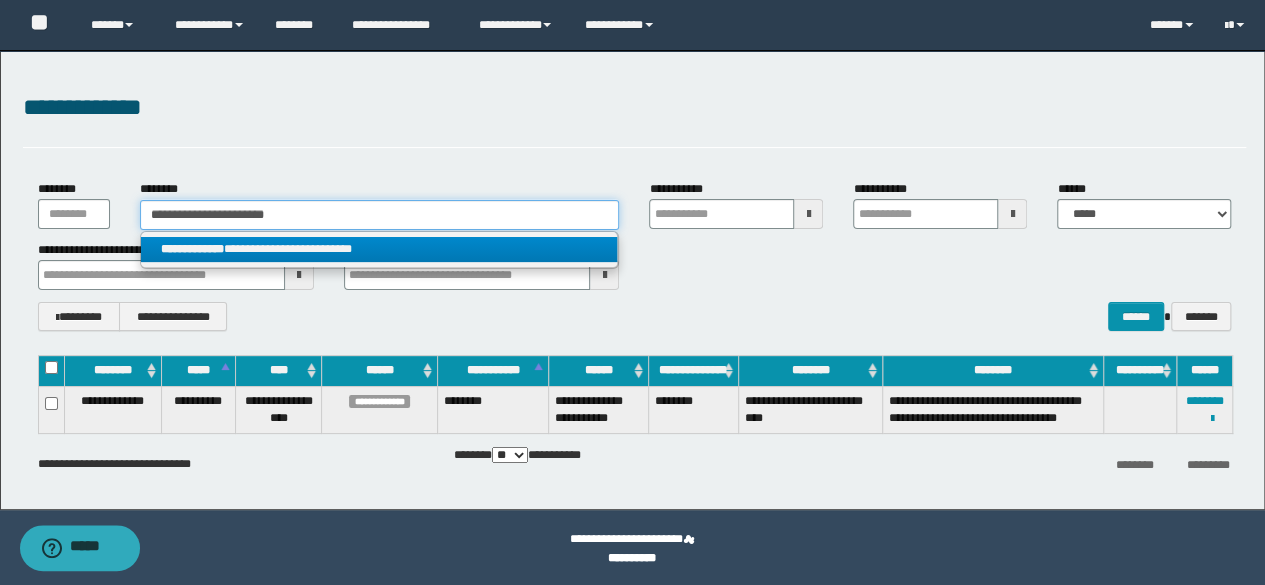type 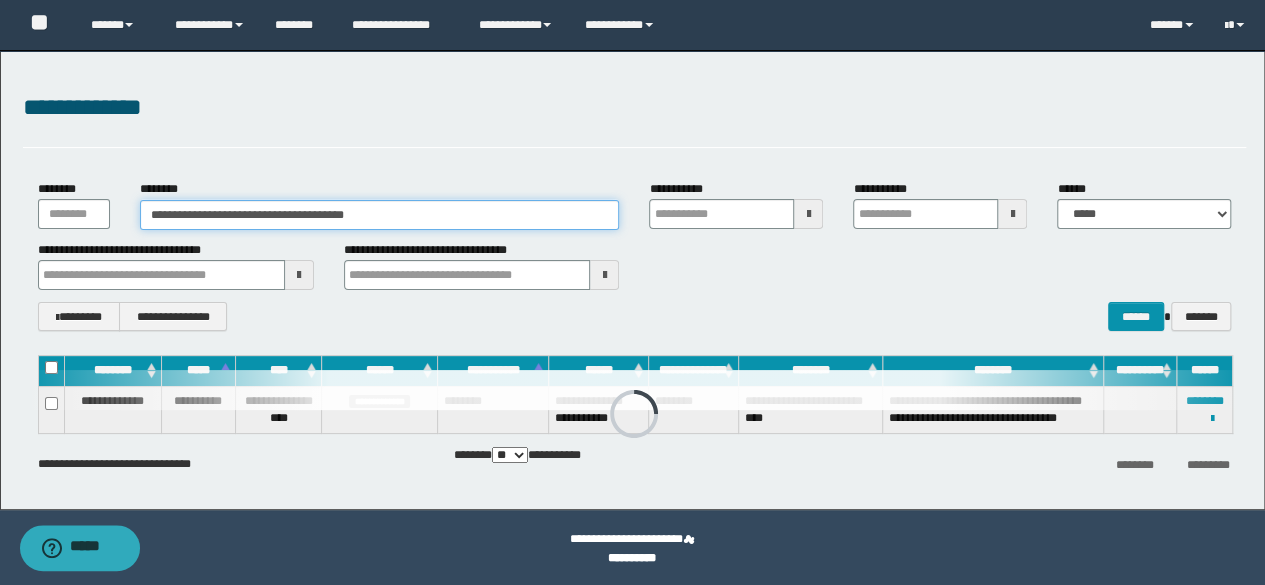 type 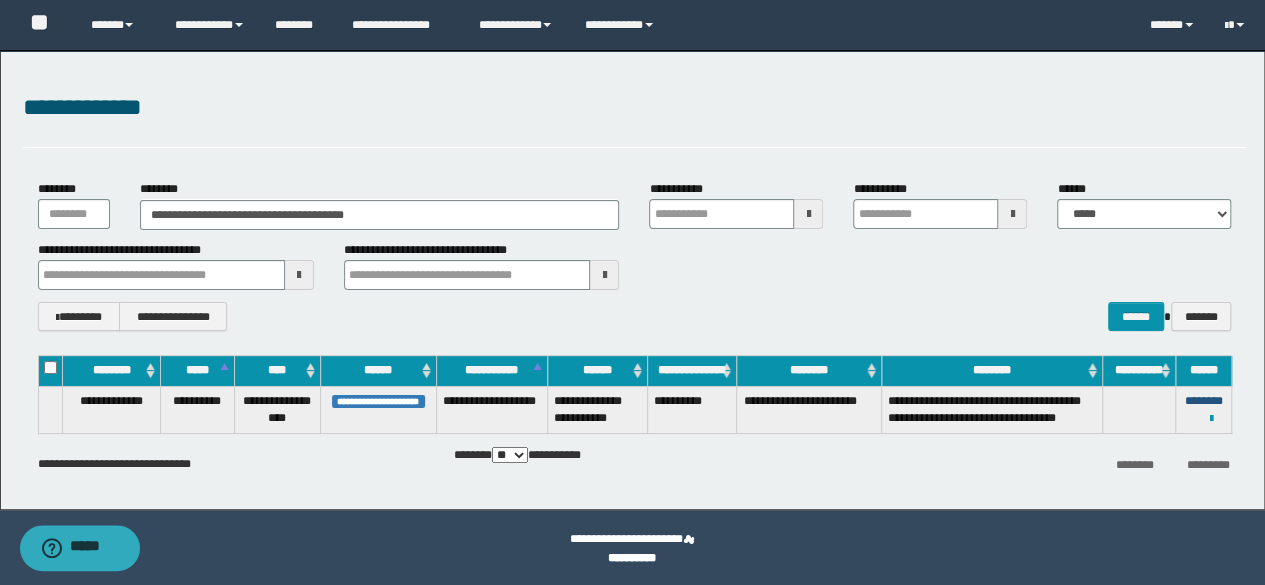 click on "********" at bounding box center [1204, 401] 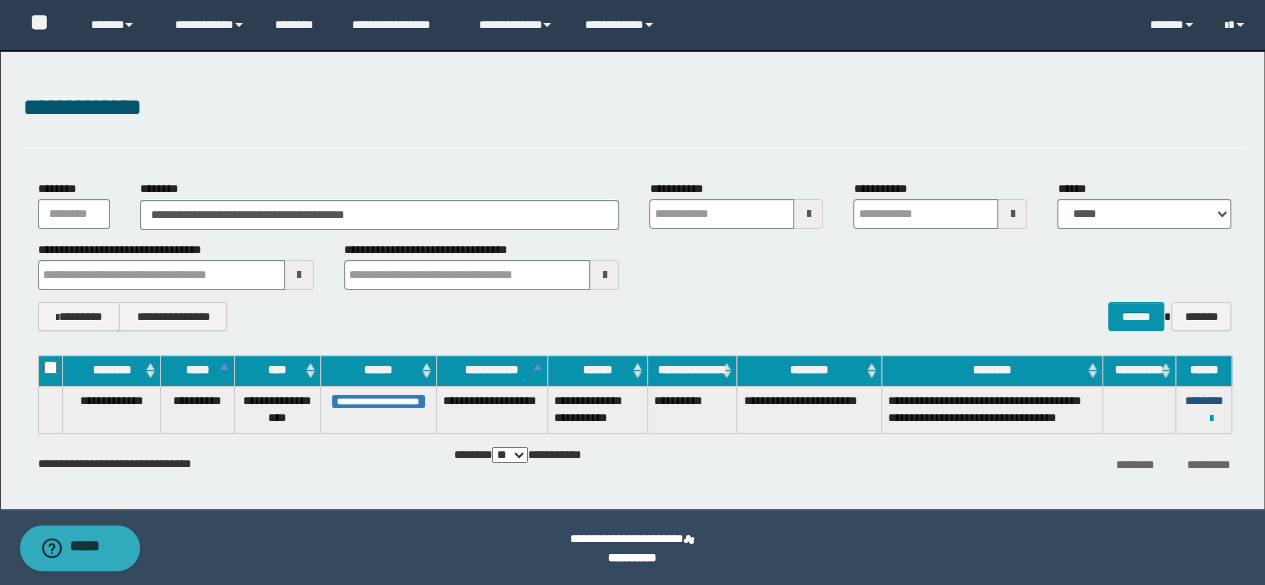 type 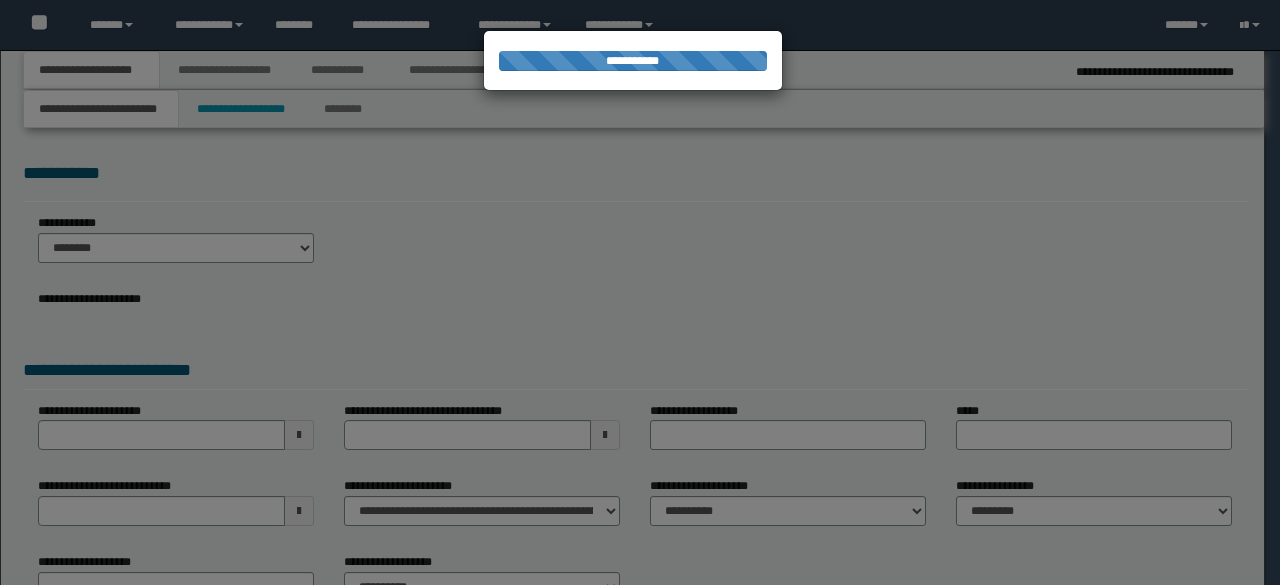 scroll, scrollTop: 0, scrollLeft: 0, axis: both 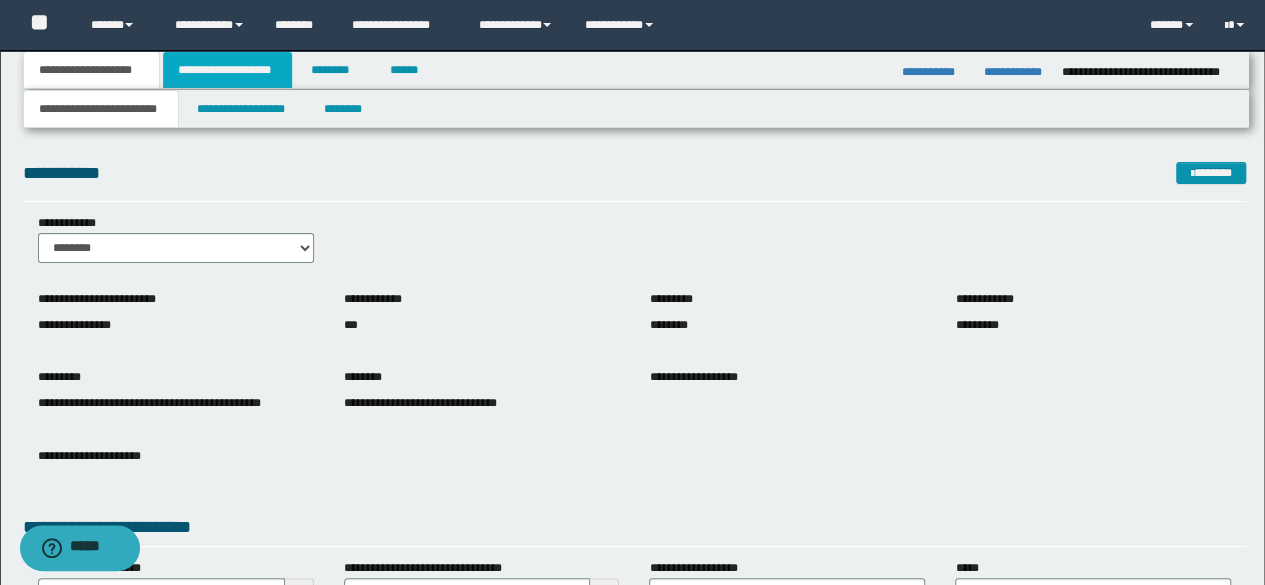 click on "**********" at bounding box center [227, 70] 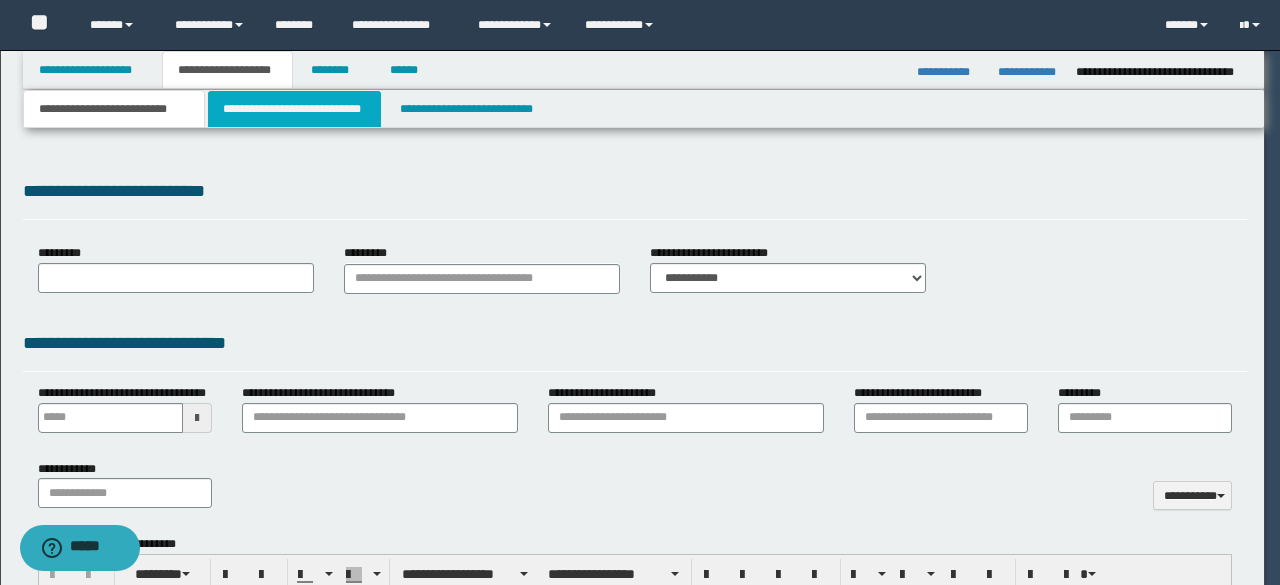 select on "*" 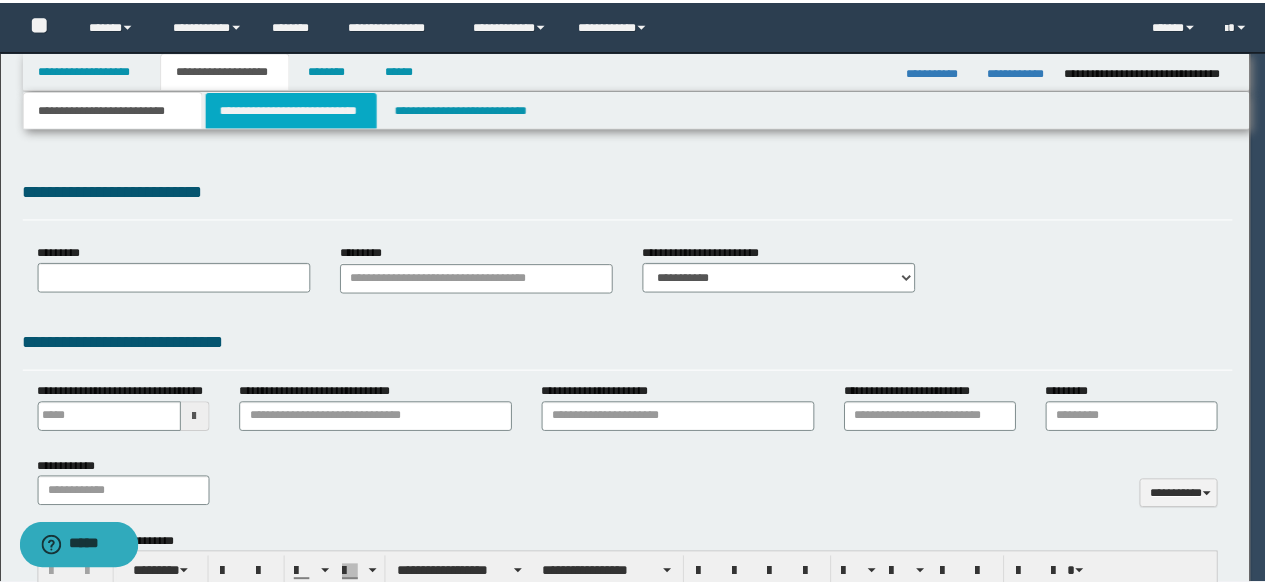 scroll, scrollTop: 0, scrollLeft: 0, axis: both 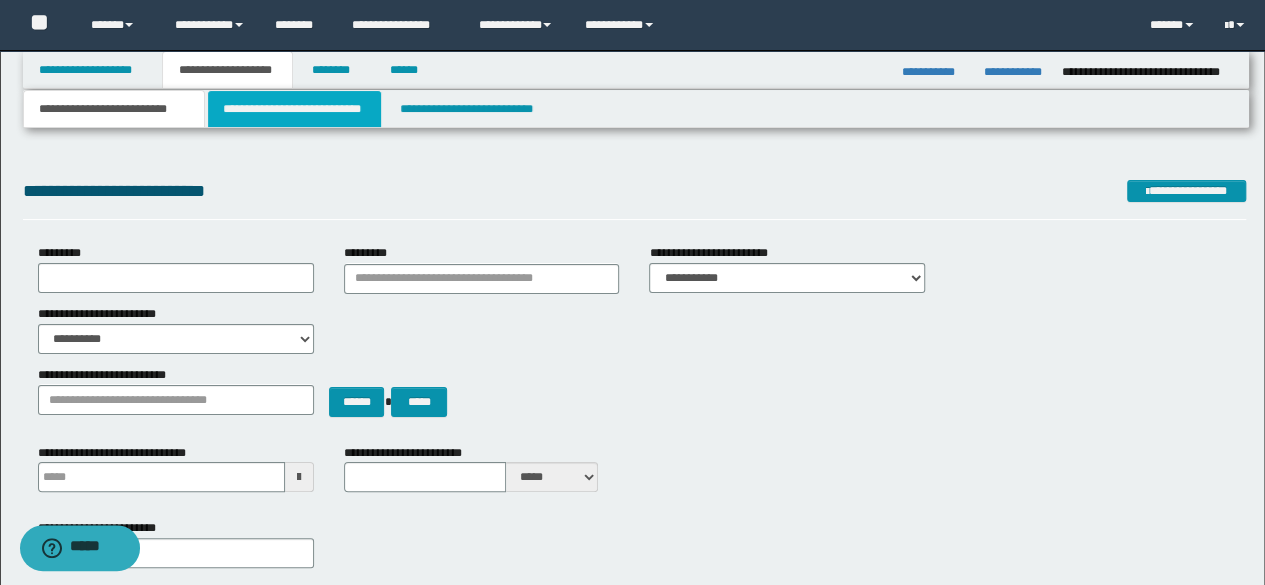 click on "**********" at bounding box center [294, 109] 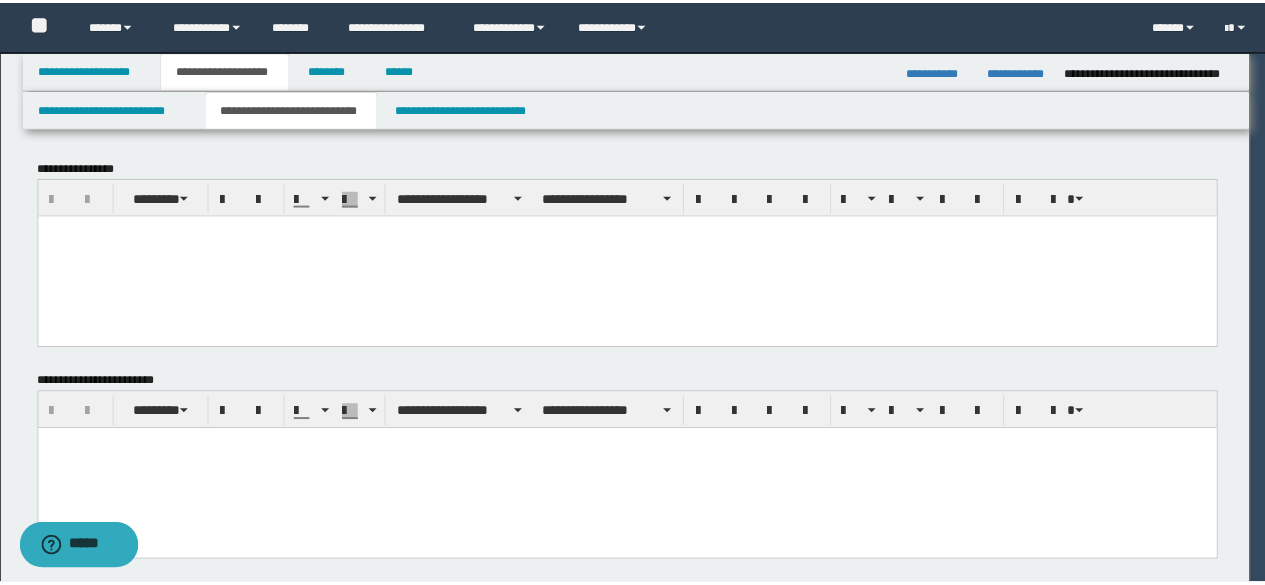 scroll, scrollTop: 0, scrollLeft: 0, axis: both 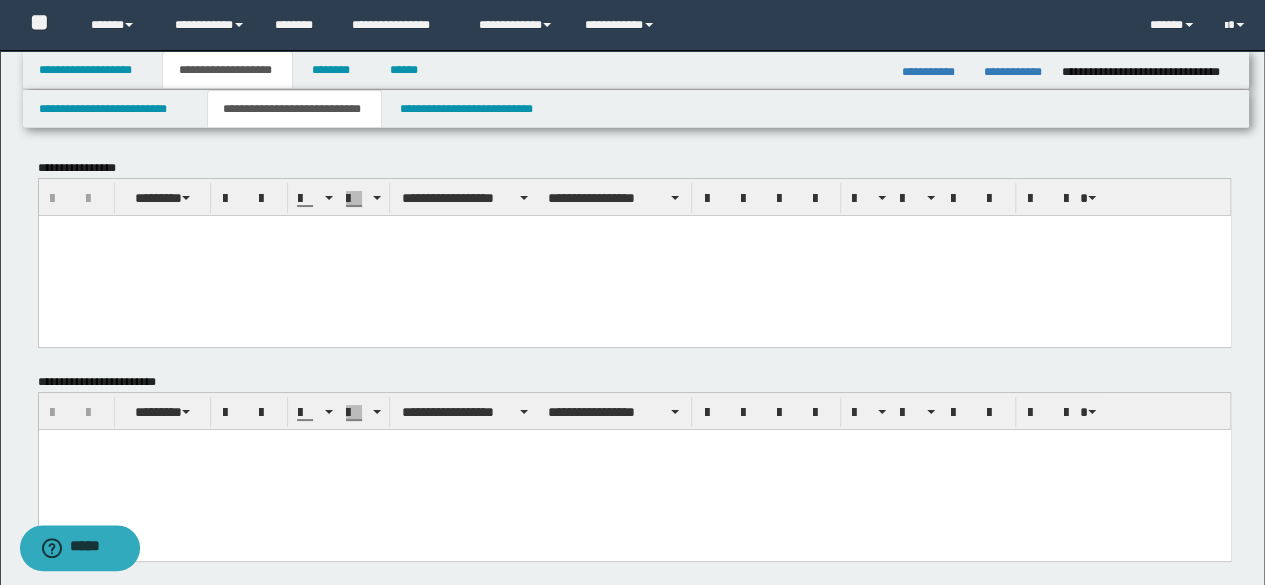 click at bounding box center [634, 445] 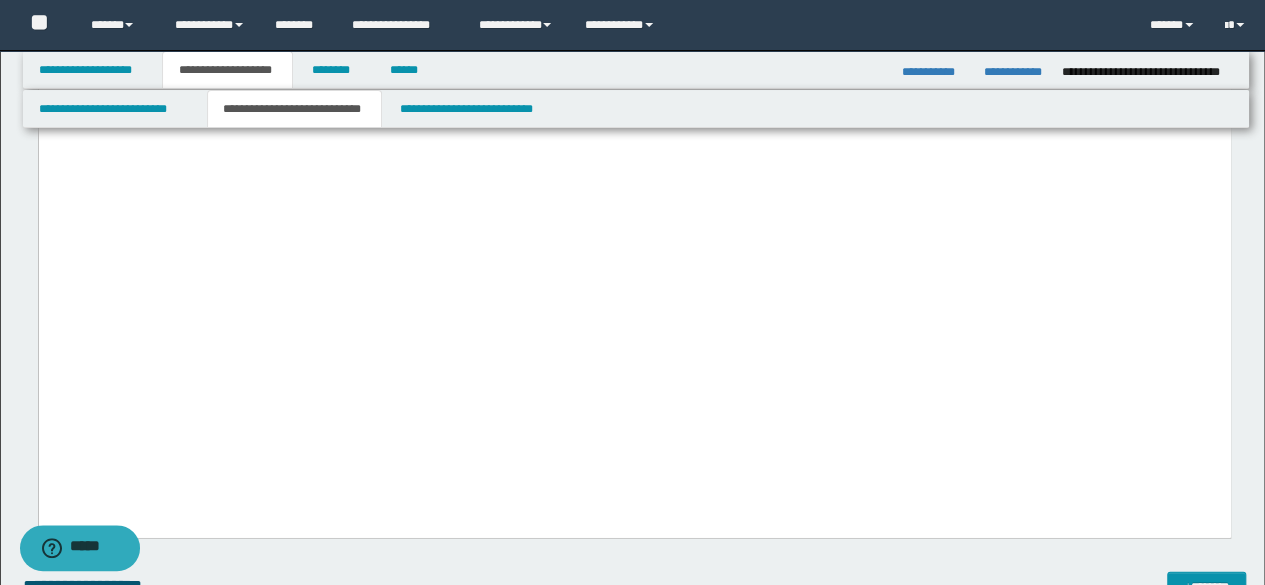 scroll, scrollTop: 2600, scrollLeft: 0, axis: vertical 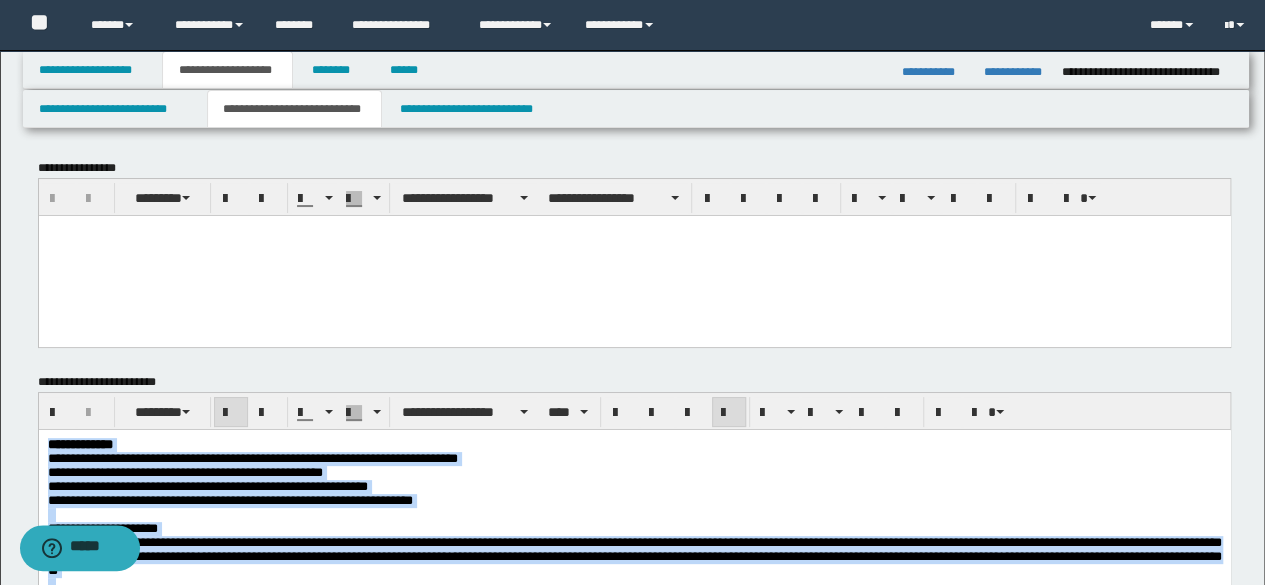 drag, startPoint x: 219, startPoint y: 2962, endPoint x: 0, endPoint y: 4, distance: 2966.096 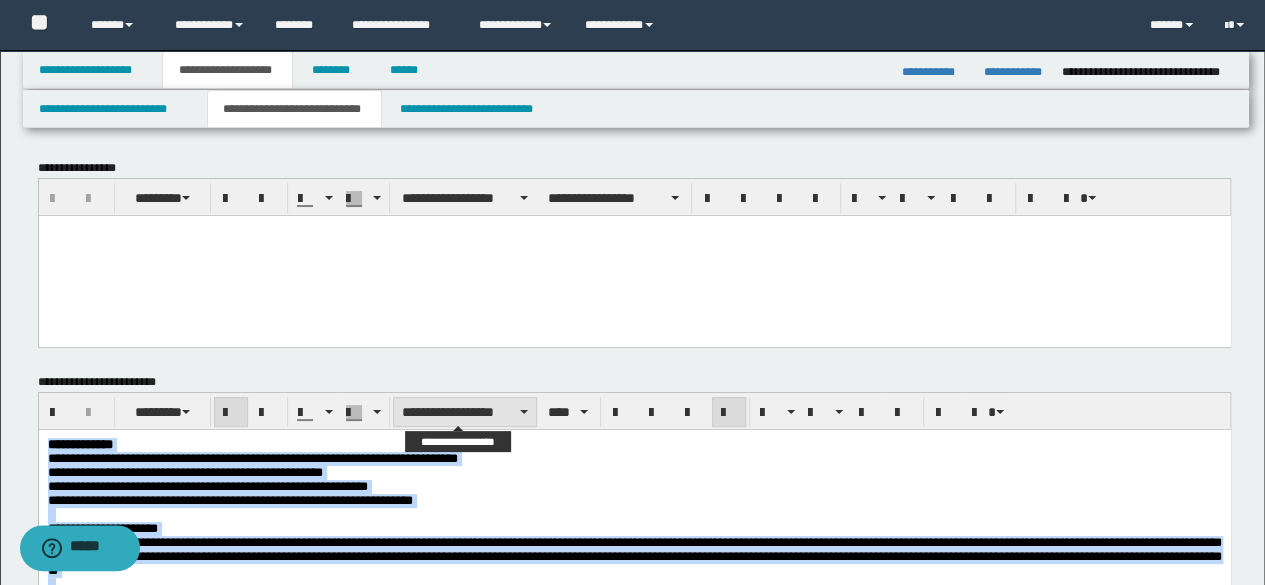 click on "**********" at bounding box center [465, 412] 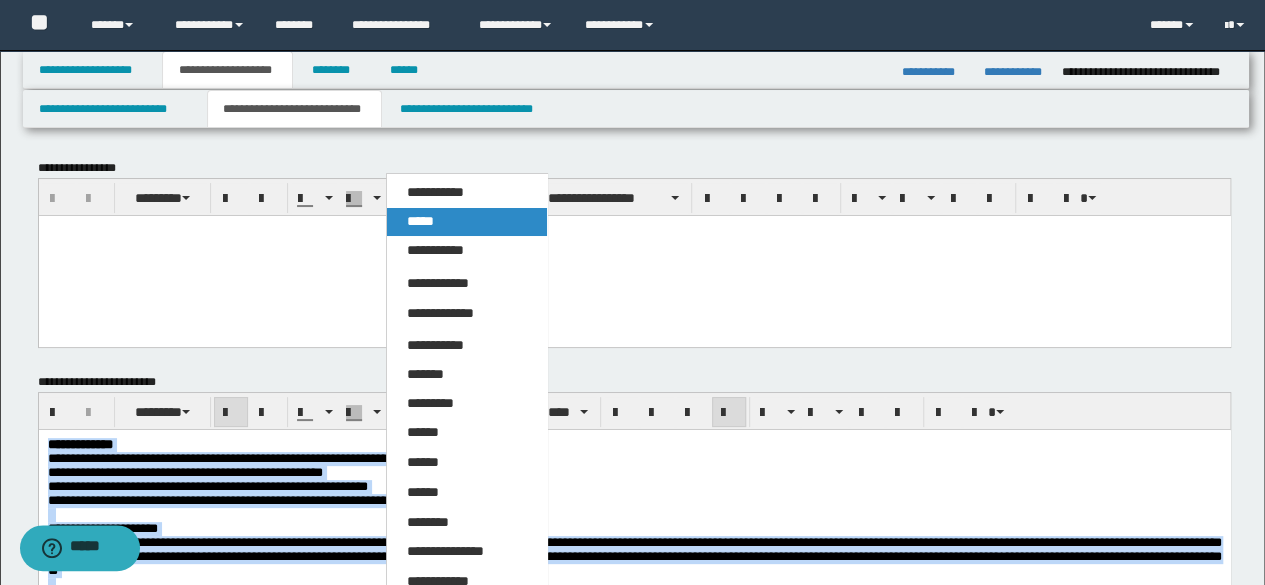 click on "*****" at bounding box center (420, 221) 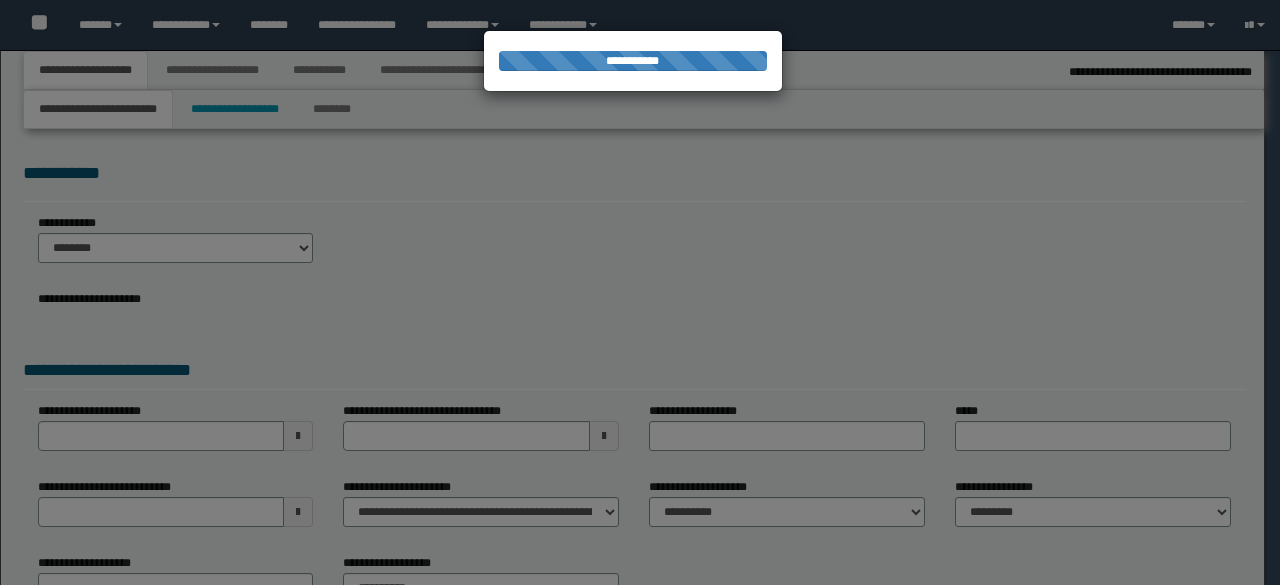 scroll, scrollTop: 0, scrollLeft: 0, axis: both 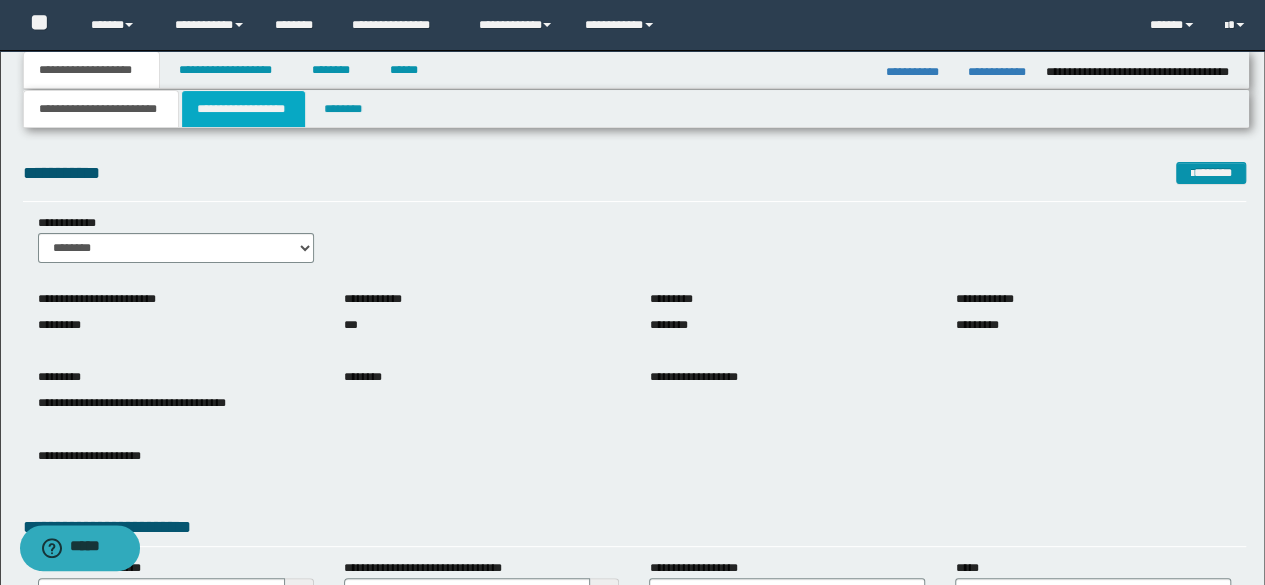 click on "**********" at bounding box center [243, 109] 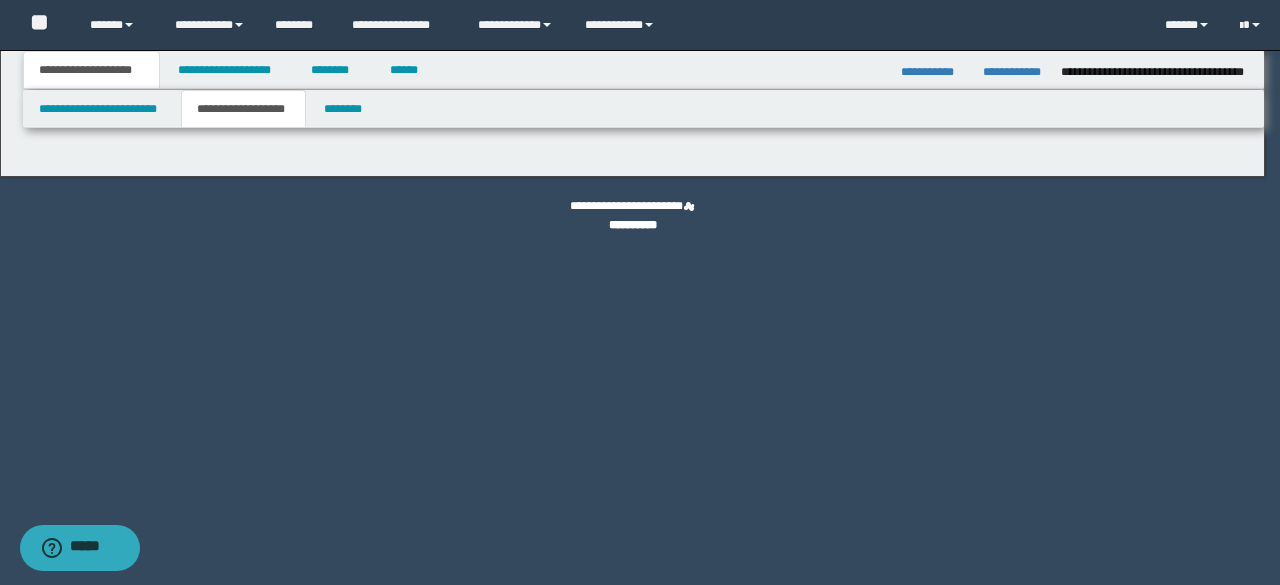 type on "**********" 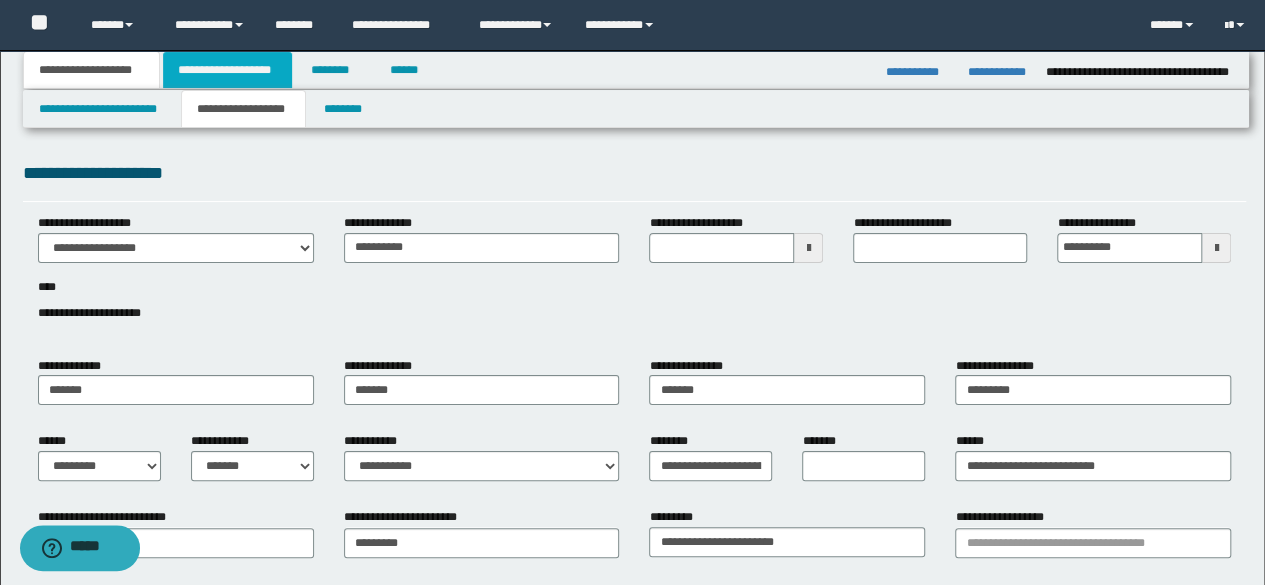 click on "**********" at bounding box center (227, 70) 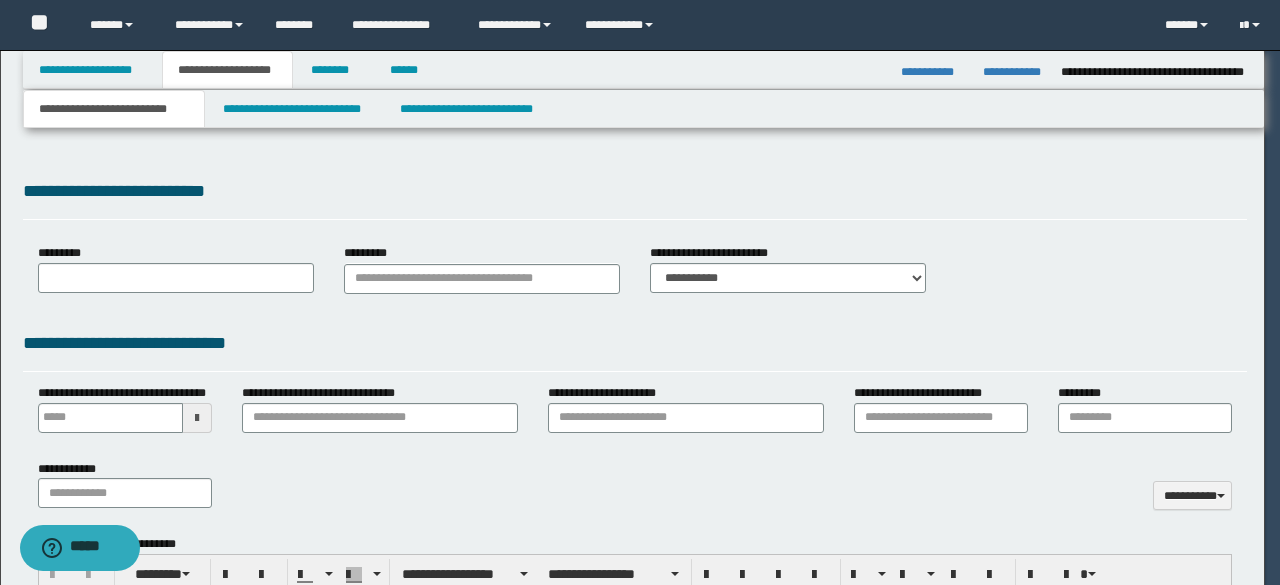 select on "*" 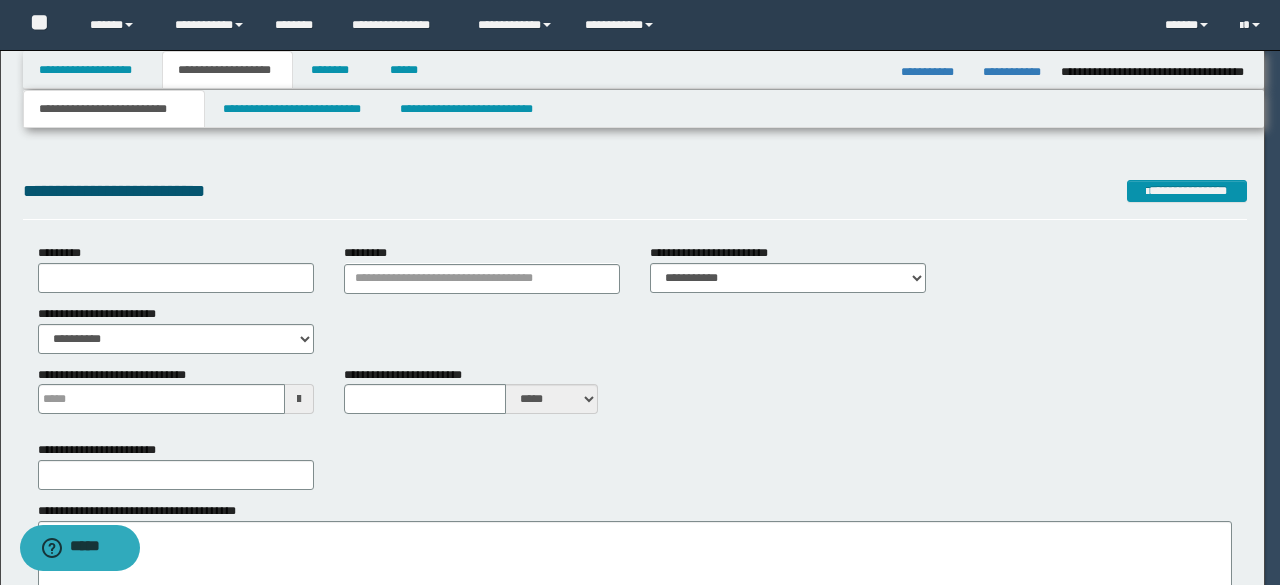 scroll, scrollTop: 0, scrollLeft: 0, axis: both 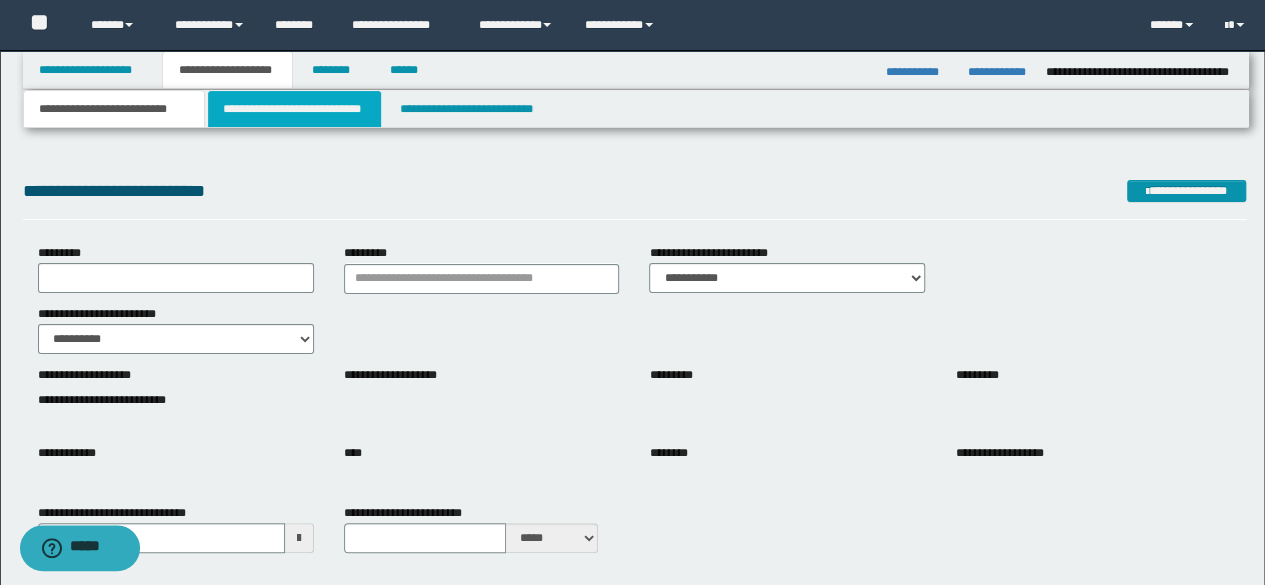 click on "**********" at bounding box center (294, 109) 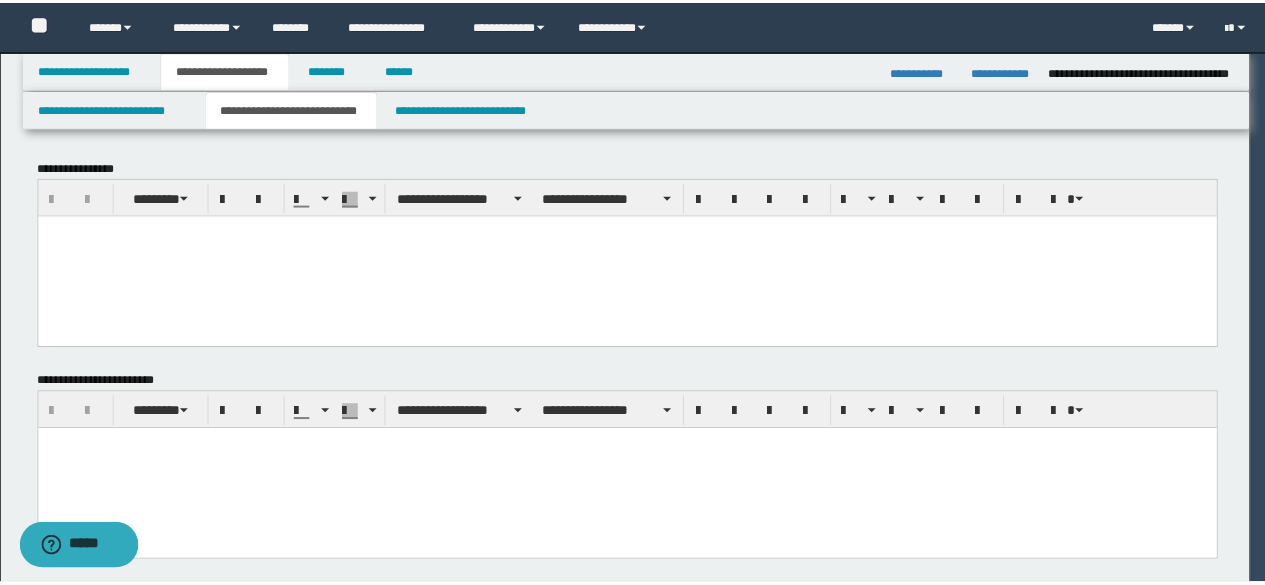 scroll, scrollTop: 0, scrollLeft: 0, axis: both 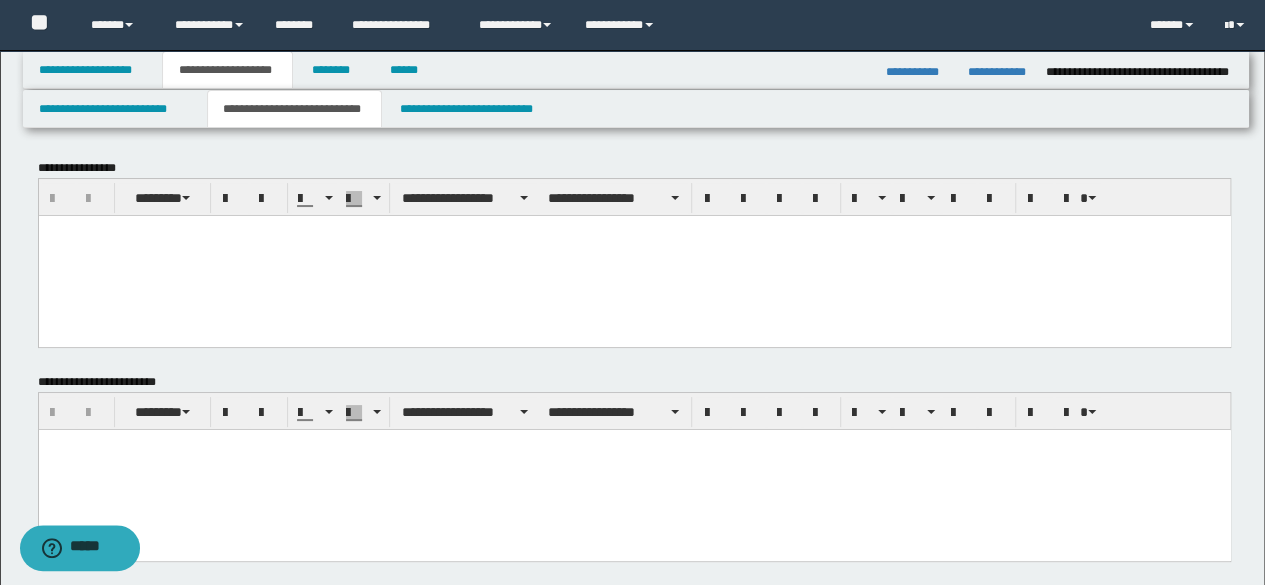 click at bounding box center [634, 445] 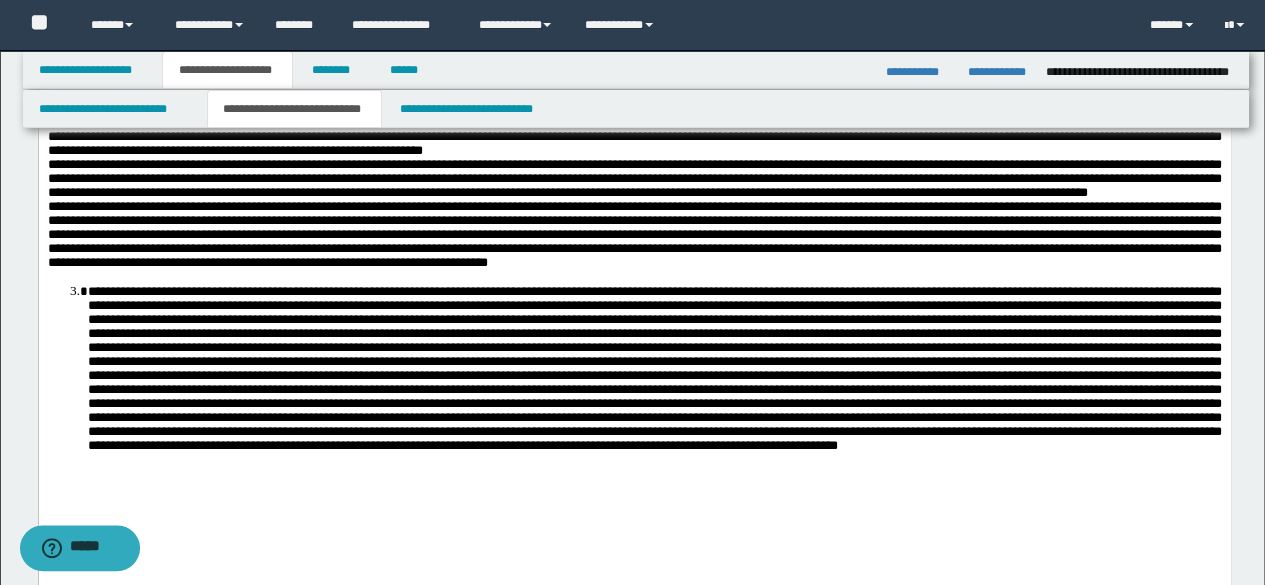 scroll, scrollTop: 600, scrollLeft: 0, axis: vertical 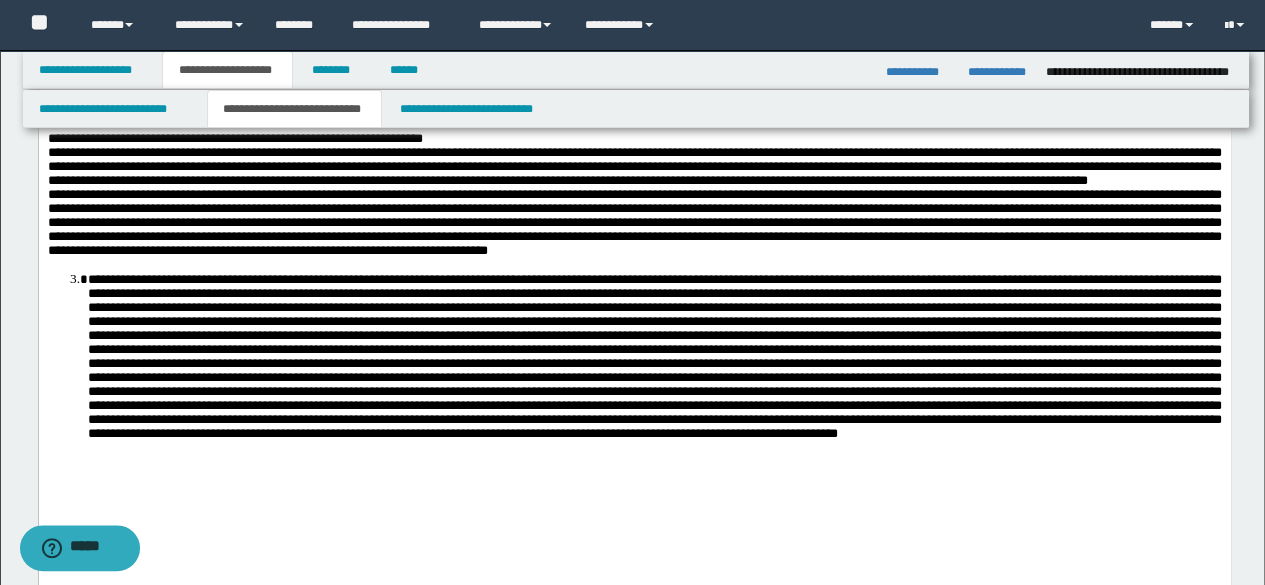 click at bounding box center [654, 356] 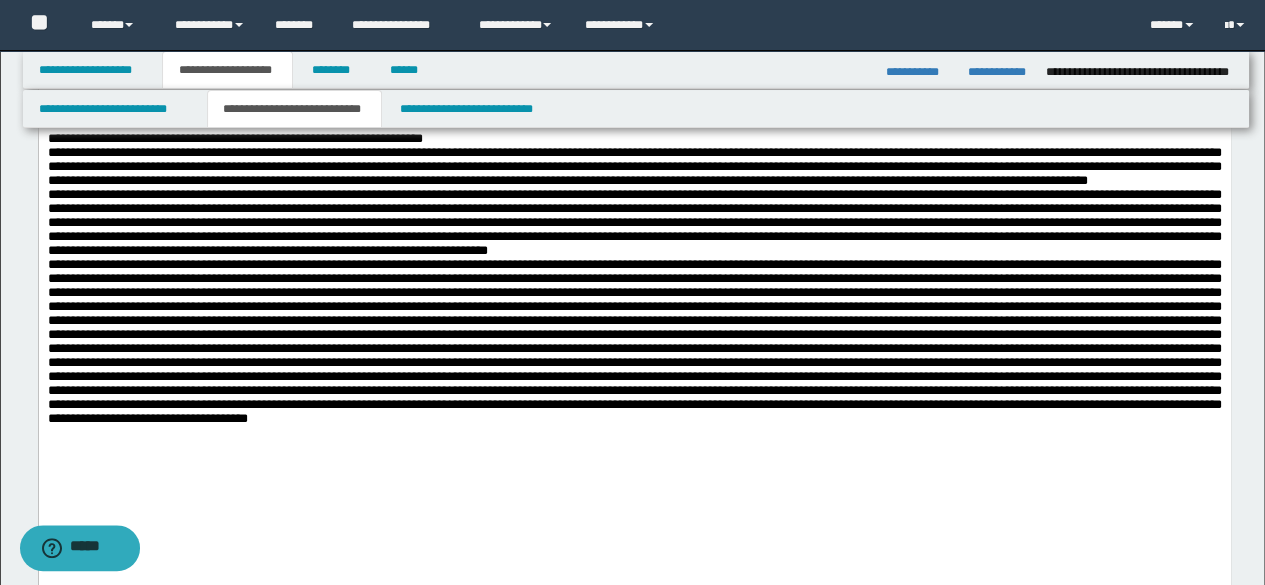 scroll, scrollTop: 800, scrollLeft: 0, axis: vertical 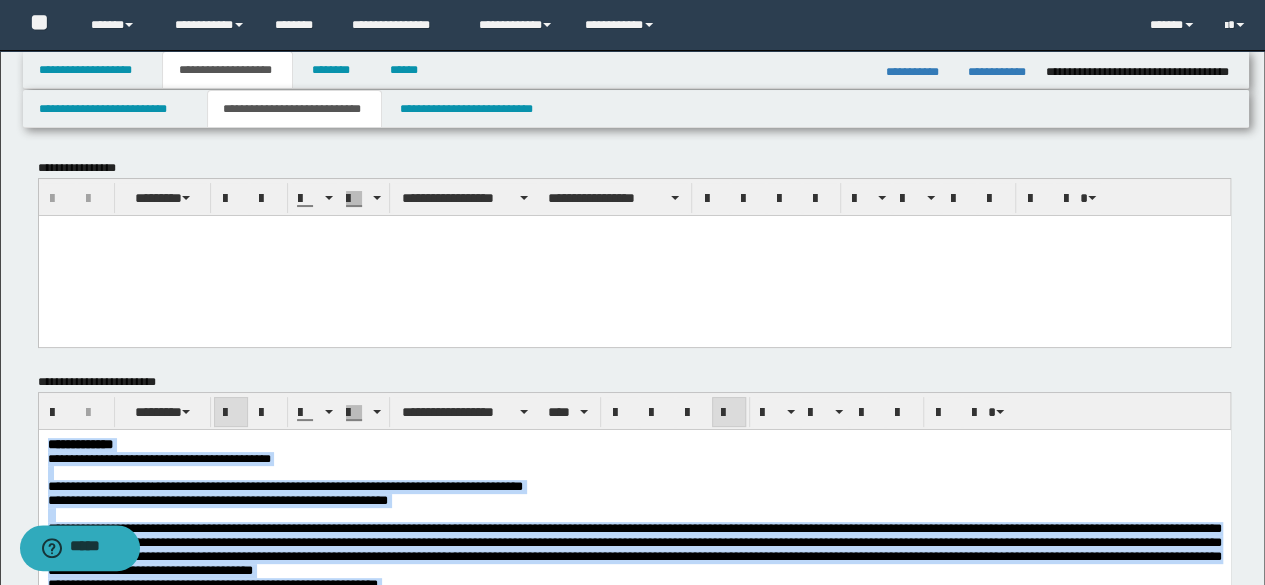 drag, startPoint x: 337, startPoint y: 1147, endPoint x: 0, endPoint y: 139, distance: 1062.8419 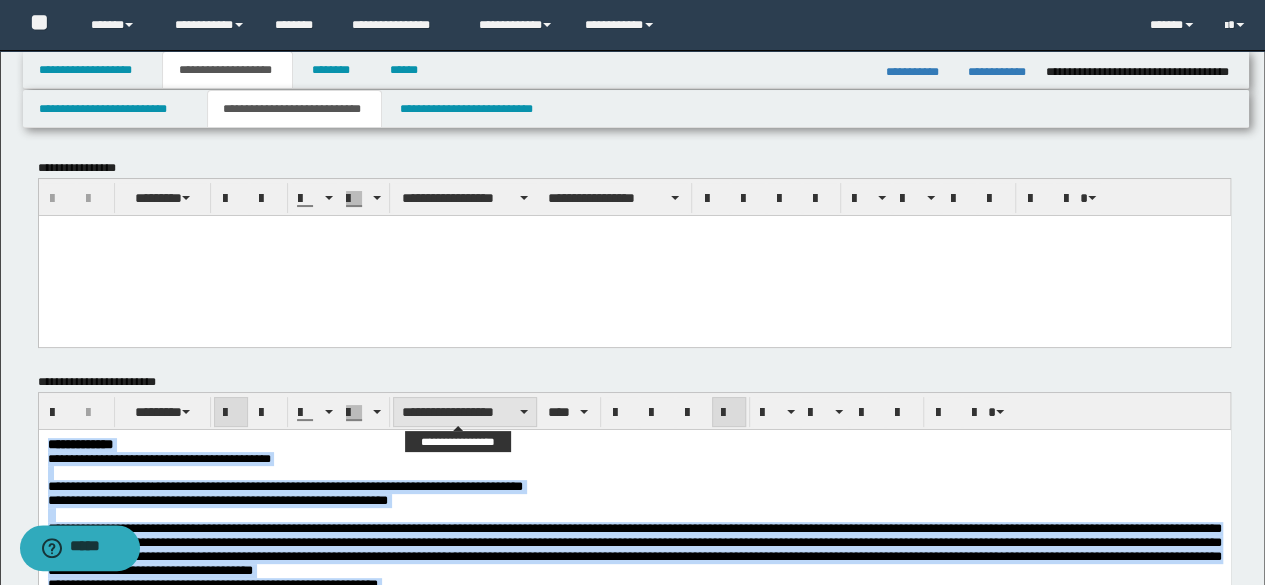 click on "**********" at bounding box center (465, 412) 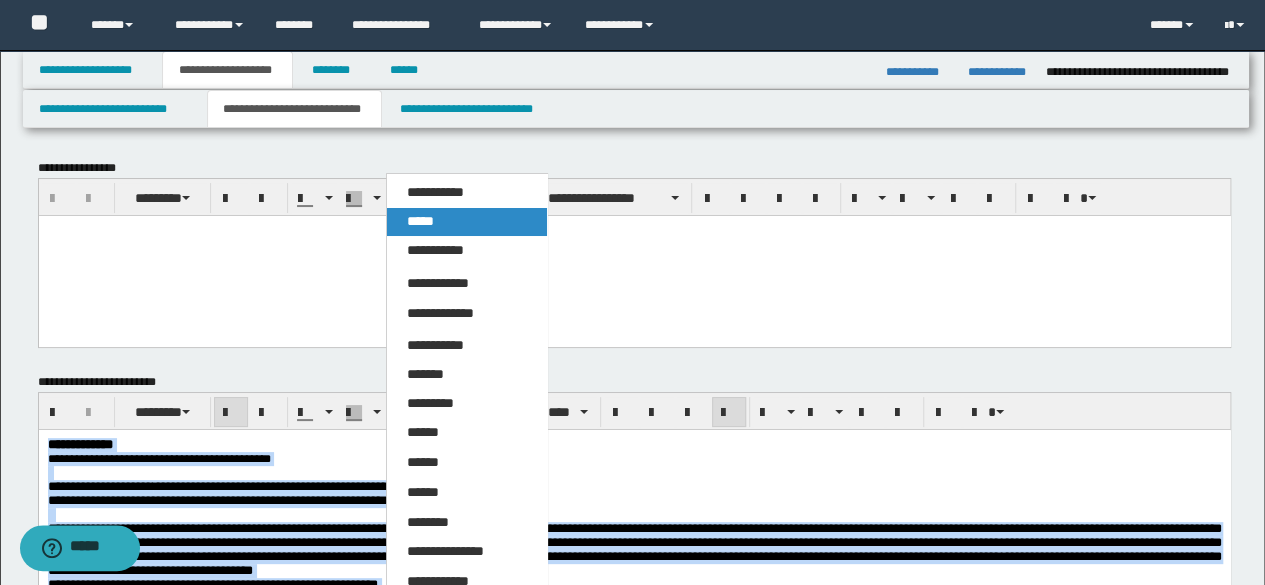click on "*****" at bounding box center [466, 222] 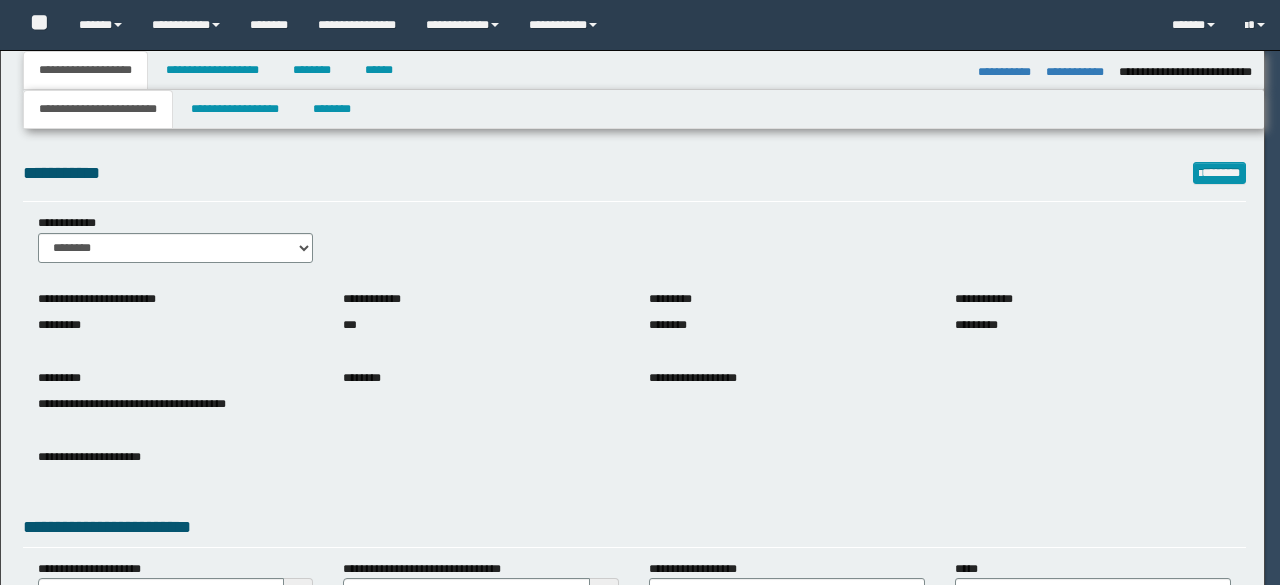 select on "*" 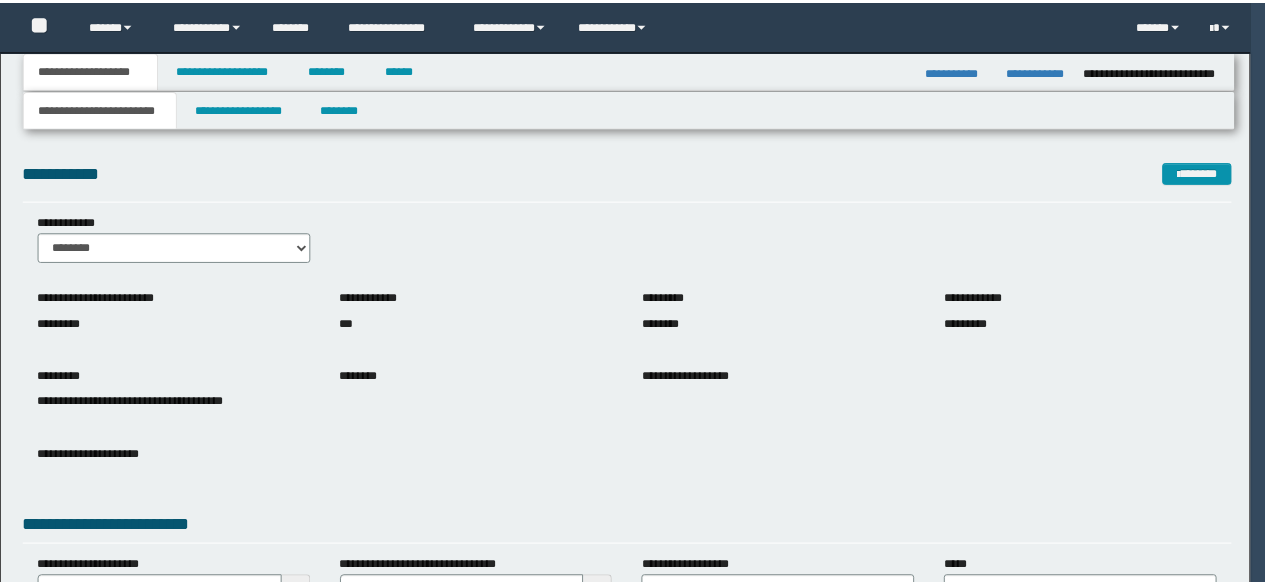 scroll, scrollTop: 0, scrollLeft: 0, axis: both 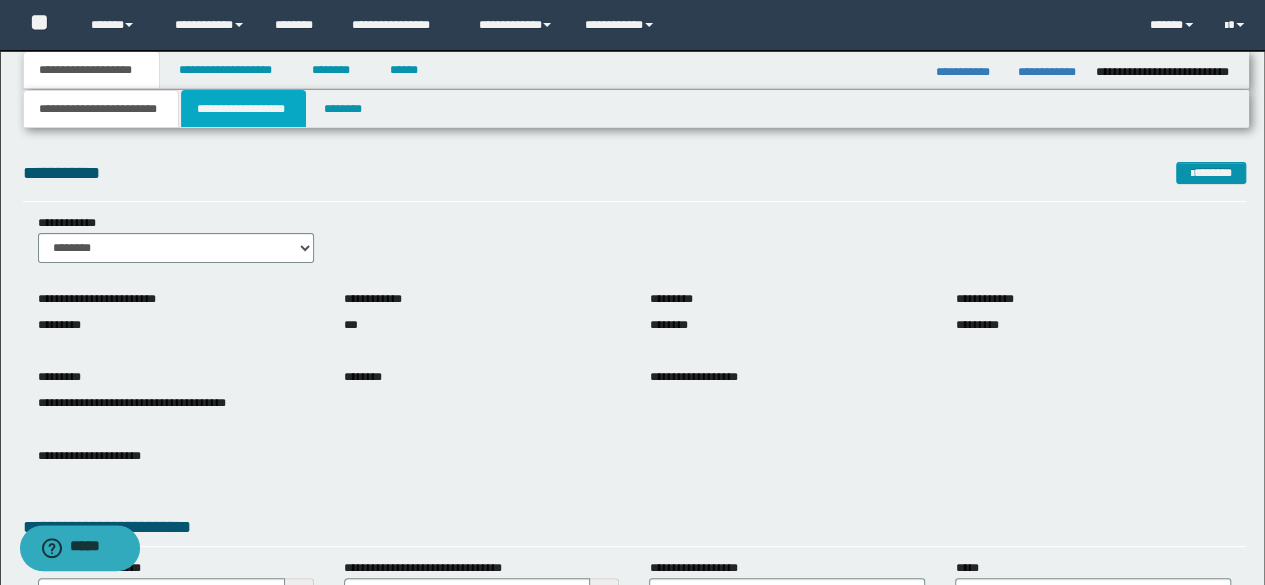click on "**********" at bounding box center (632, 427) 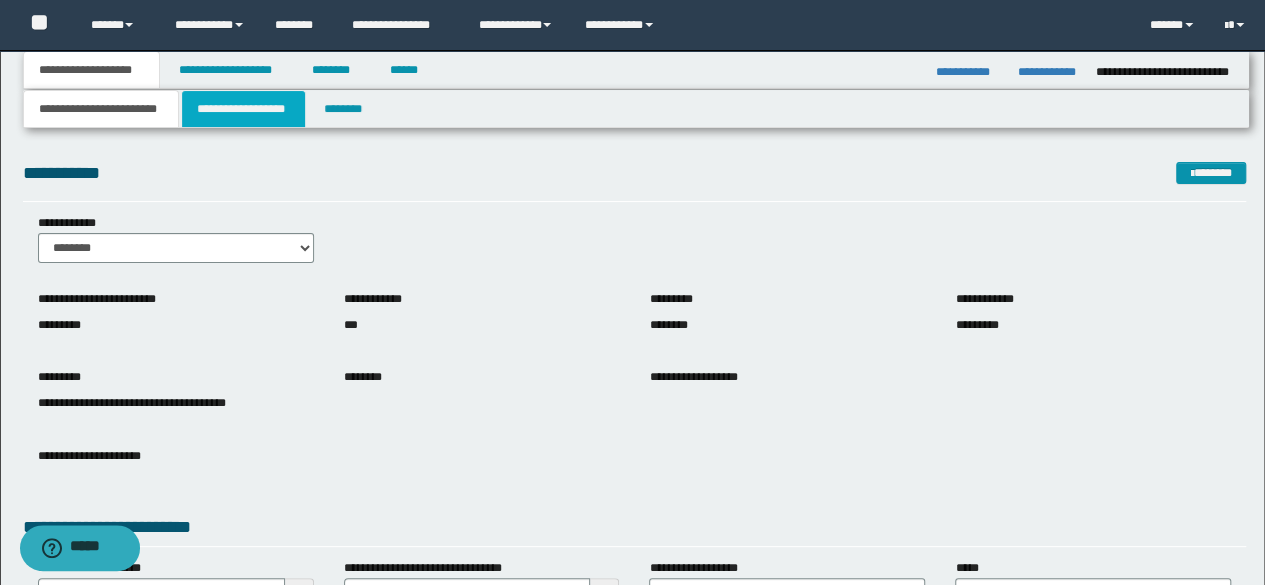click on "**********" at bounding box center [243, 109] 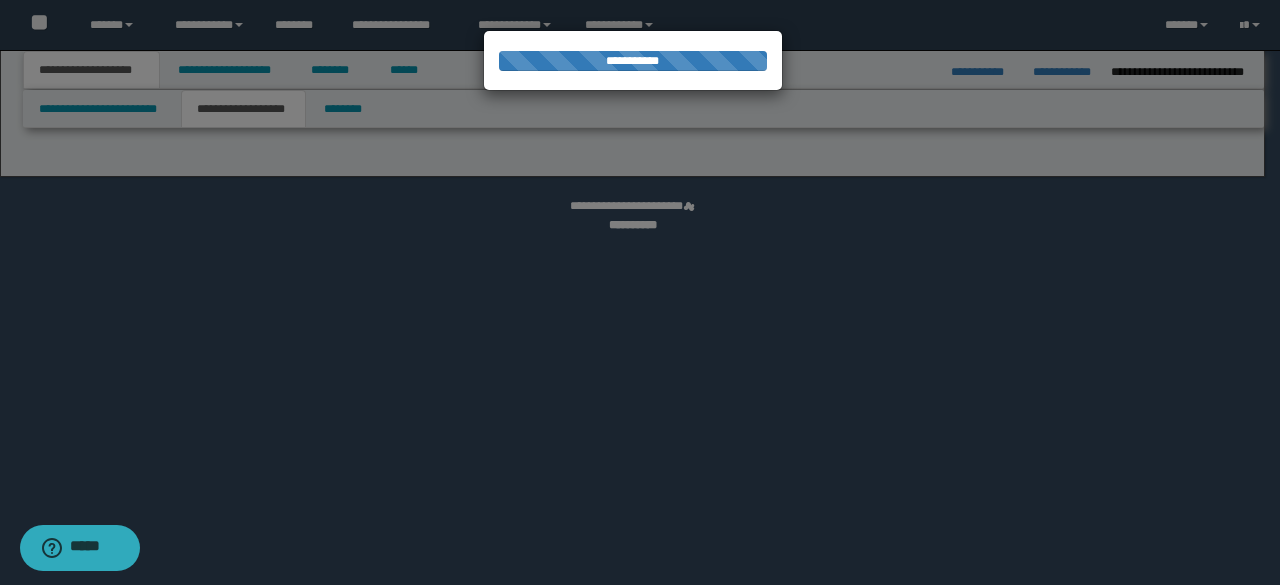select on "*" 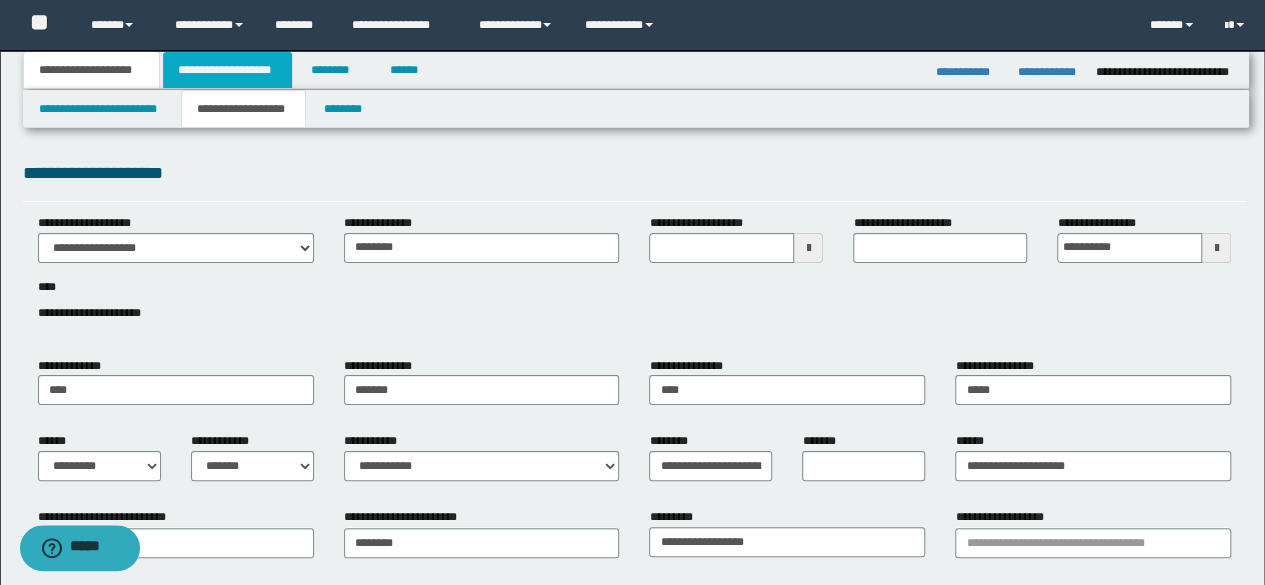 click on "**********" at bounding box center (227, 70) 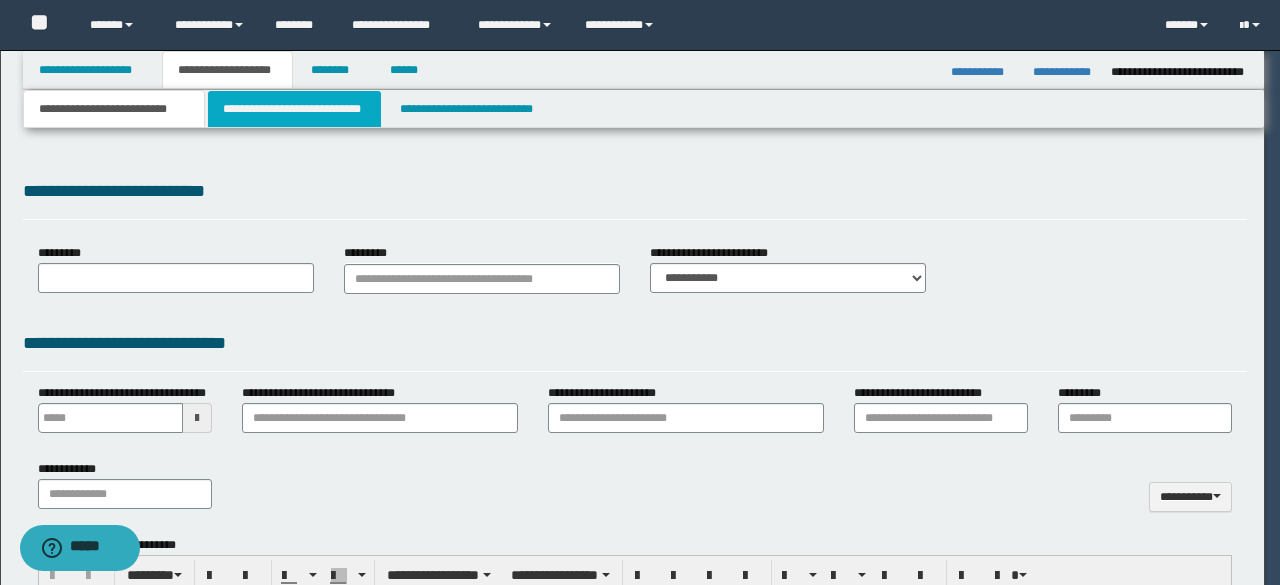 select on "*" 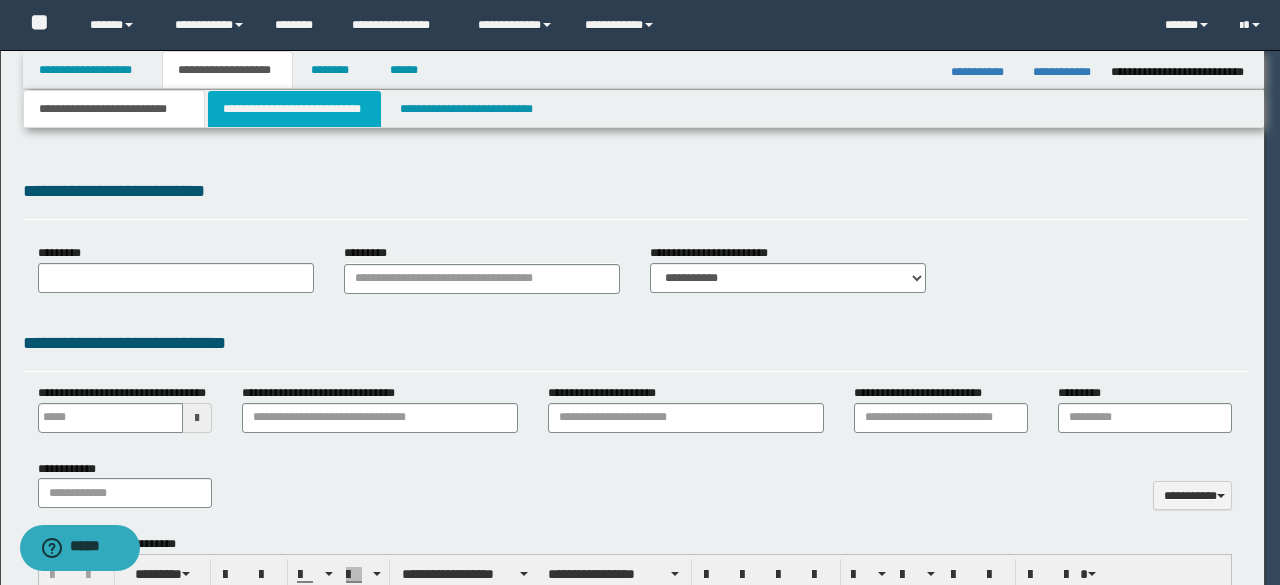 type 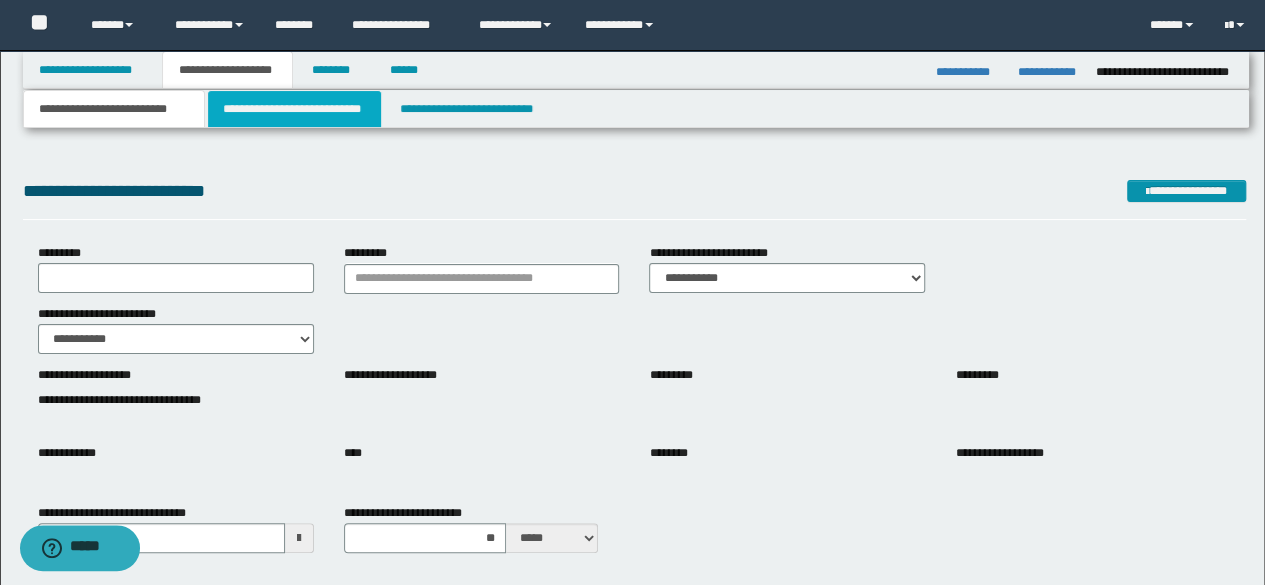 click on "**********" at bounding box center [294, 109] 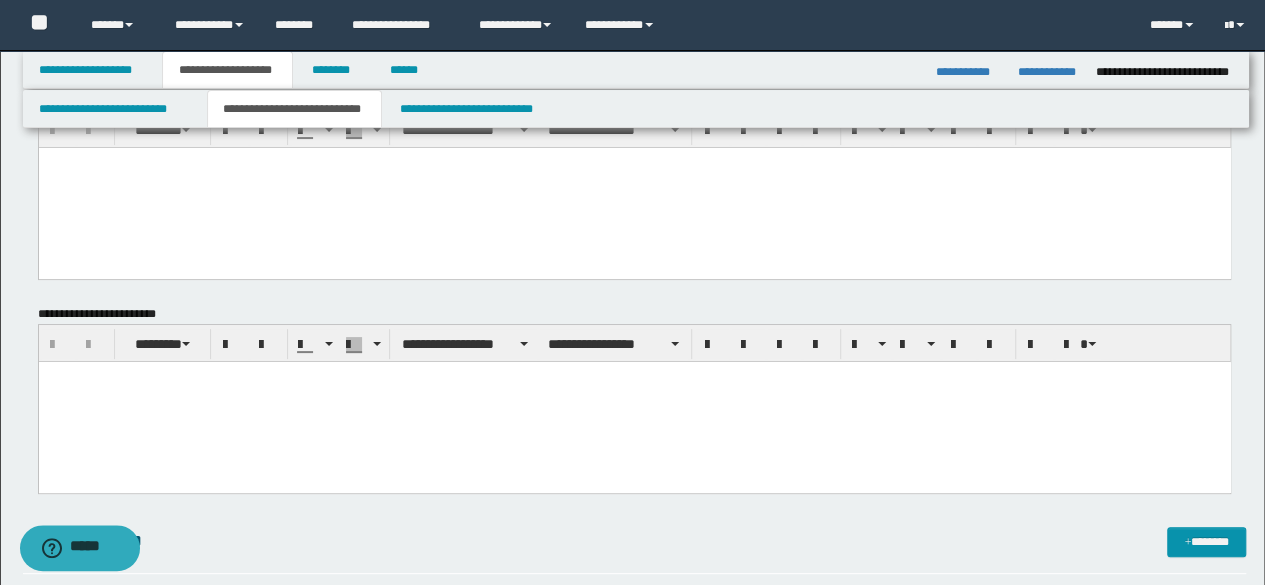 scroll, scrollTop: 100, scrollLeft: 0, axis: vertical 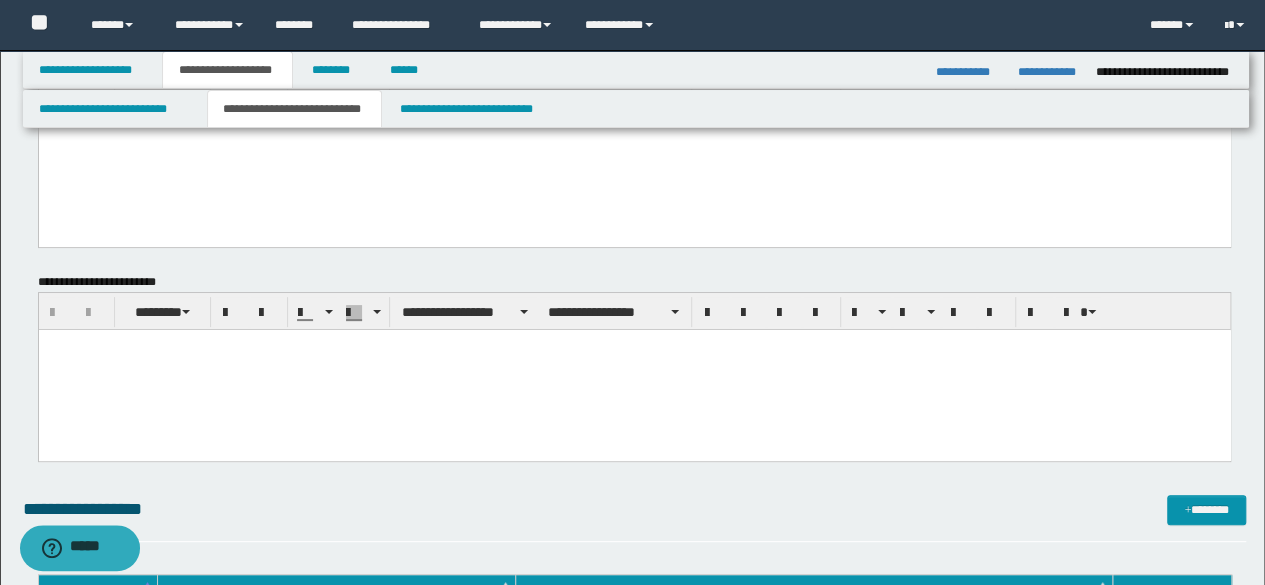 click at bounding box center (634, 345) 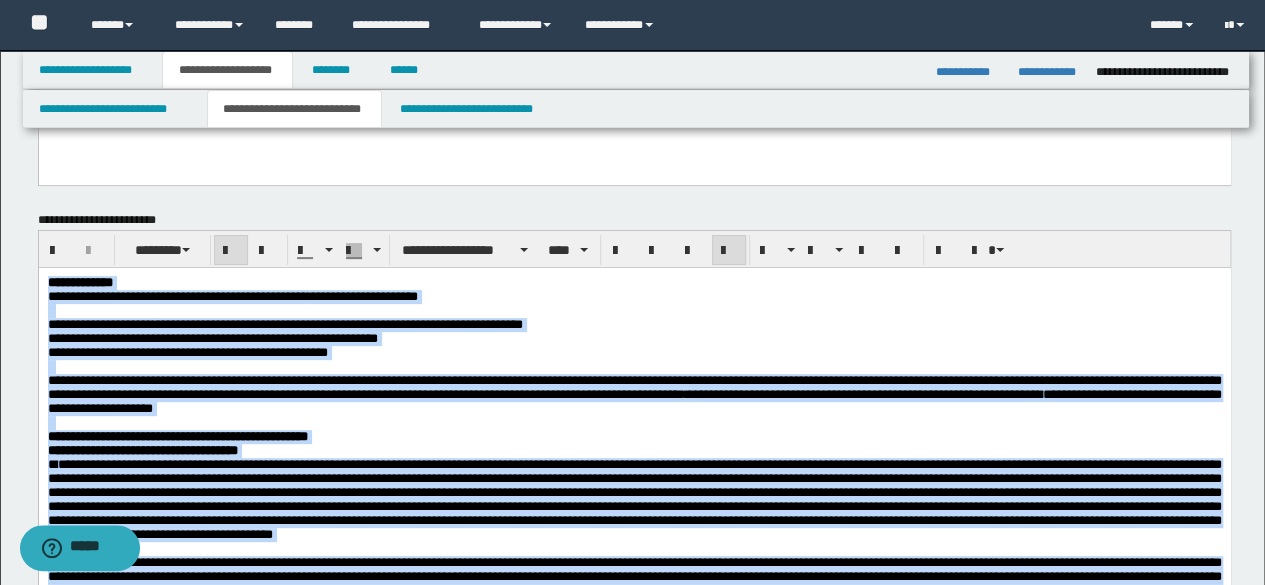 scroll, scrollTop: 0, scrollLeft: 0, axis: both 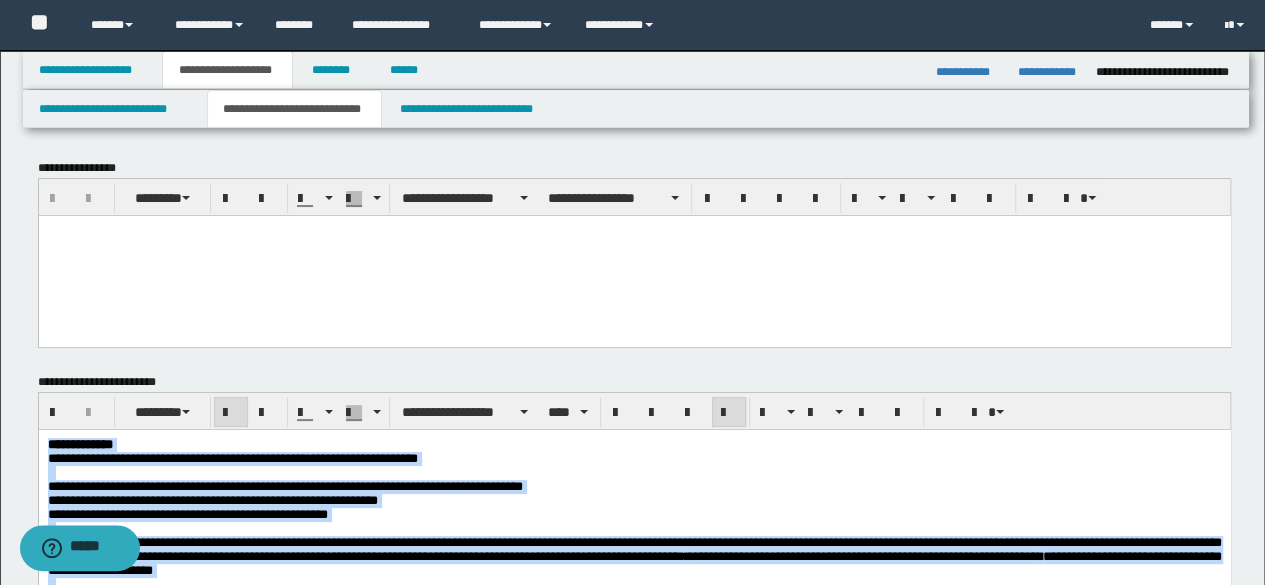 drag, startPoint x: 170, startPoint y: 2688, endPoint x: 0, endPoint y: -12, distance: 2705.3467 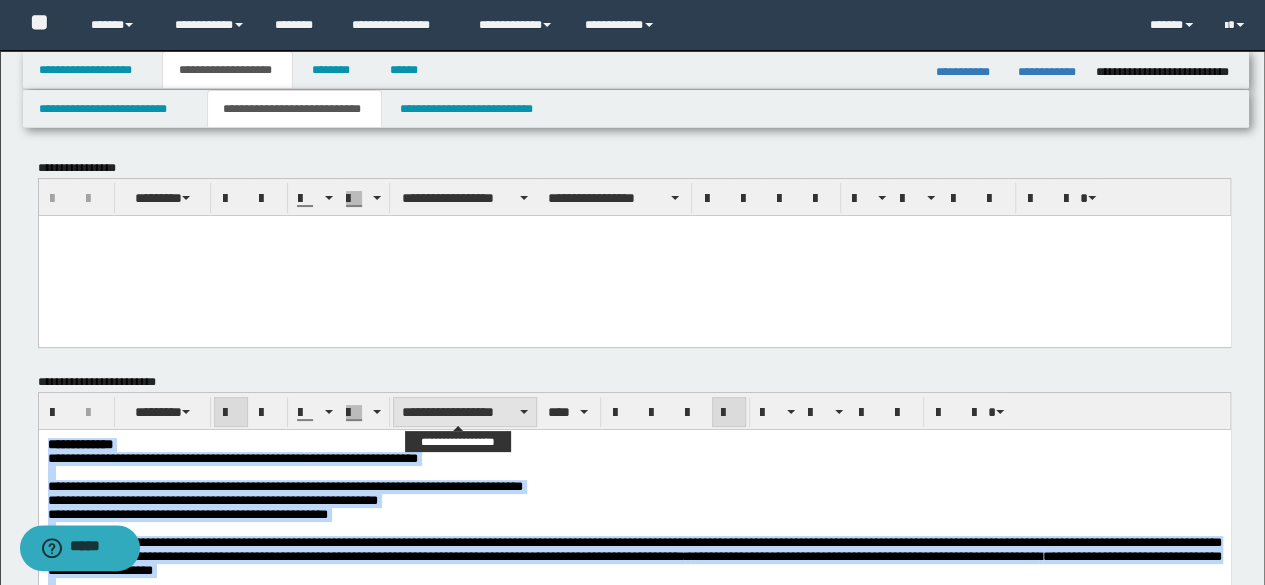 click on "**********" at bounding box center (465, 412) 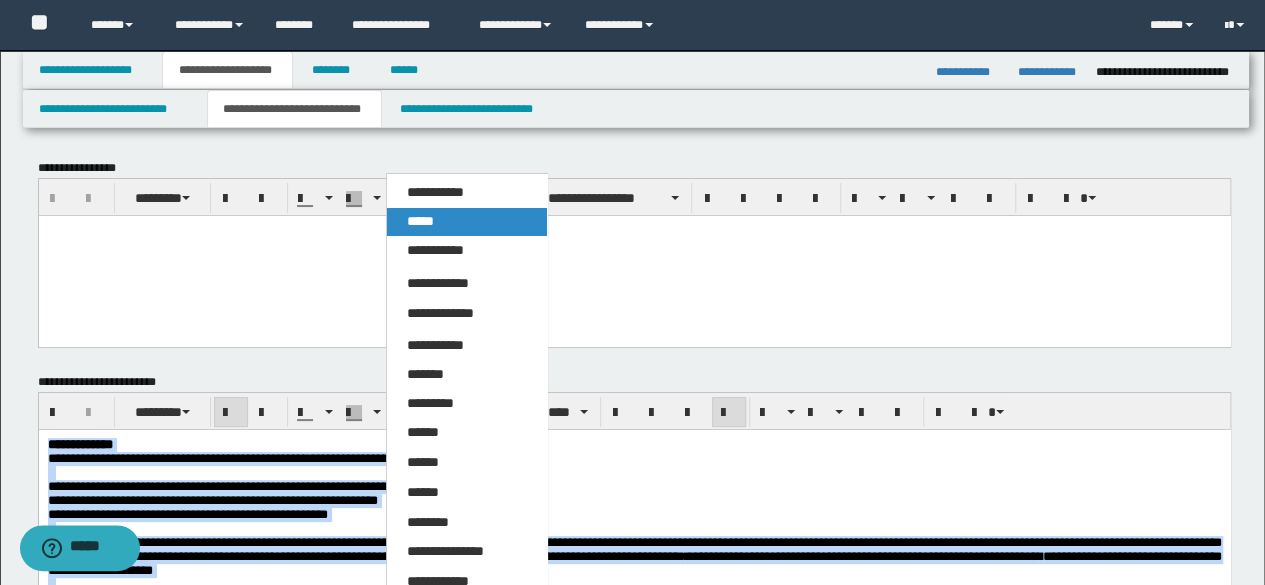 click on "*****" at bounding box center (420, 221) 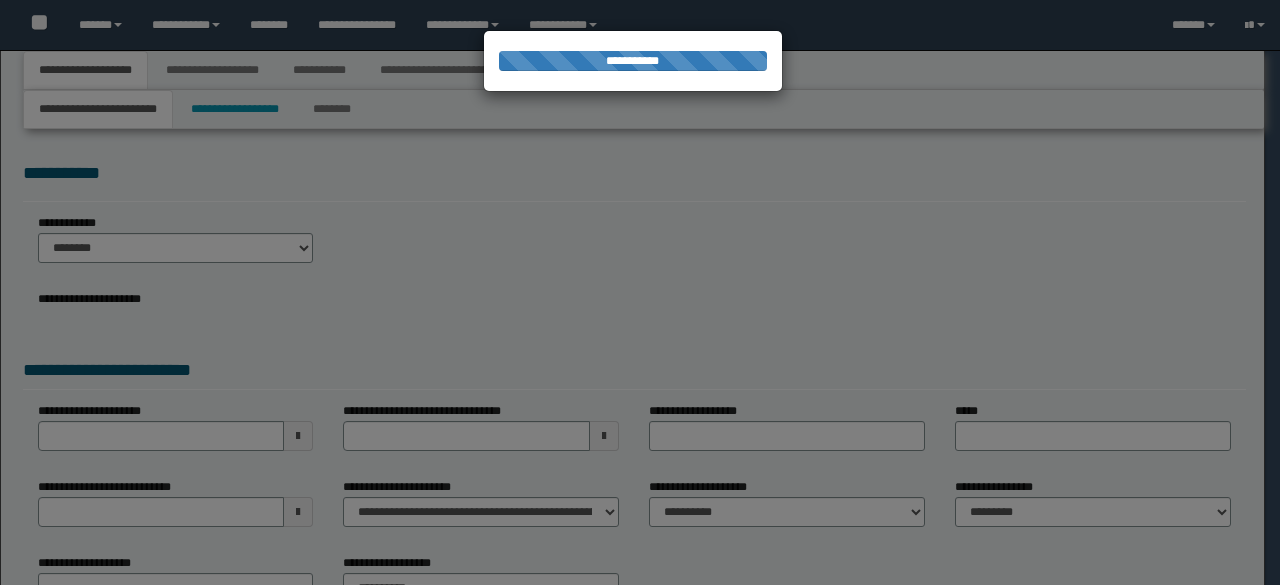 scroll, scrollTop: 0, scrollLeft: 0, axis: both 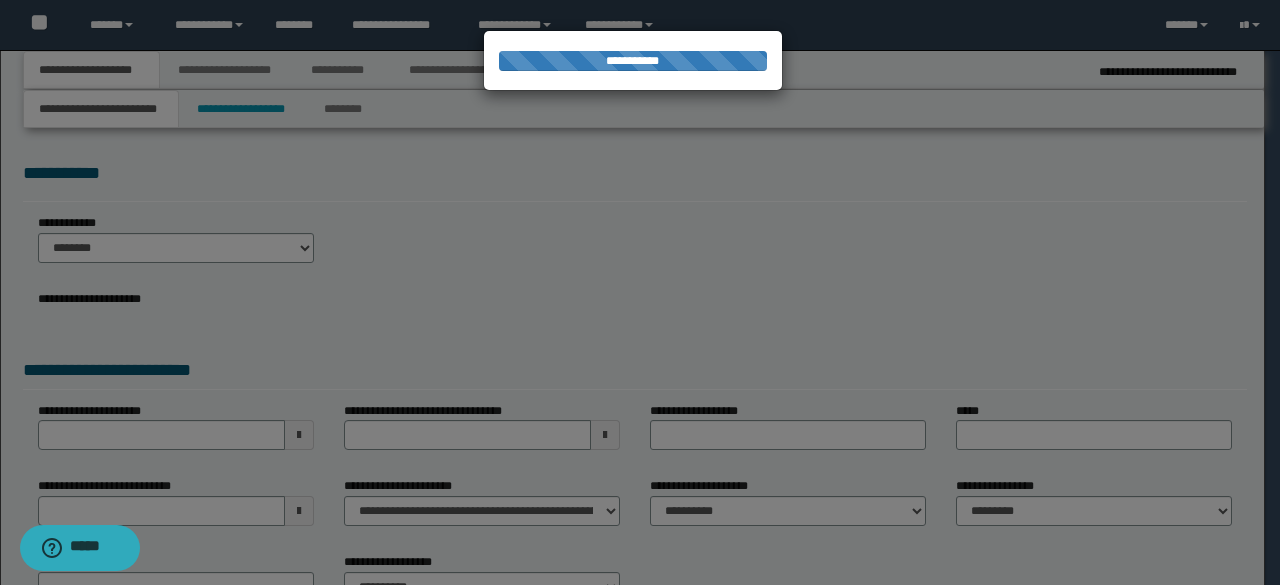 select on "*" 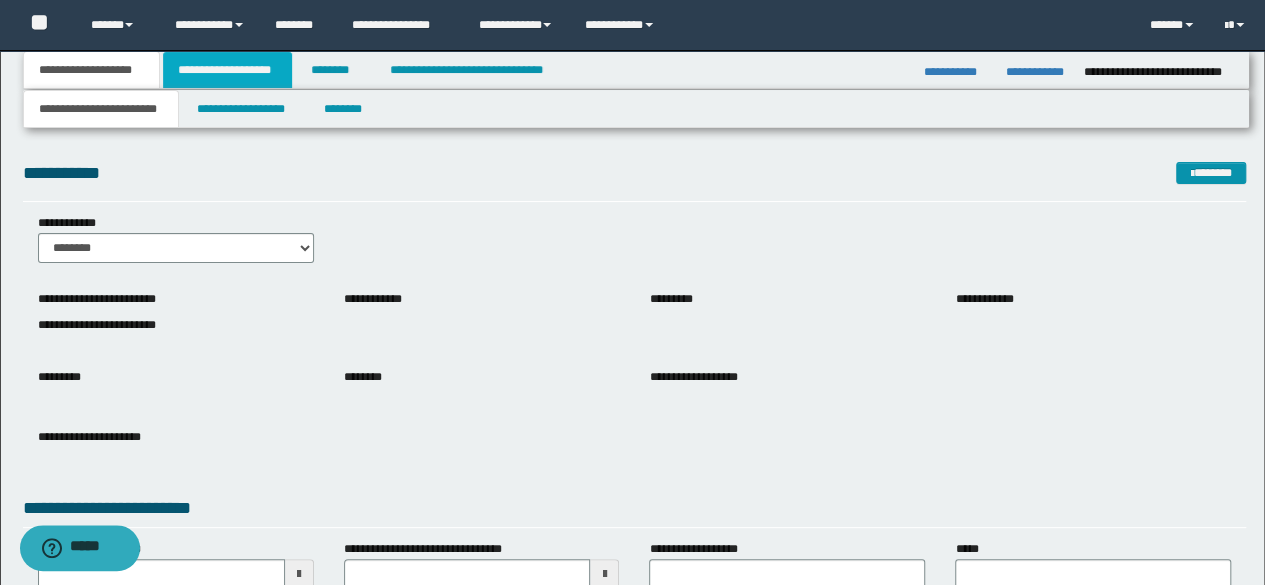 click on "**********" at bounding box center (227, 70) 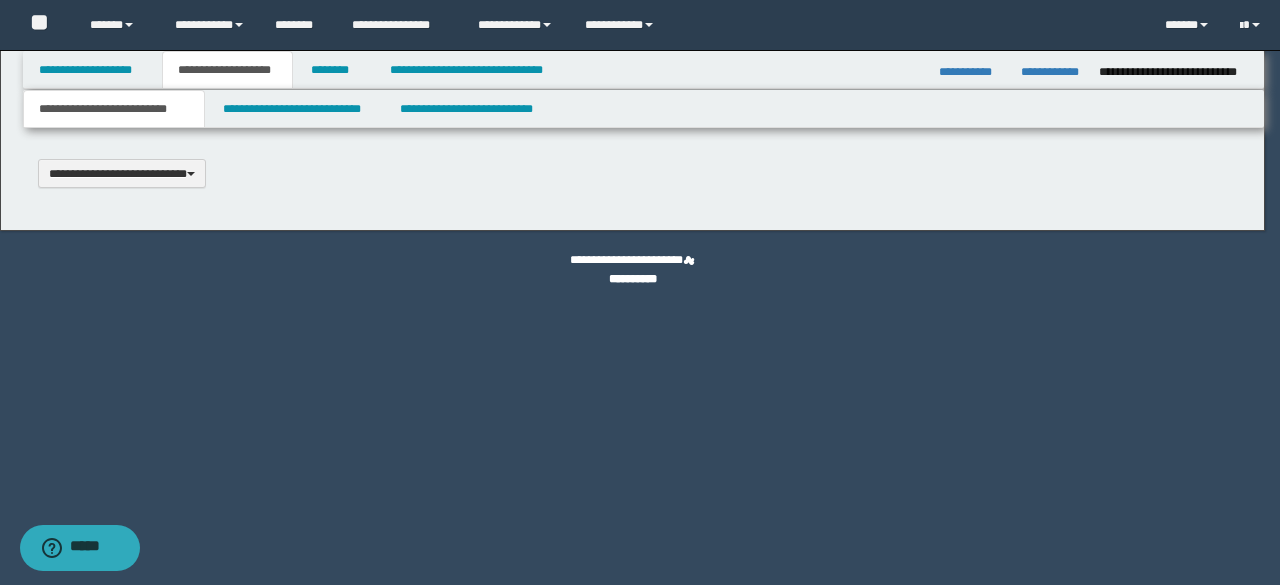 scroll, scrollTop: 0, scrollLeft: 0, axis: both 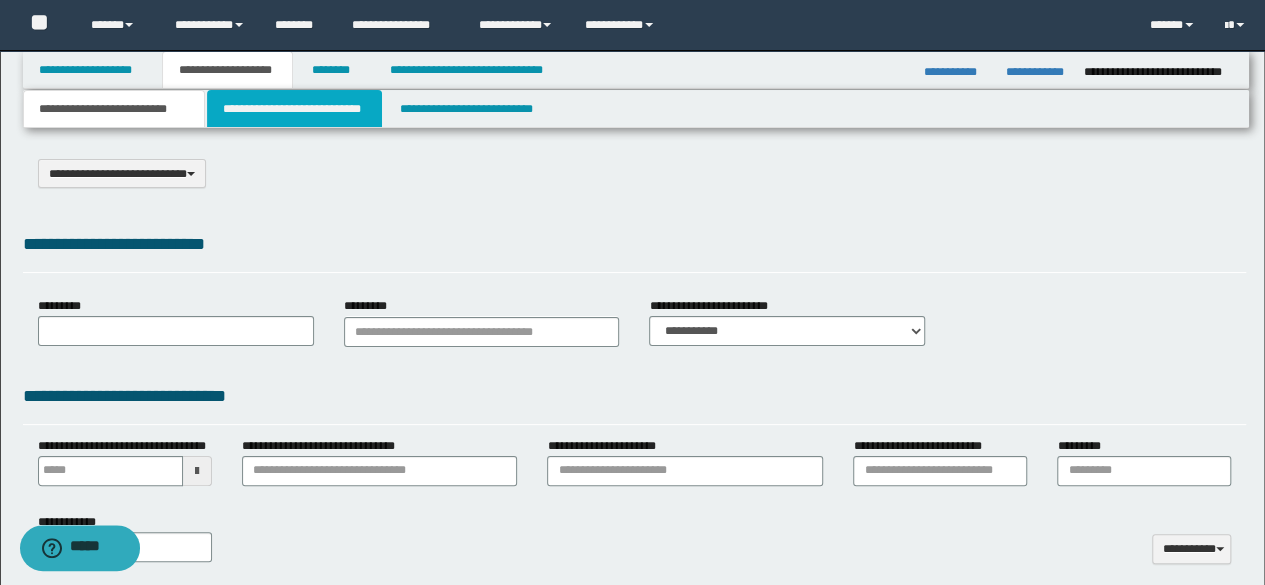 click on "**********" at bounding box center (294, 109) 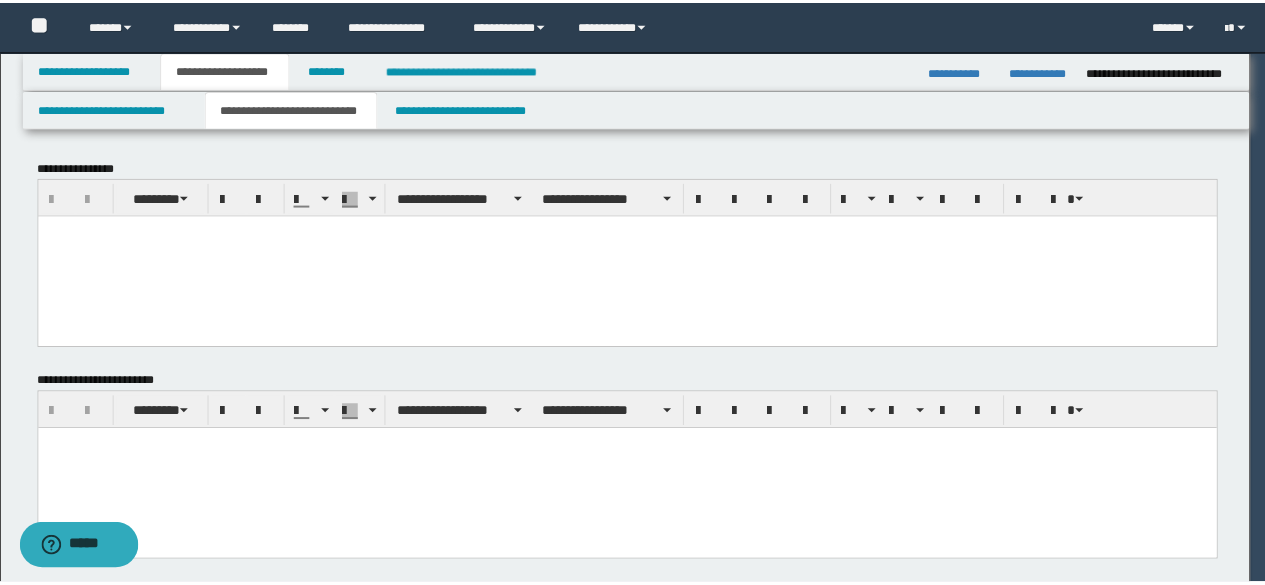 scroll, scrollTop: 0, scrollLeft: 0, axis: both 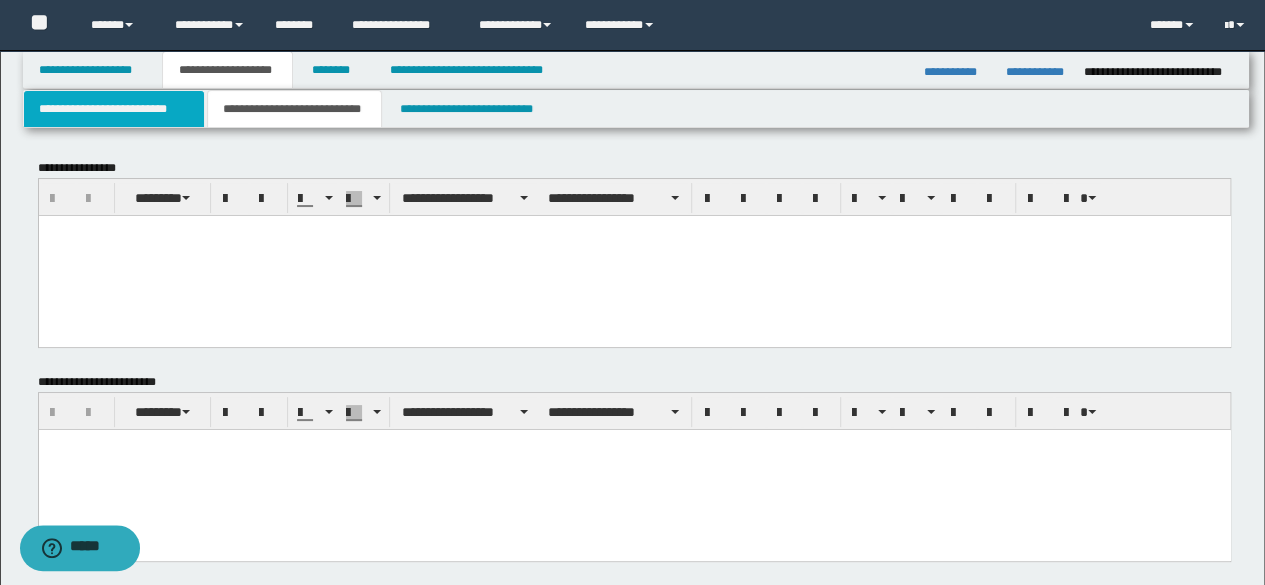 click on "**********" at bounding box center (114, 109) 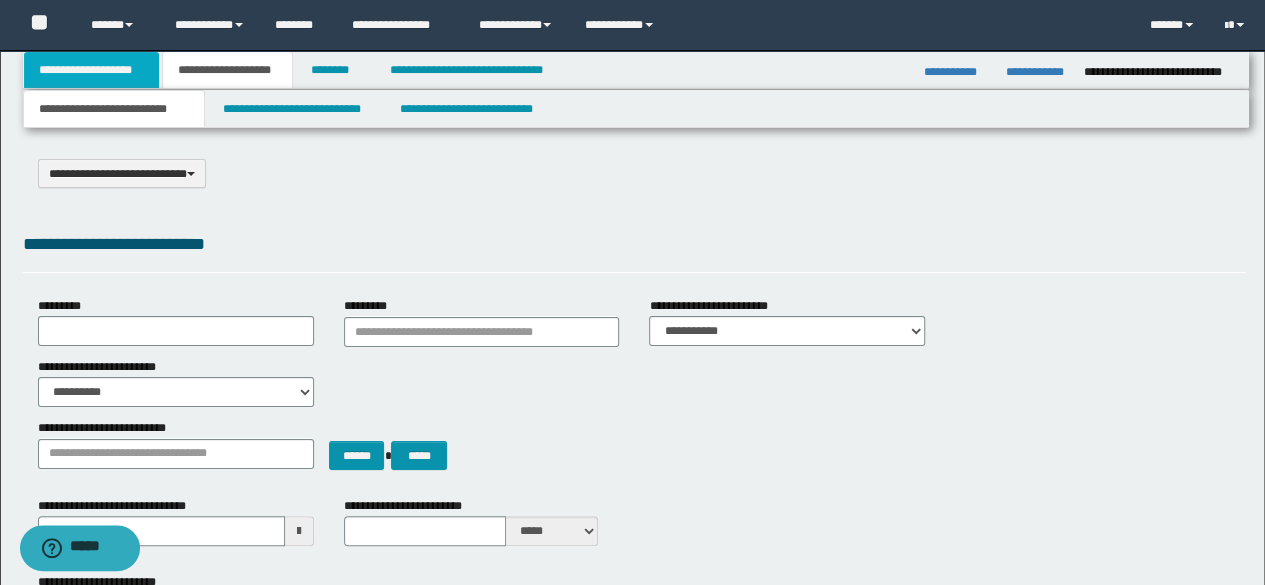 click on "**********" at bounding box center [92, 70] 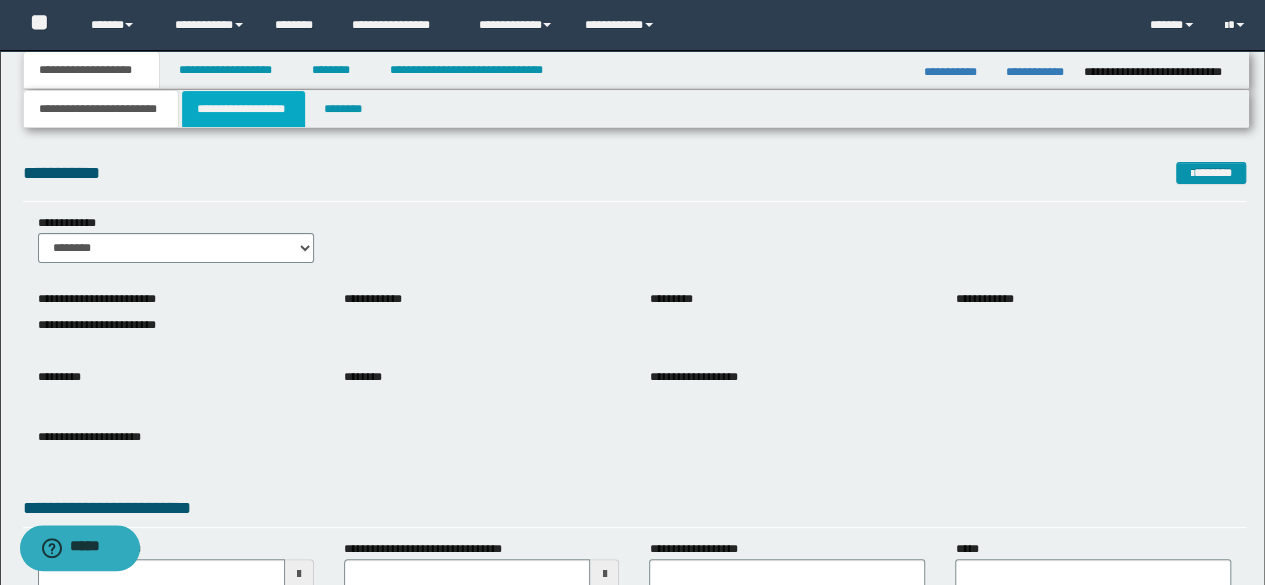 click on "**********" at bounding box center (243, 109) 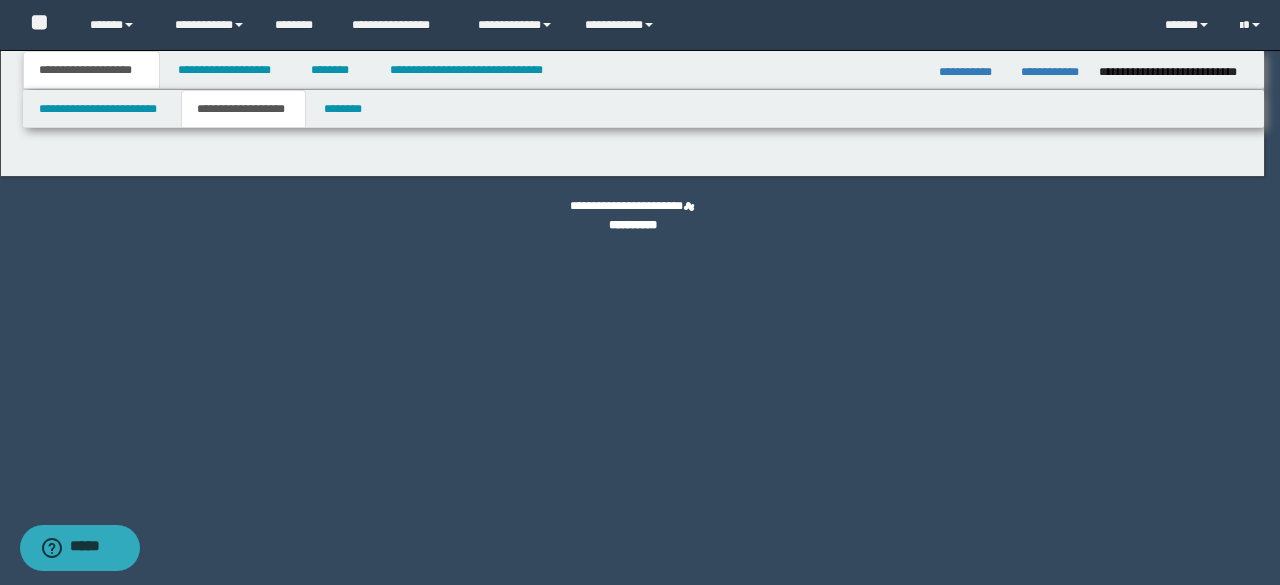 type on "**********" 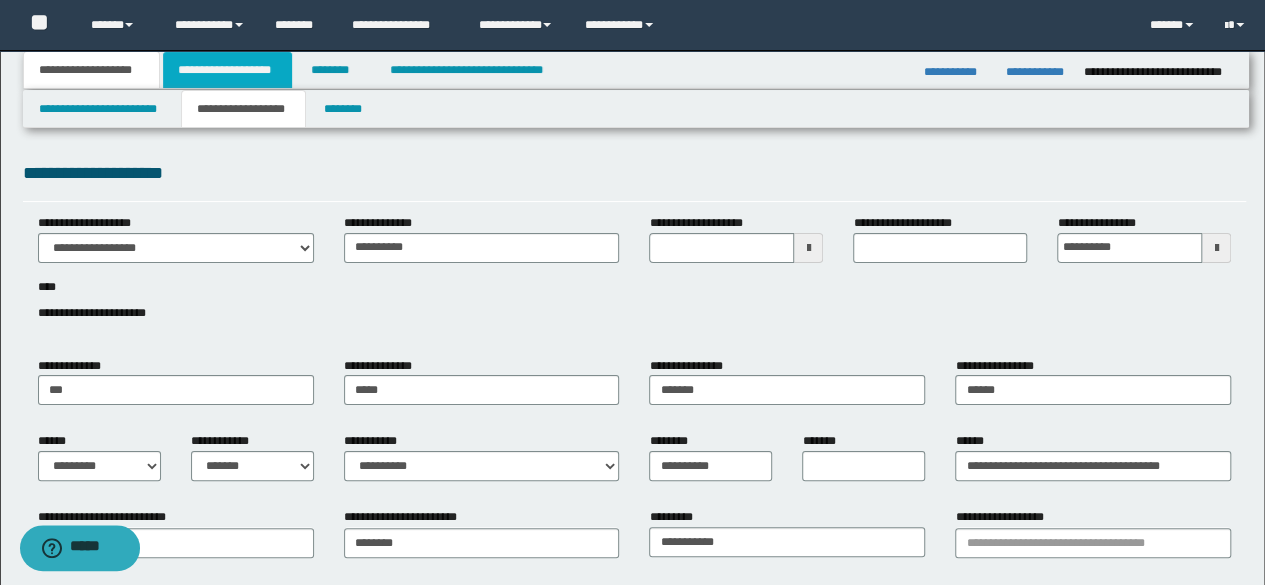click on "**********" at bounding box center [227, 70] 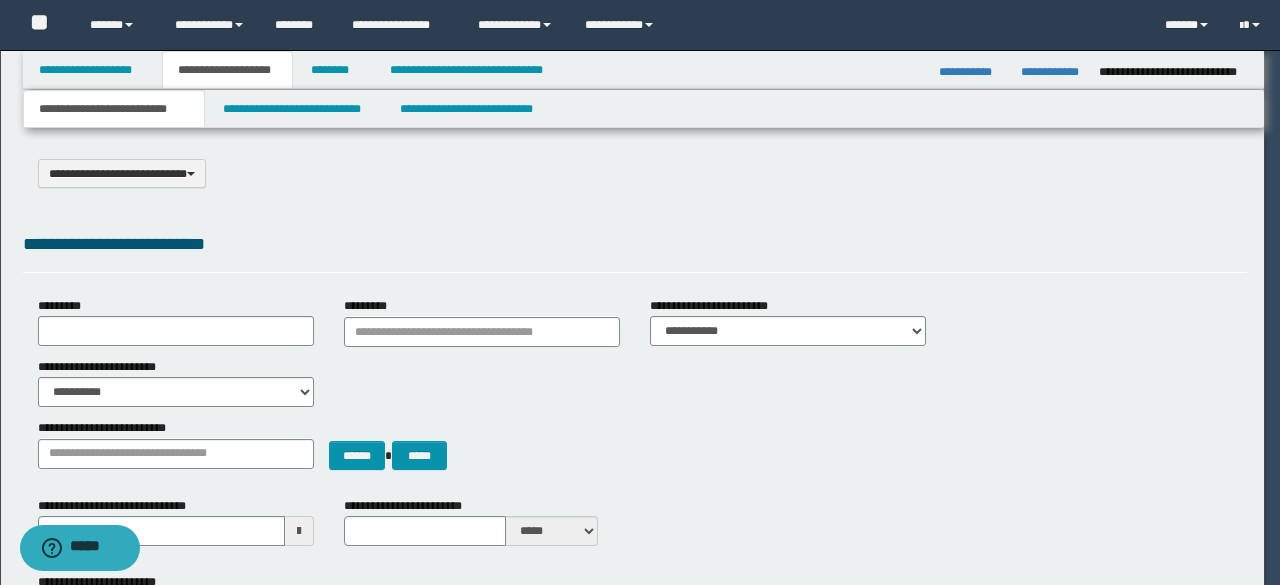 type 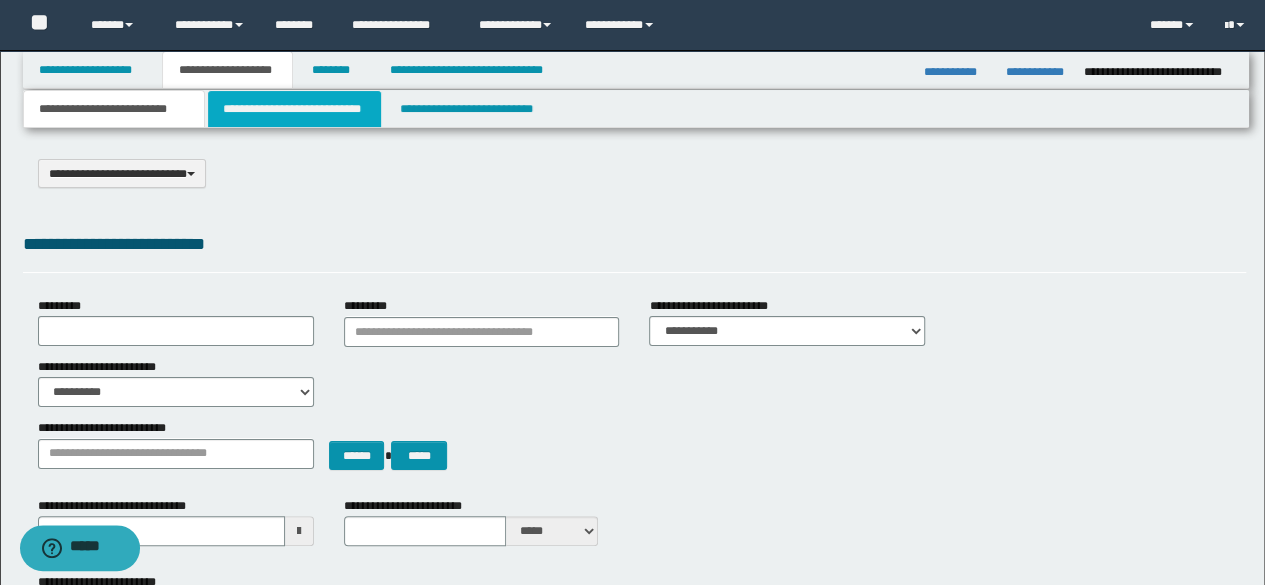 click on "**********" at bounding box center (294, 109) 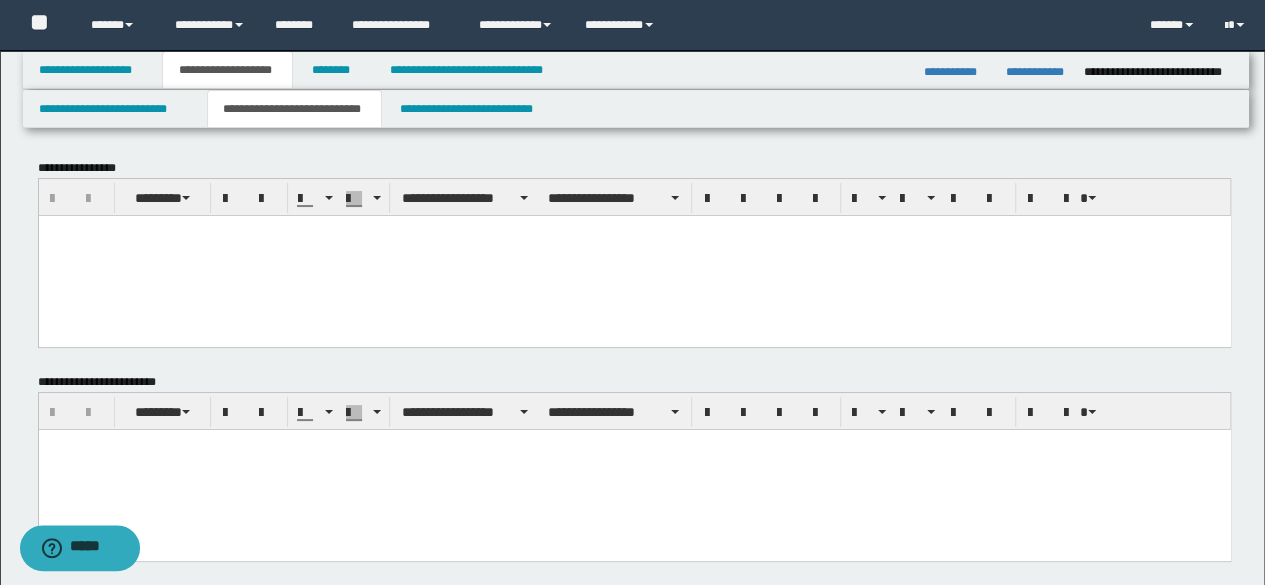drag, startPoint x: 99, startPoint y: 436, endPoint x: 86, endPoint y: 454, distance: 22.203604 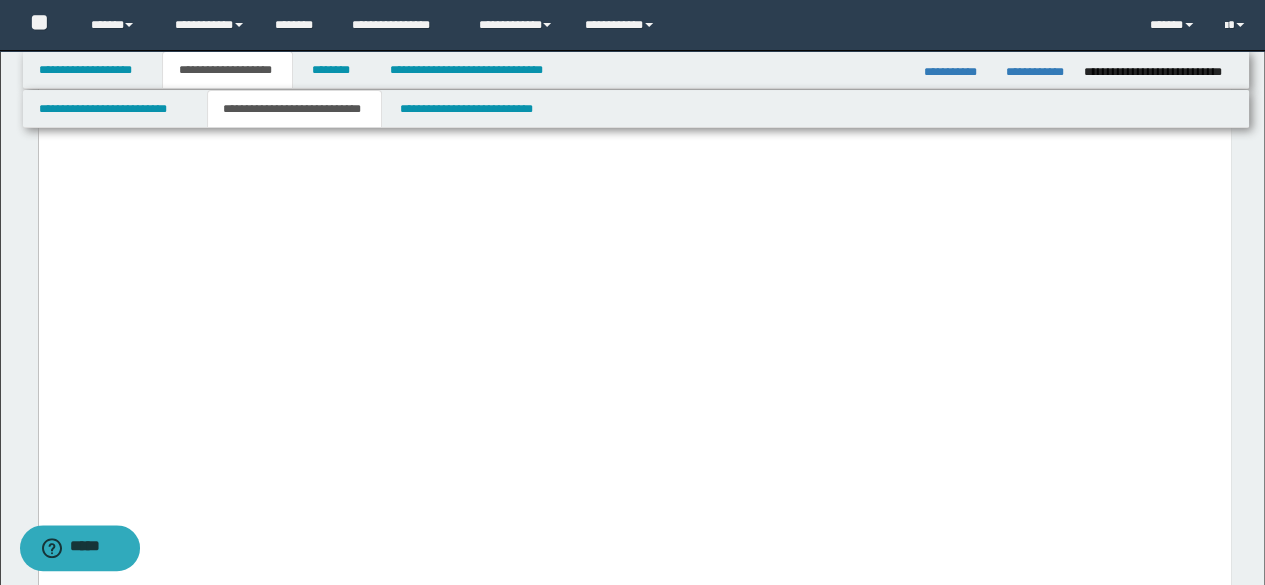 scroll, scrollTop: 2000, scrollLeft: 0, axis: vertical 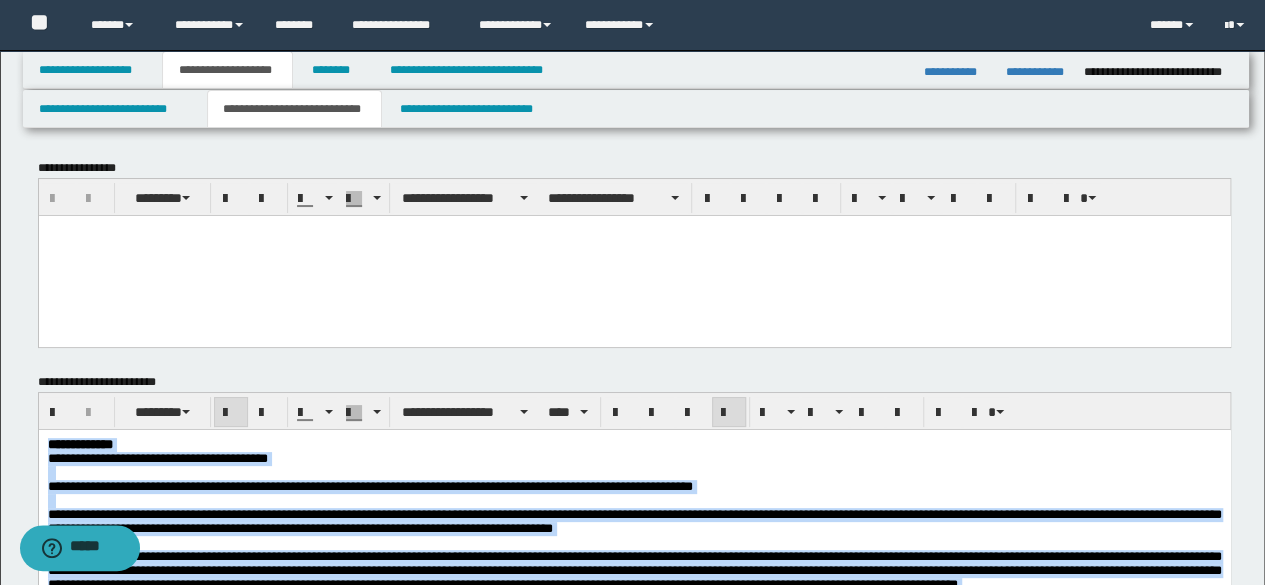 drag, startPoint x: 1066, startPoint y: 2313, endPoint x: 0, endPoint y: 64, distance: 2488.8464 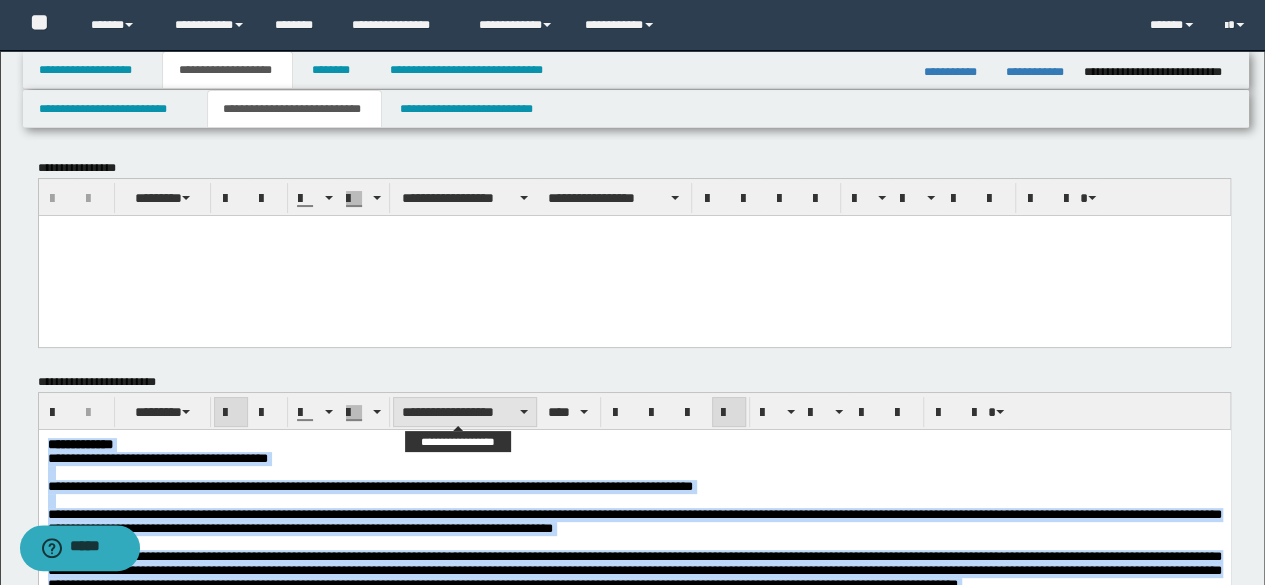click on "**********" at bounding box center [465, 412] 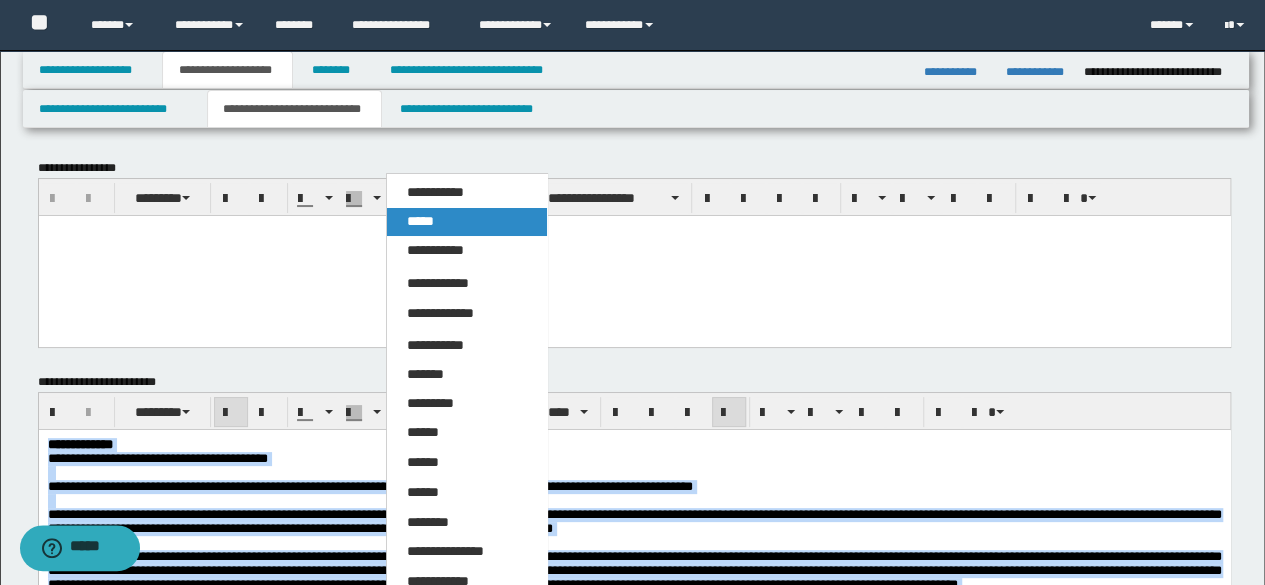 click on "*****" at bounding box center [420, 221] 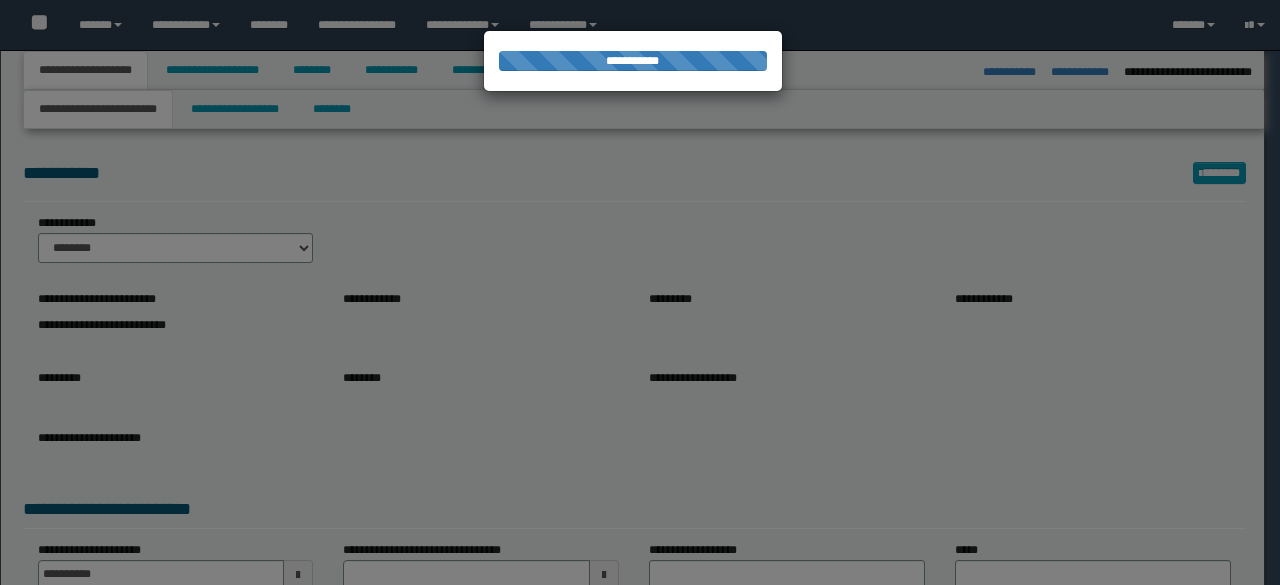 select on "*" 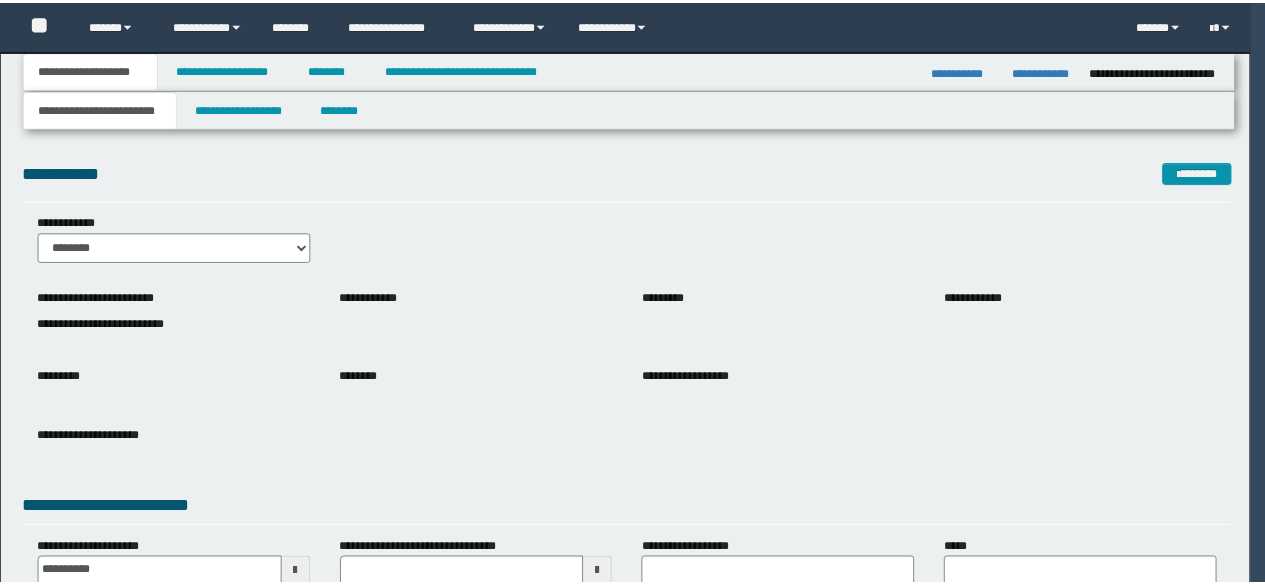 scroll, scrollTop: 0, scrollLeft: 0, axis: both 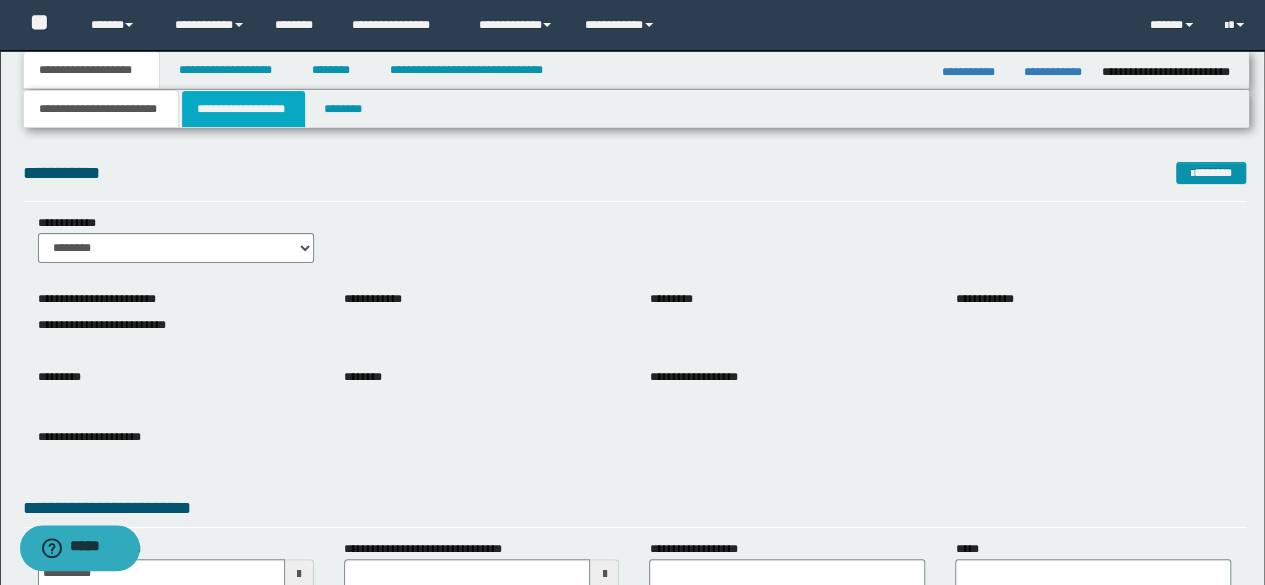 click on "**********" at bounding box center [243, 109] 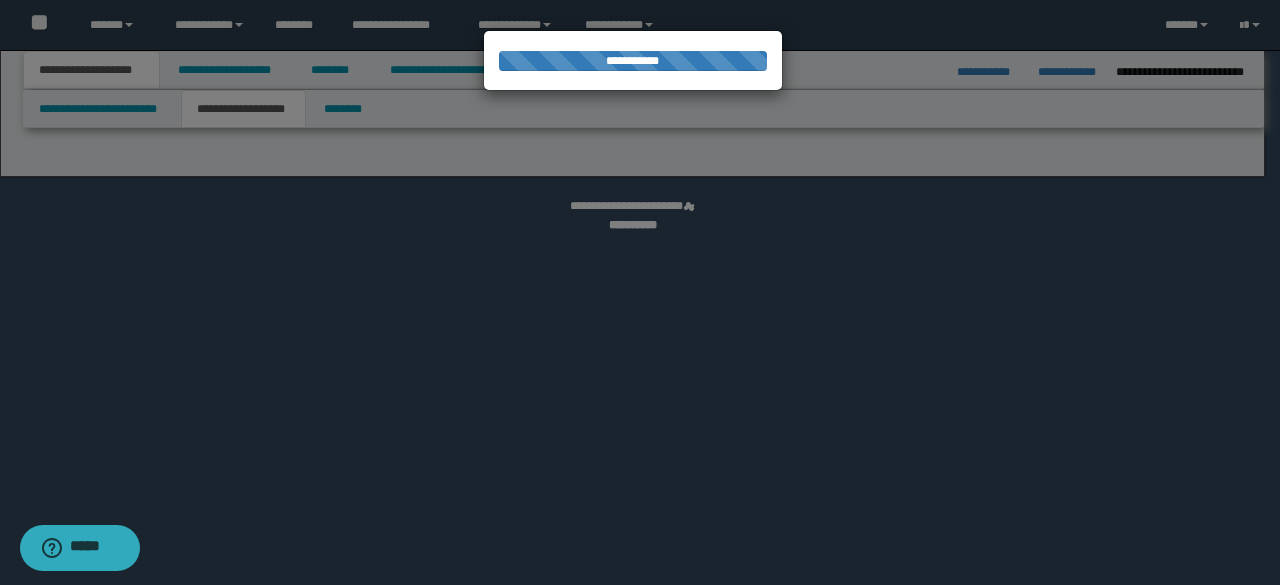 select on "*" 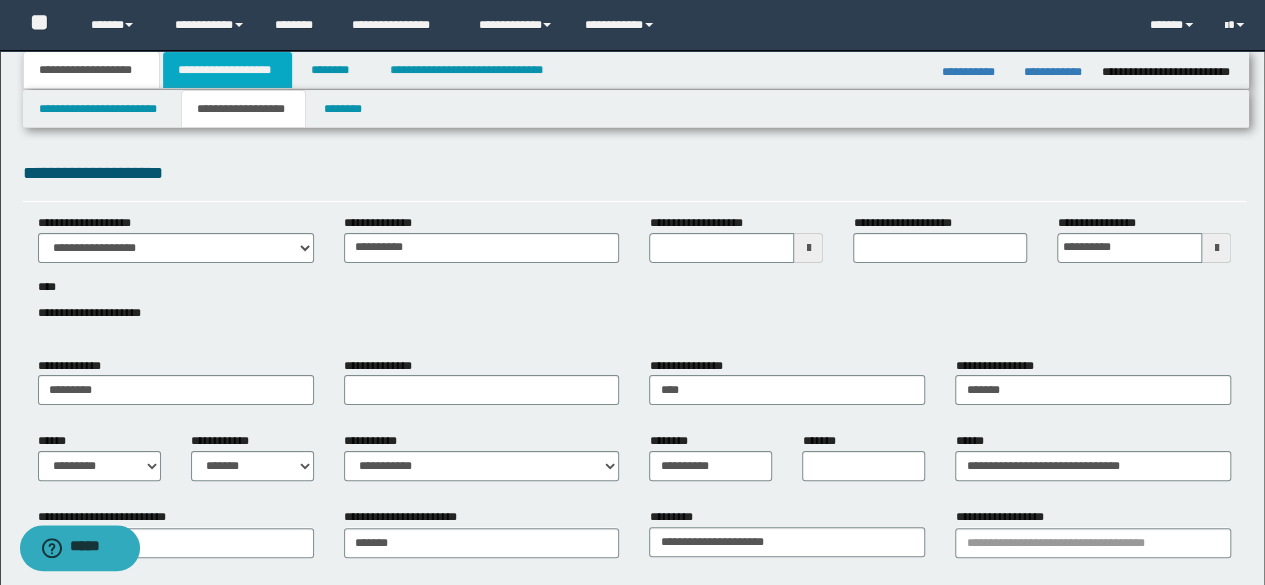 click on "**********" at bounding box center [227, 70] 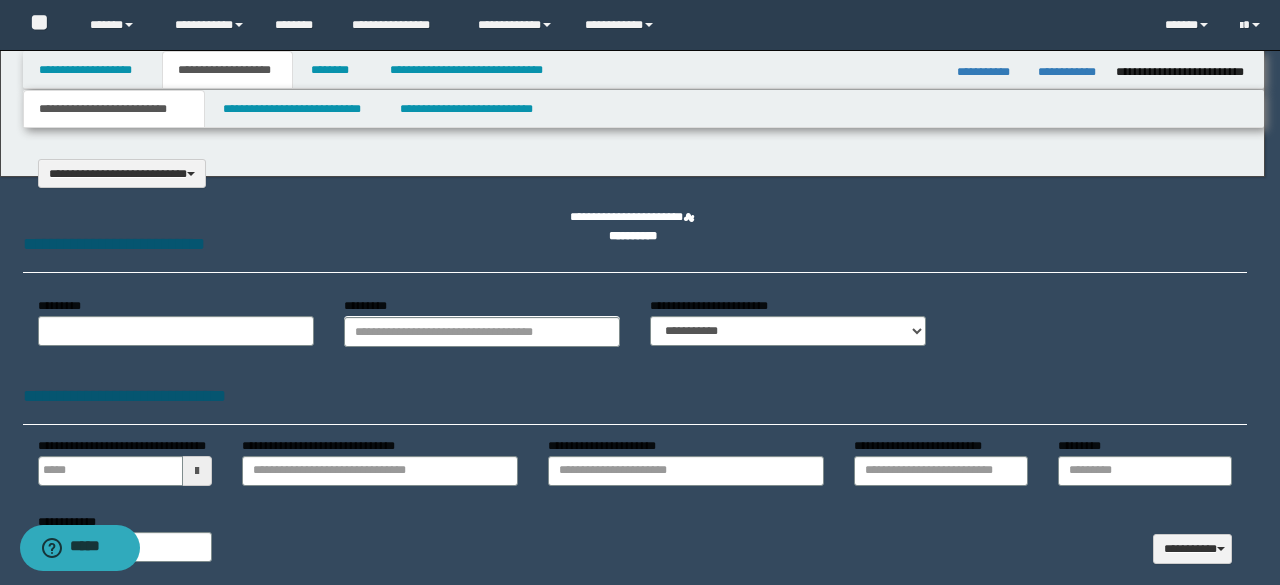 select on "*" 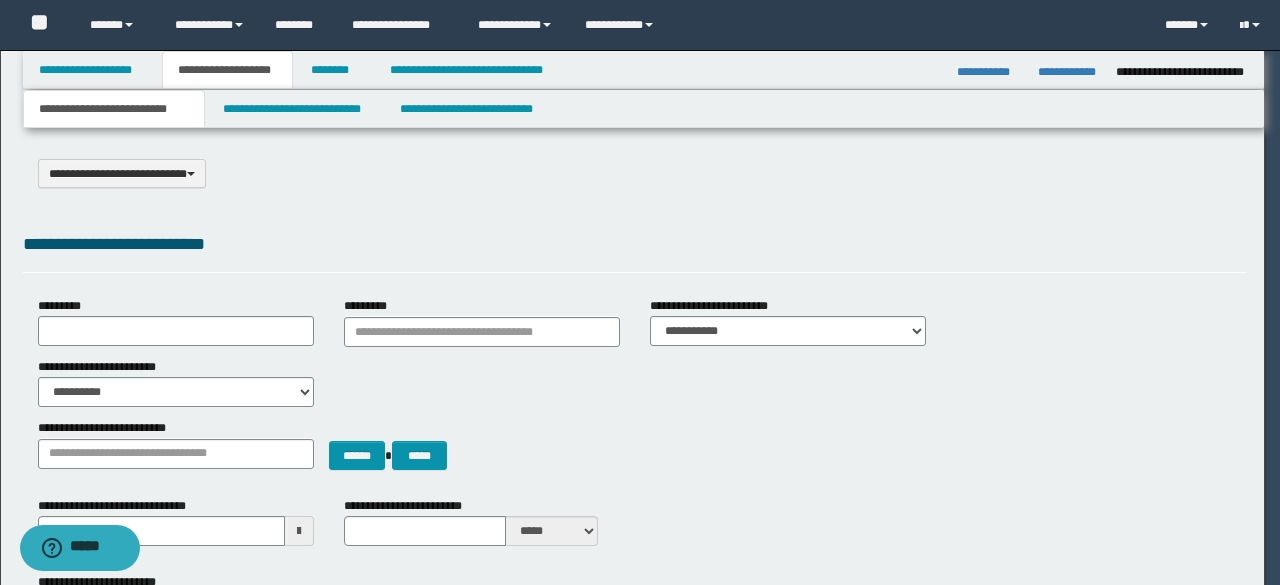 scroll, scrollTop: 0, scrollLeft: 0, axis: both 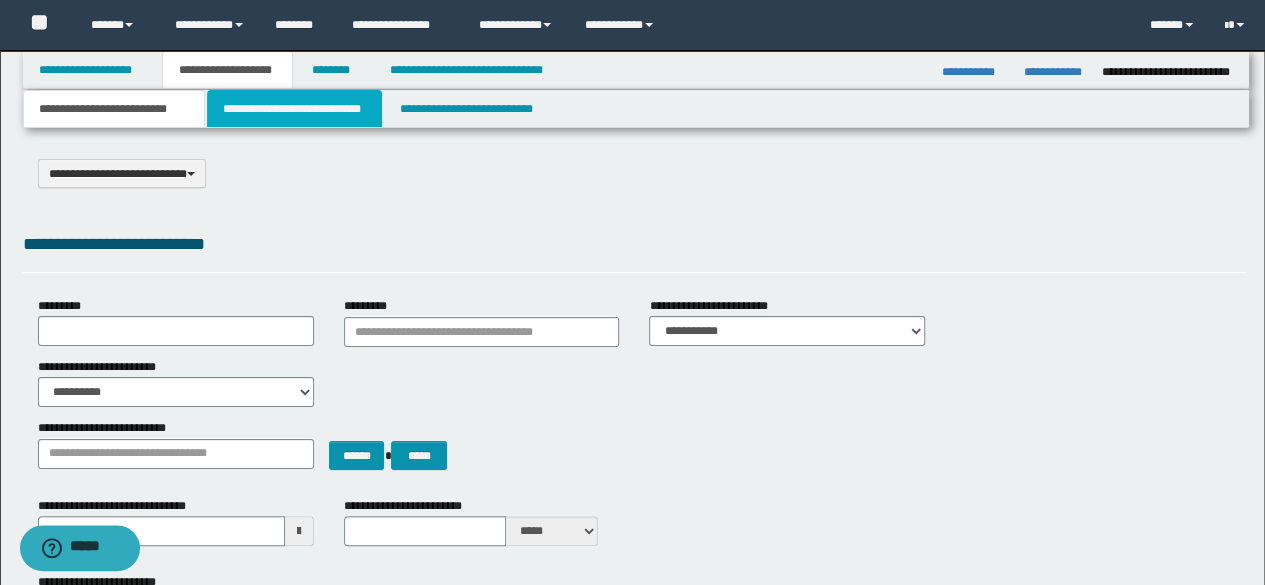 click on "**********" at bounding box center [294, 109] 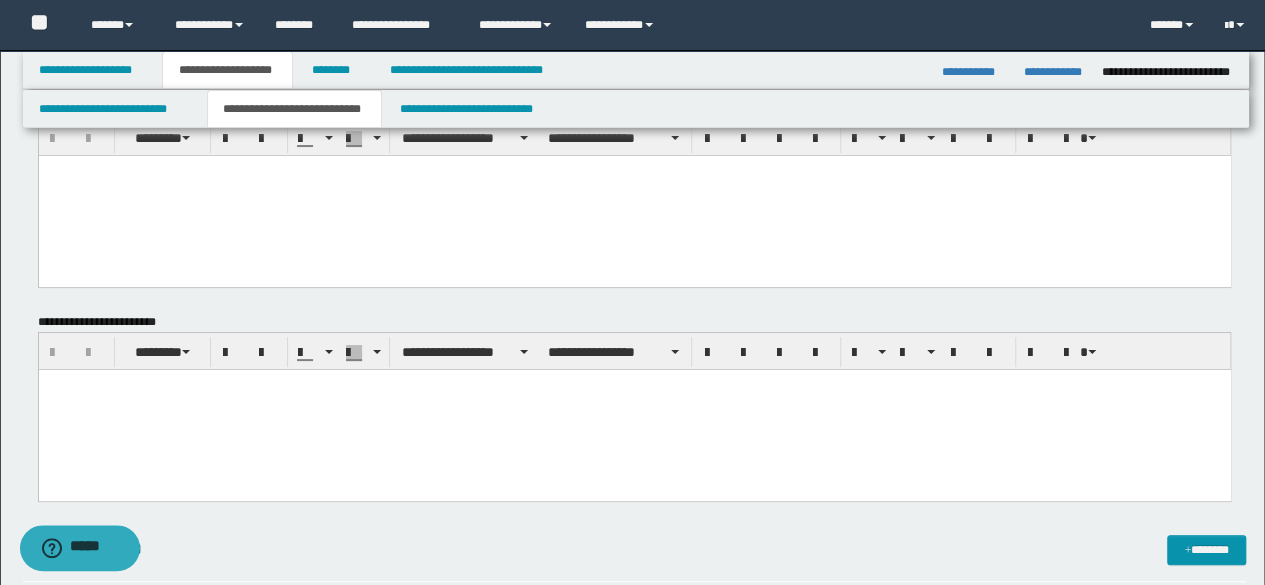 scroll, scrollTop: 100, scrollLeft: 0, axis: vertical 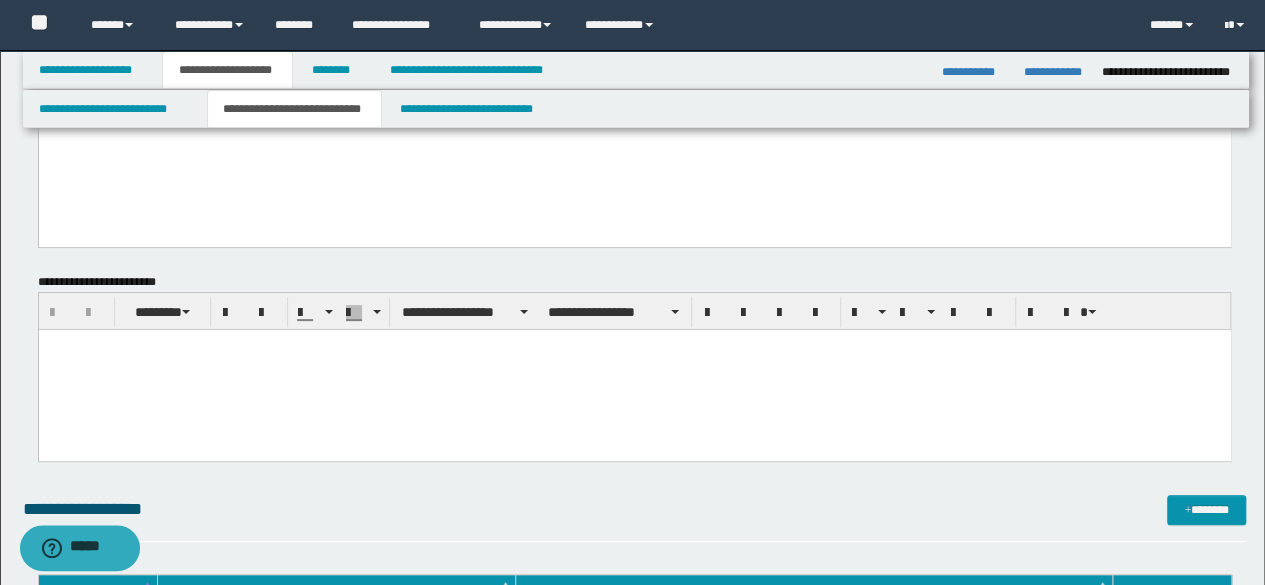 click at bounding box center [634, 345] 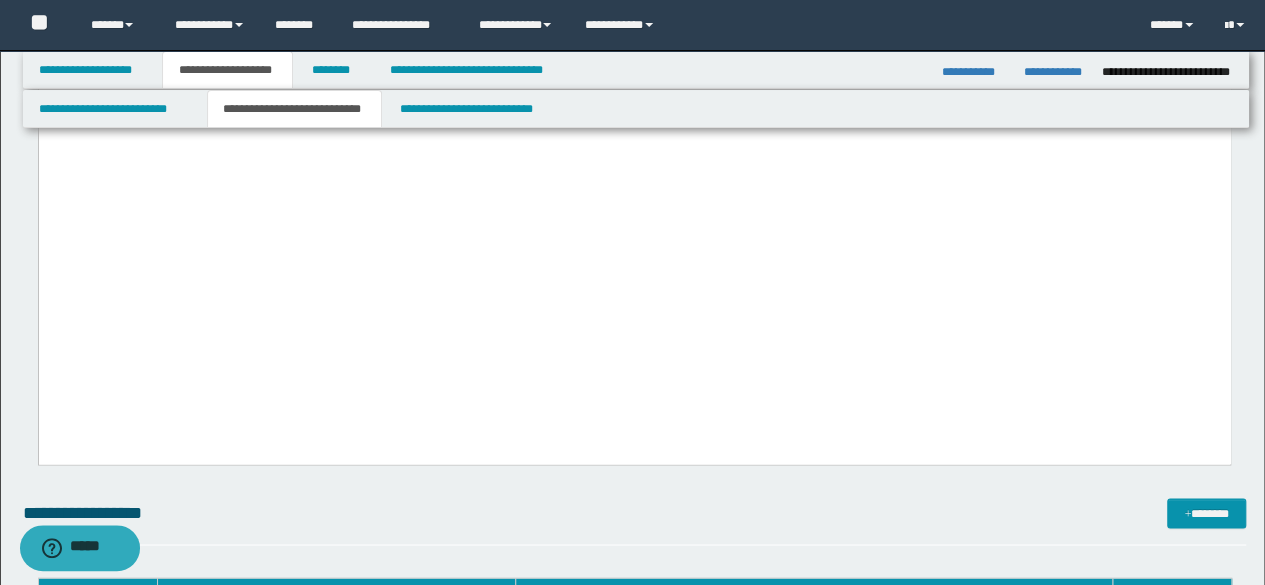 scroll, scrollTop: 1700, scrollLeft: 0, axis: vertical 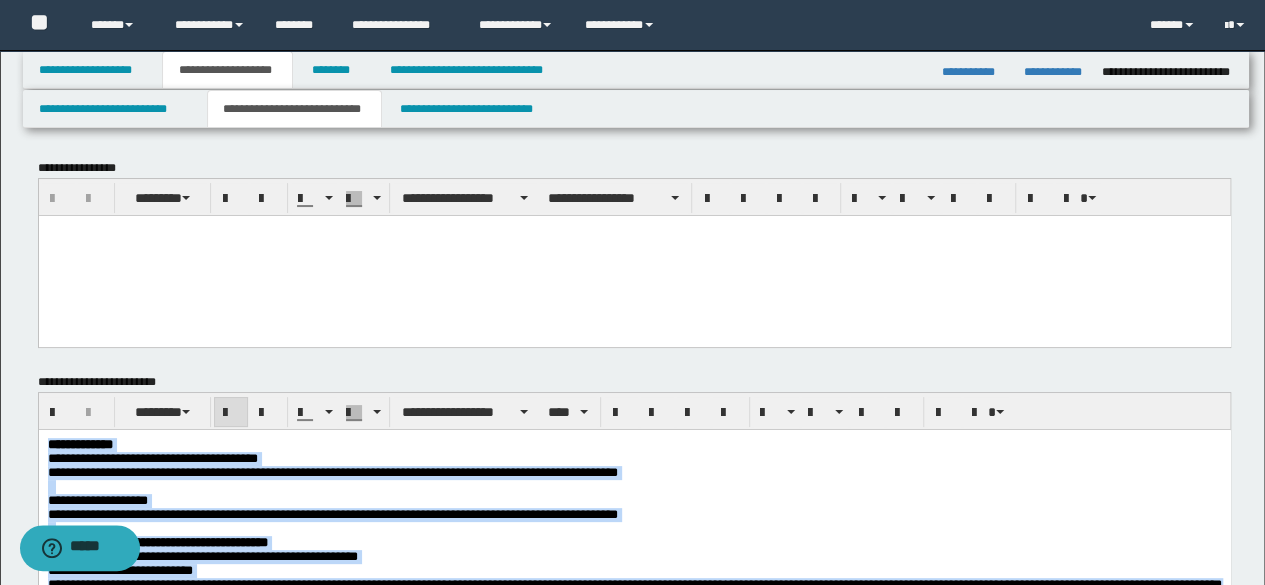drag, startPoint x: 488, startPoint y: 1983, endPoint x: 0, endPoint y: -7, distance: 2048.9617 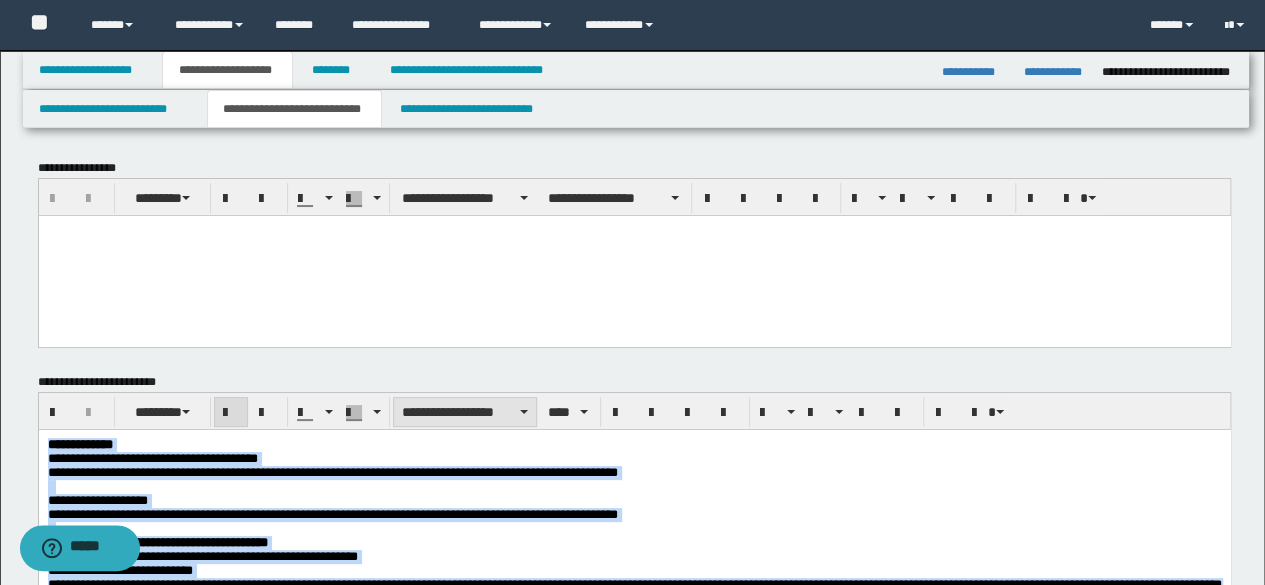 click on "**********" at bounding box center [465, 412] 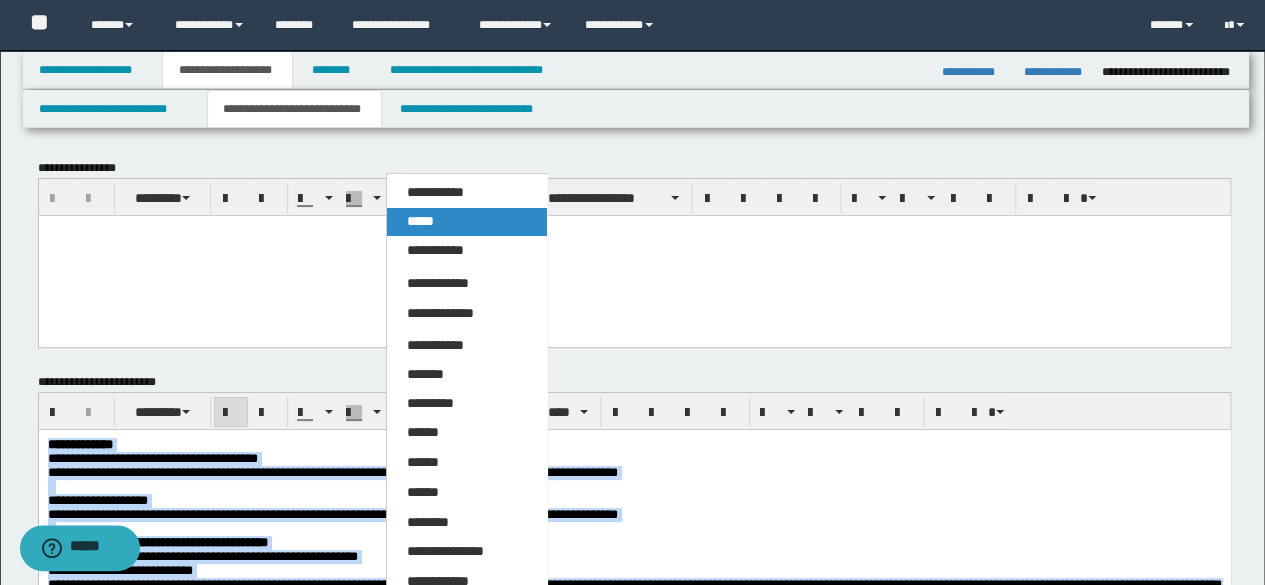 click on "*****" at bounding box center (420, 221) 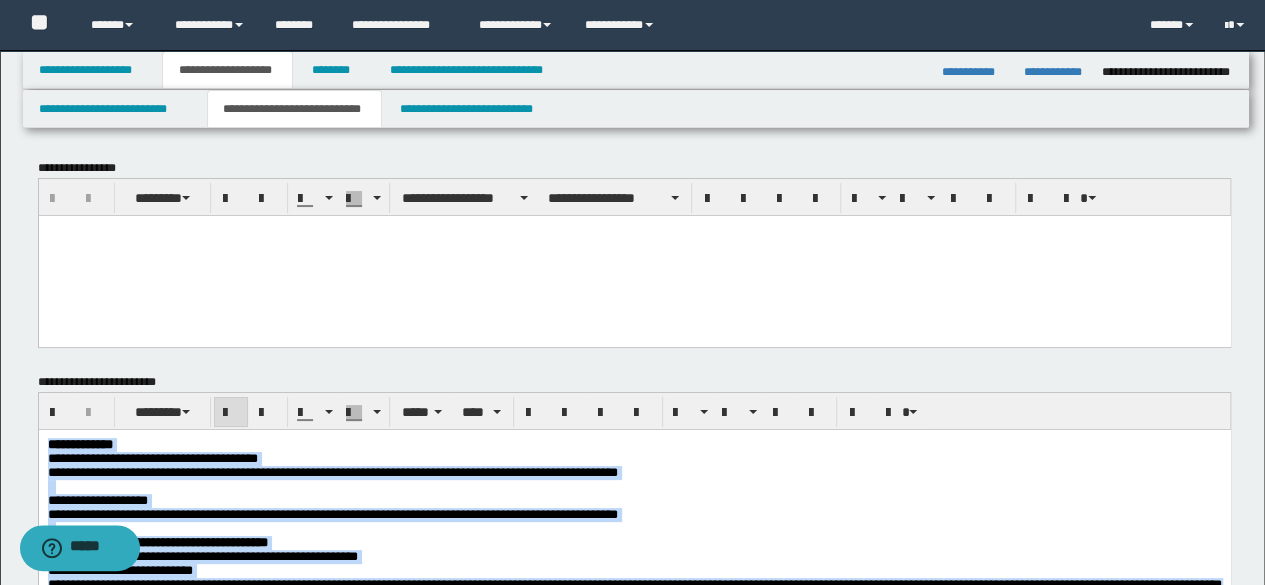 click on "**********" at bounding box center (634, 459) 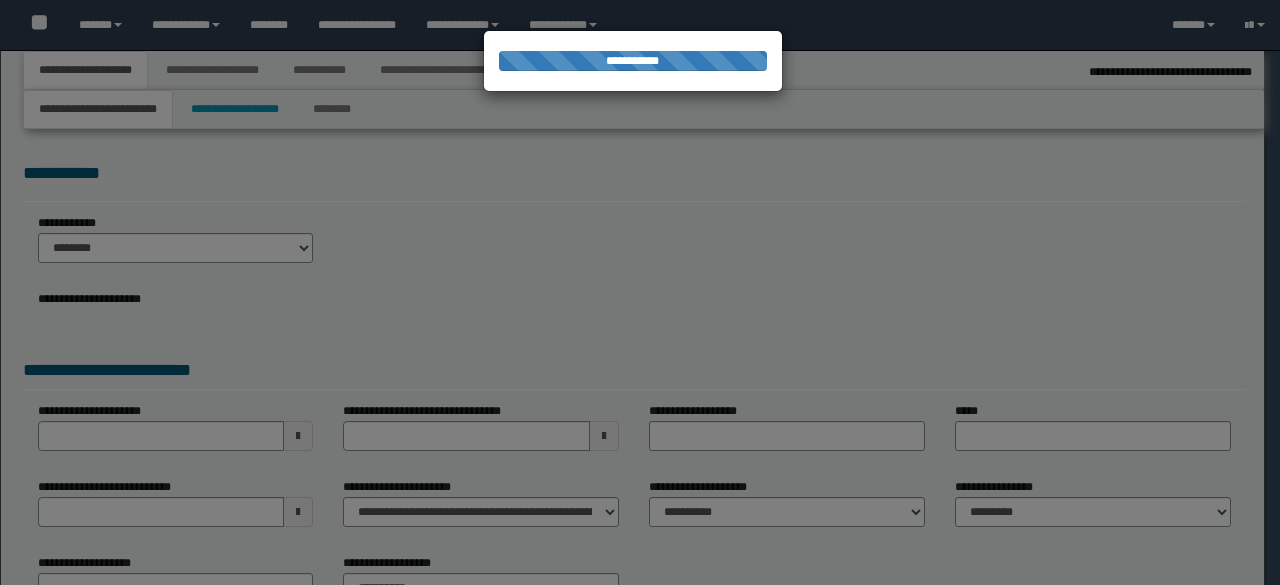 scroll, scrollTop: 0, scrollLeft: 0, axis: both 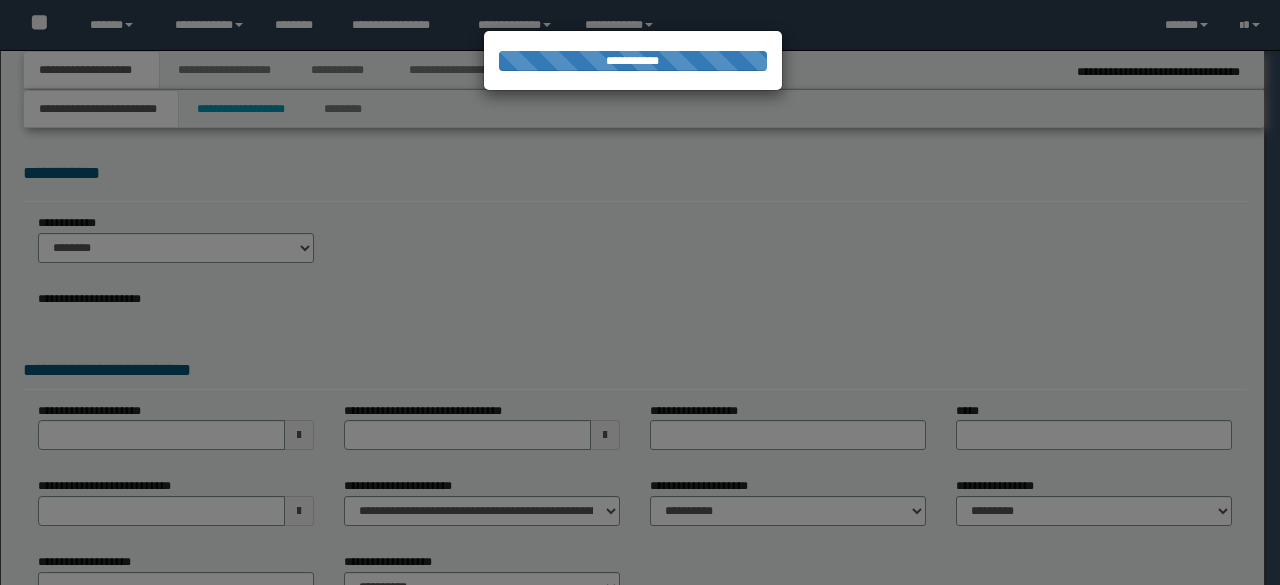 select on "*" 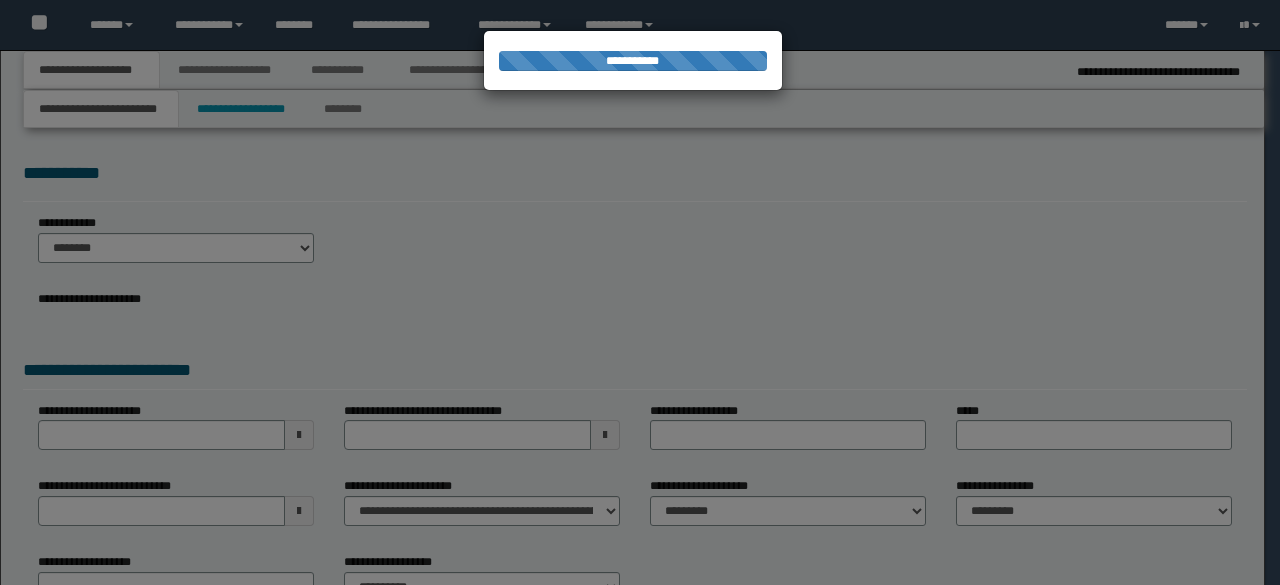 scroll, scrollTop: 0, scrollLeft: 0, axis: both 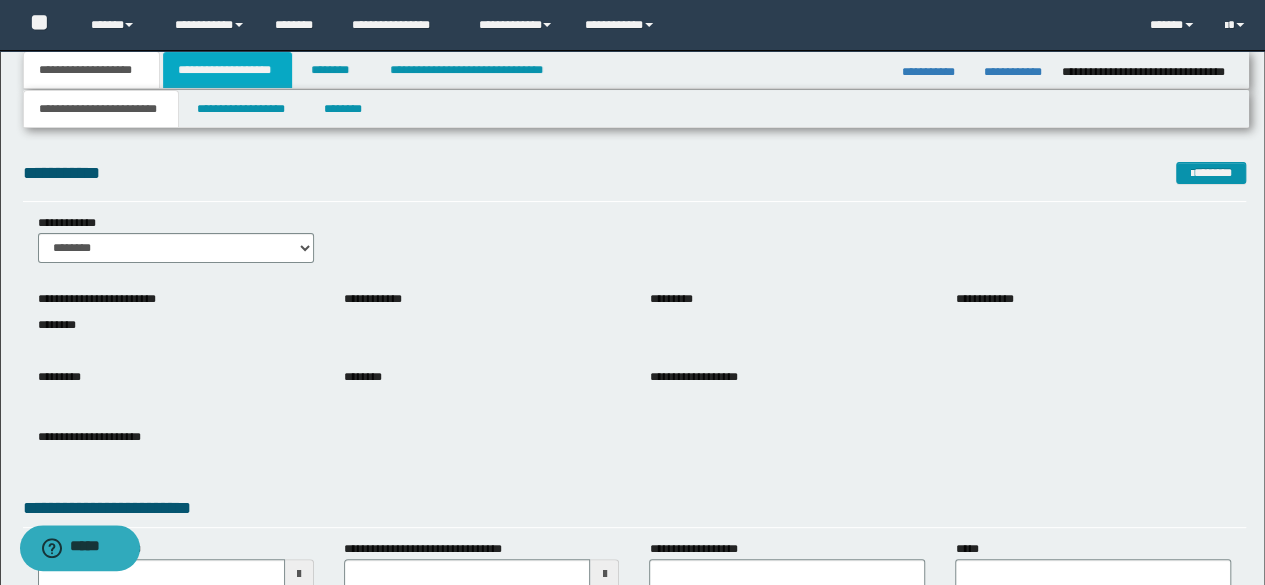 click on "**********" at bounding box center (227, 70) 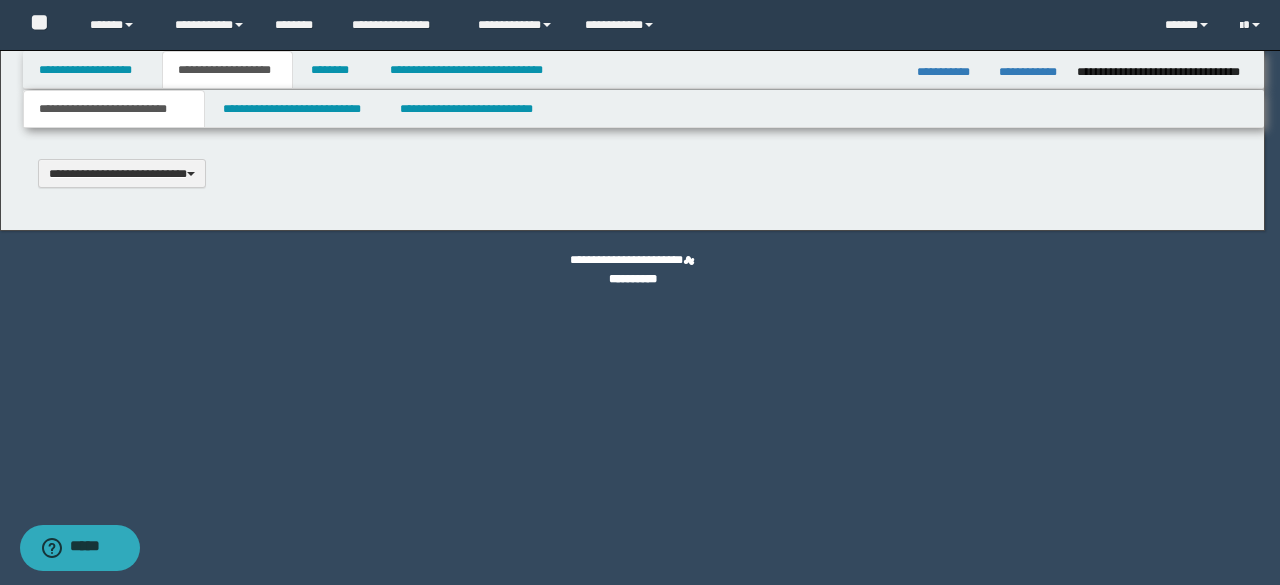 scroll, scrollTop: 0, scrollLeft: 0, axis: both 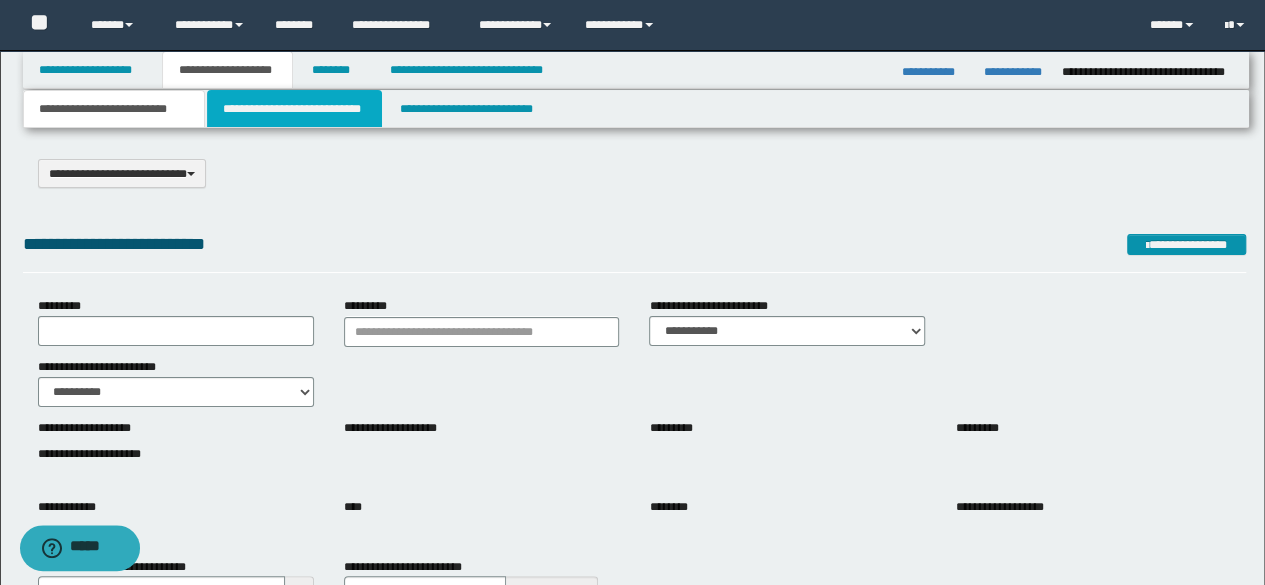 click on "**********" at bounding box center (294, 109) 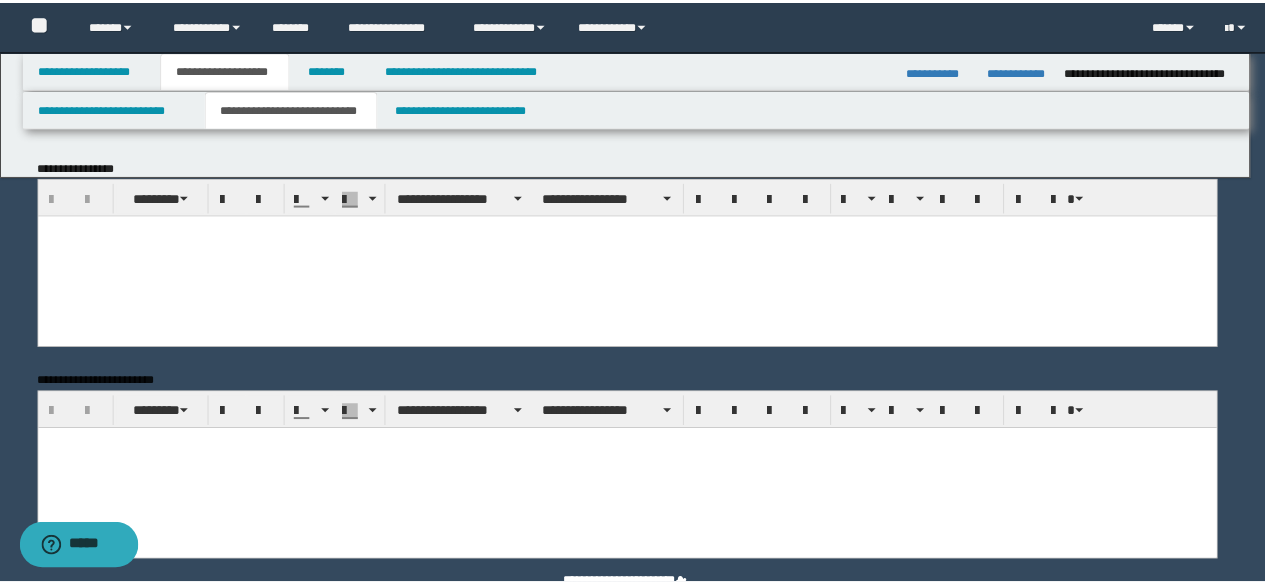 scroll, scrollTop: 0, scrollLeft: 0, axis: both 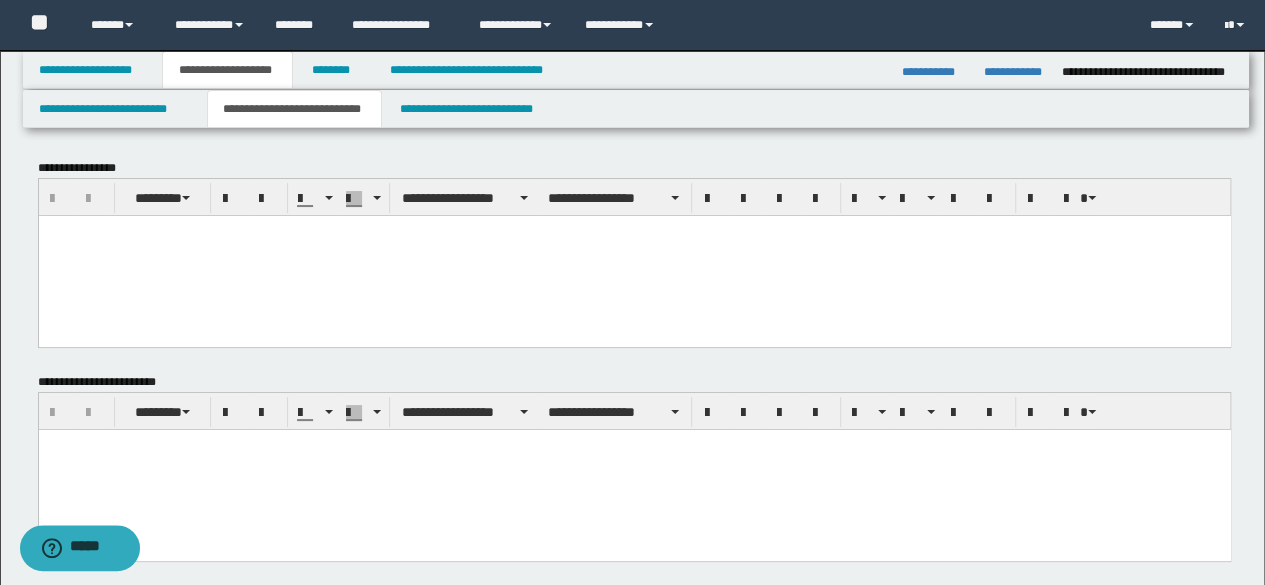 click at bounding box center [634, 445] 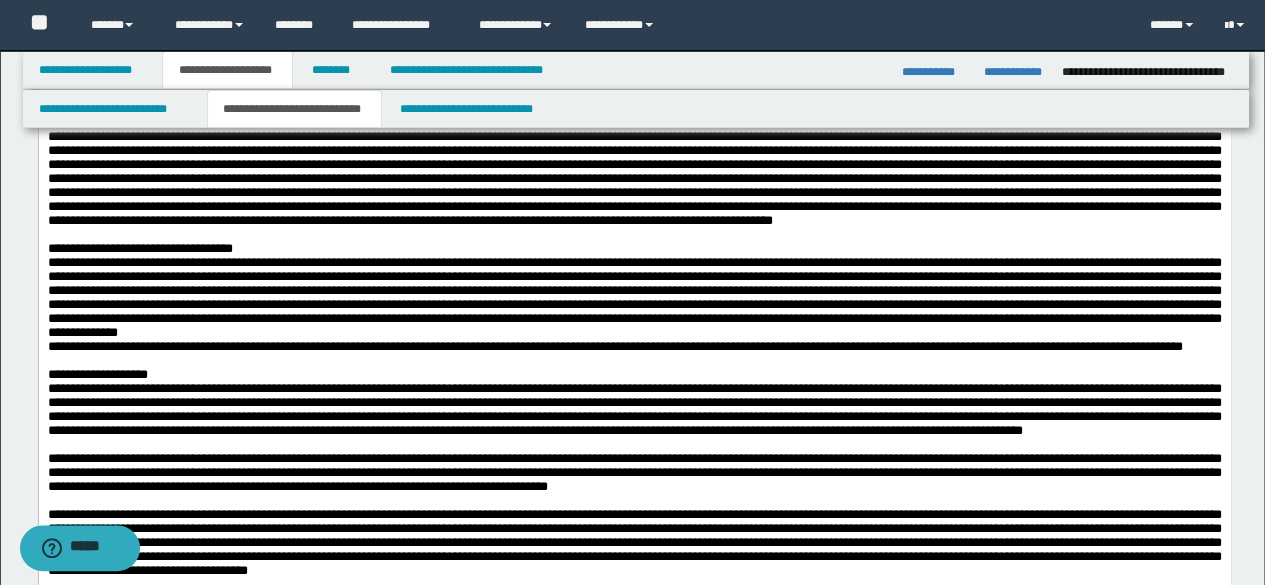 scroll, scrollTop: 900, scrollLeft: 0, axis: vertical 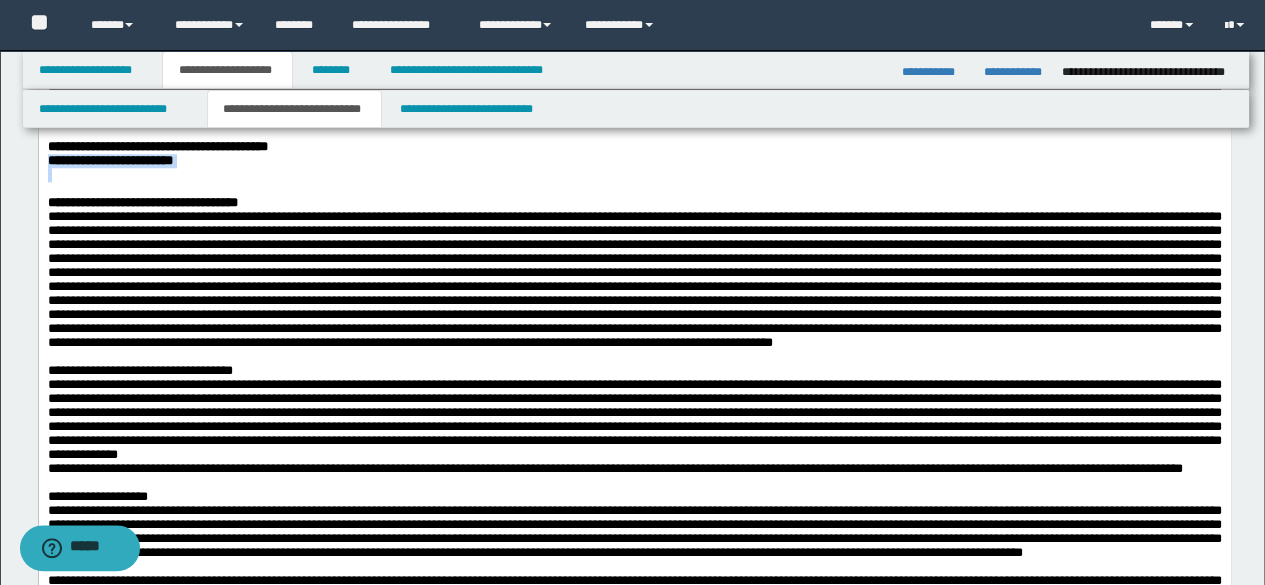 drag, startPoint x: 198, startPoint y: 265, endPoint x: 50, endPoint y: 246, distance: 149.21461 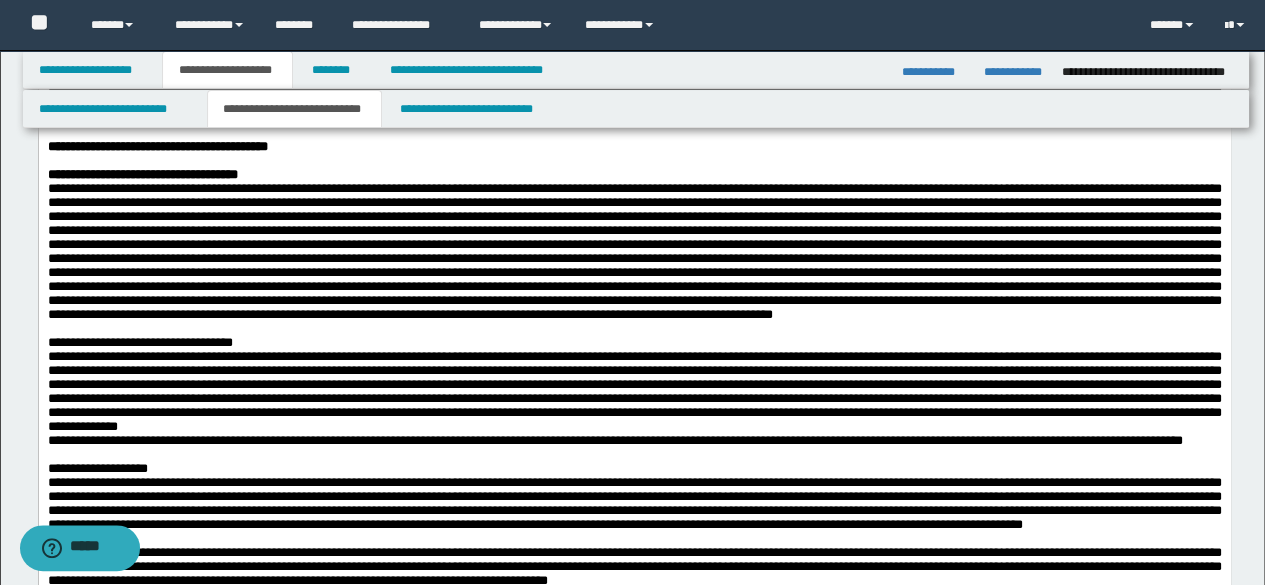click on "**********" at bounding box center (634, 389) 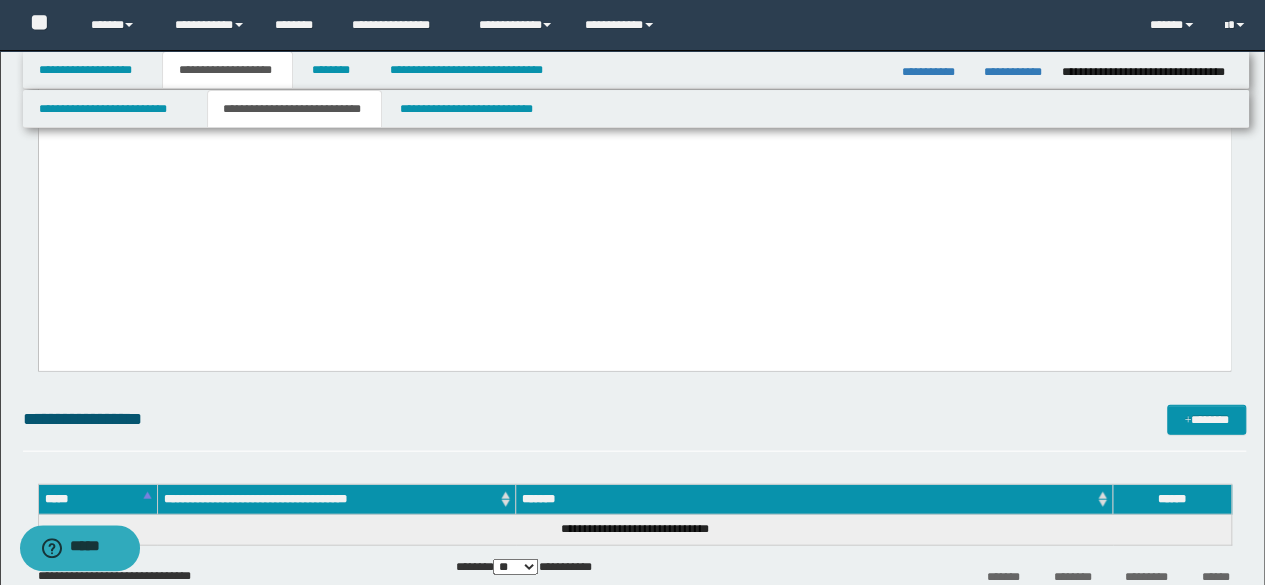 scroll, scrollTop: 2100, scrollLeft: 0, axis: vertical 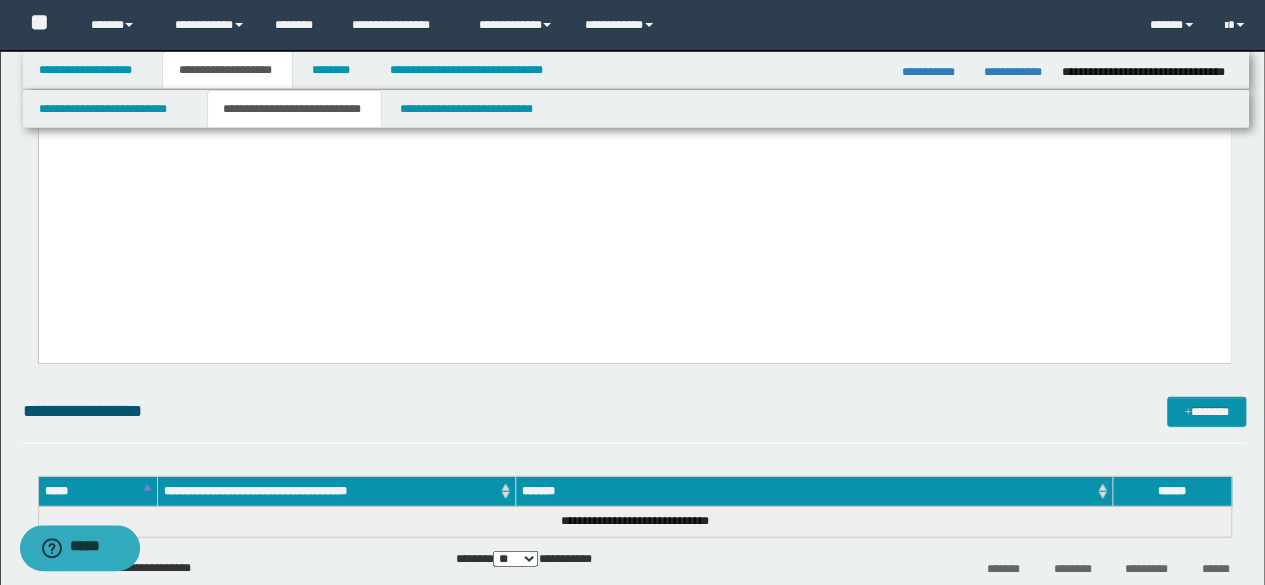 drag, startPoint x: 1145, startPoint y: 254, endPoint x: 1150, endPoint y: 263, distance: 10.29563 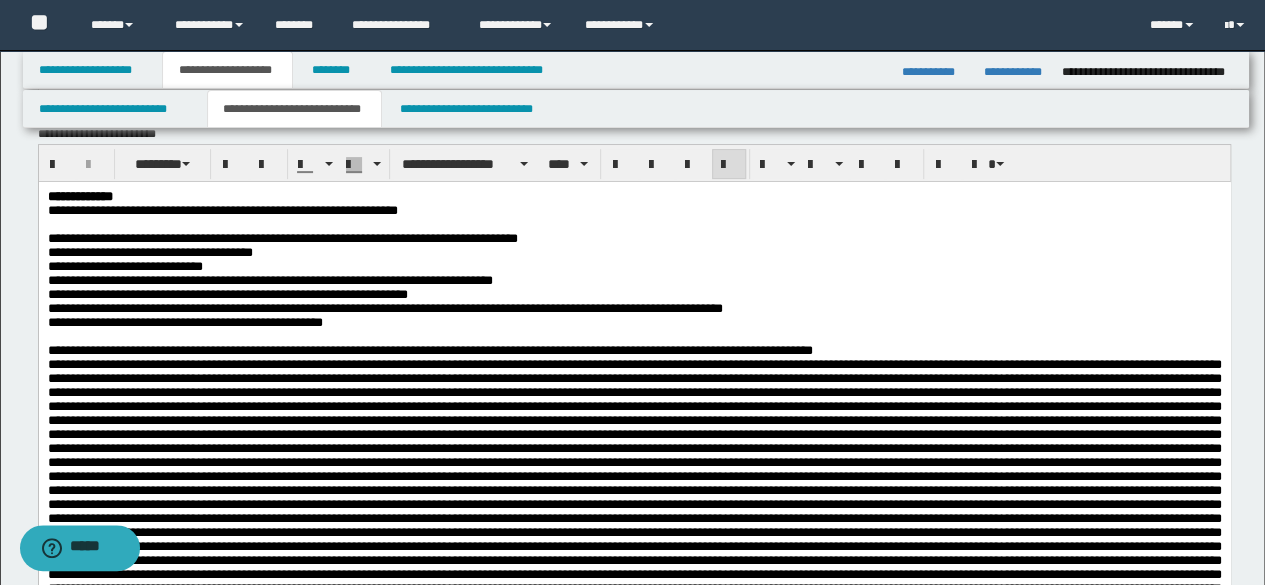 scroll, scrollTop: 0, scrollLeft: 0, axis: both 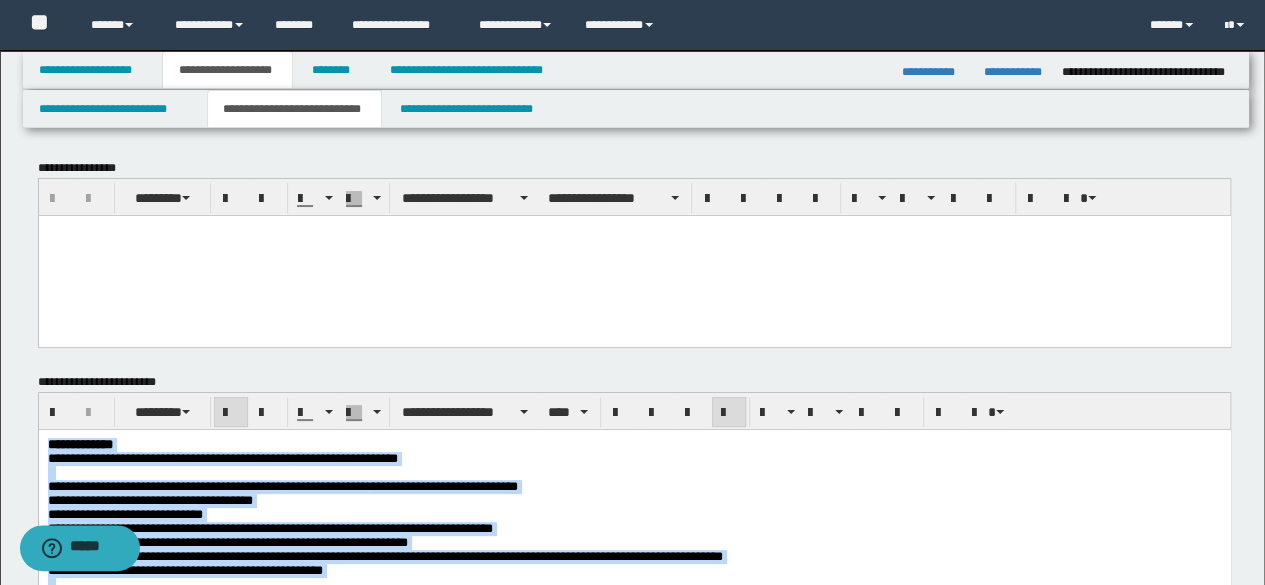drag, startPoint x: 1150, startPoint y: 2363, endPoint x: 0, endPoint y: -9, distance: 2636.0735 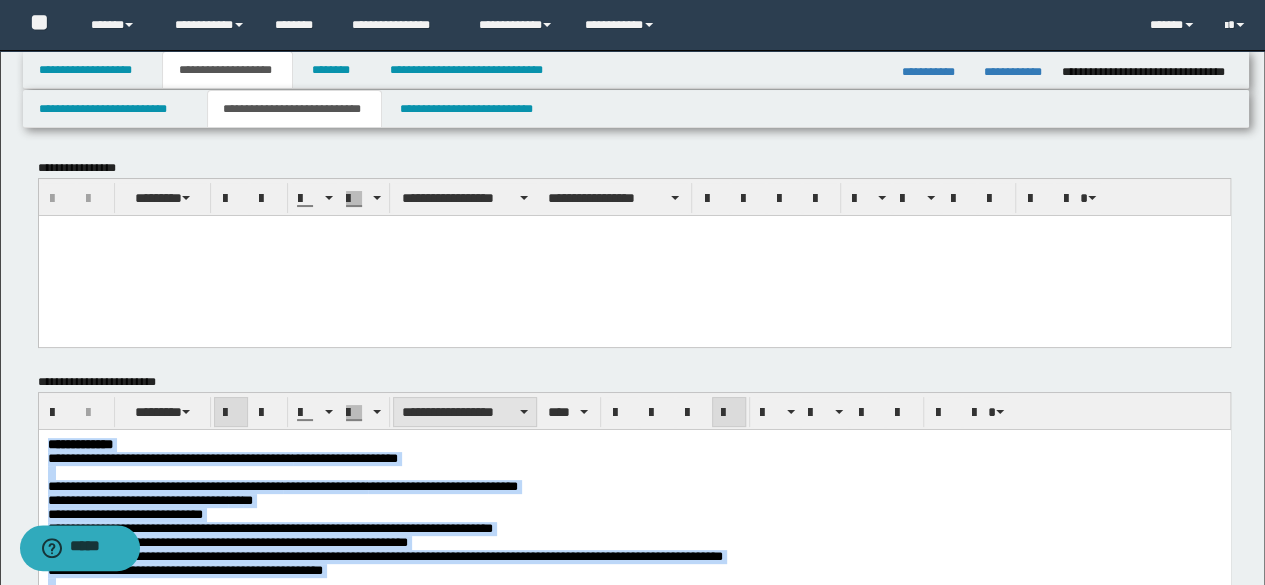 click on "**********" at bounding box center [465, 412] 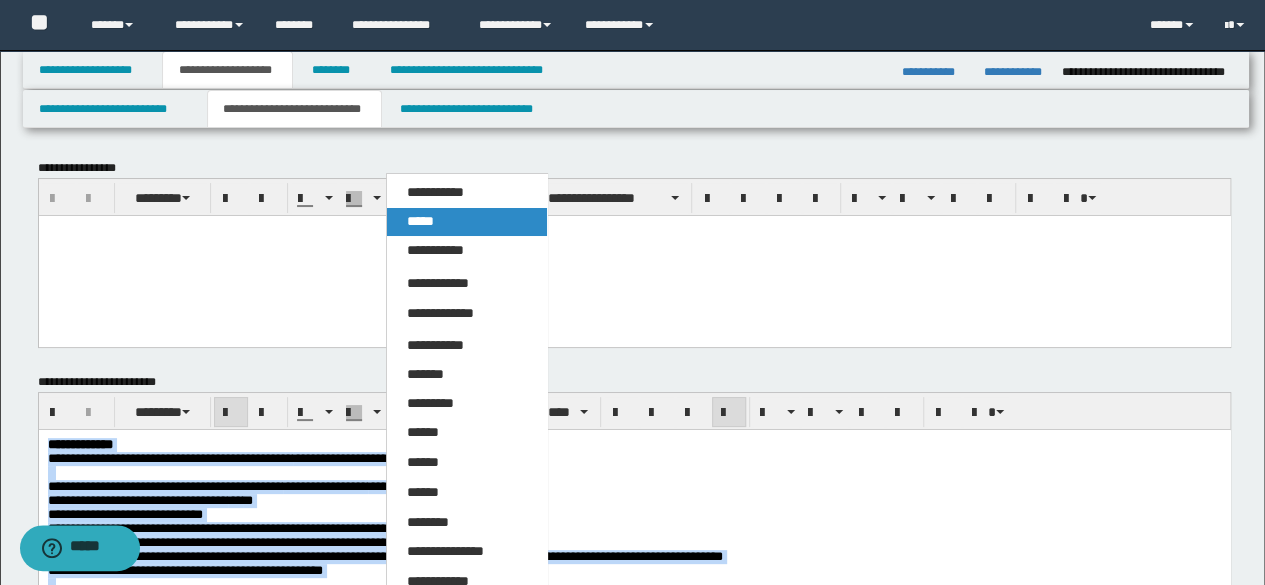 click on "*****" at bounding box center (420, 221) 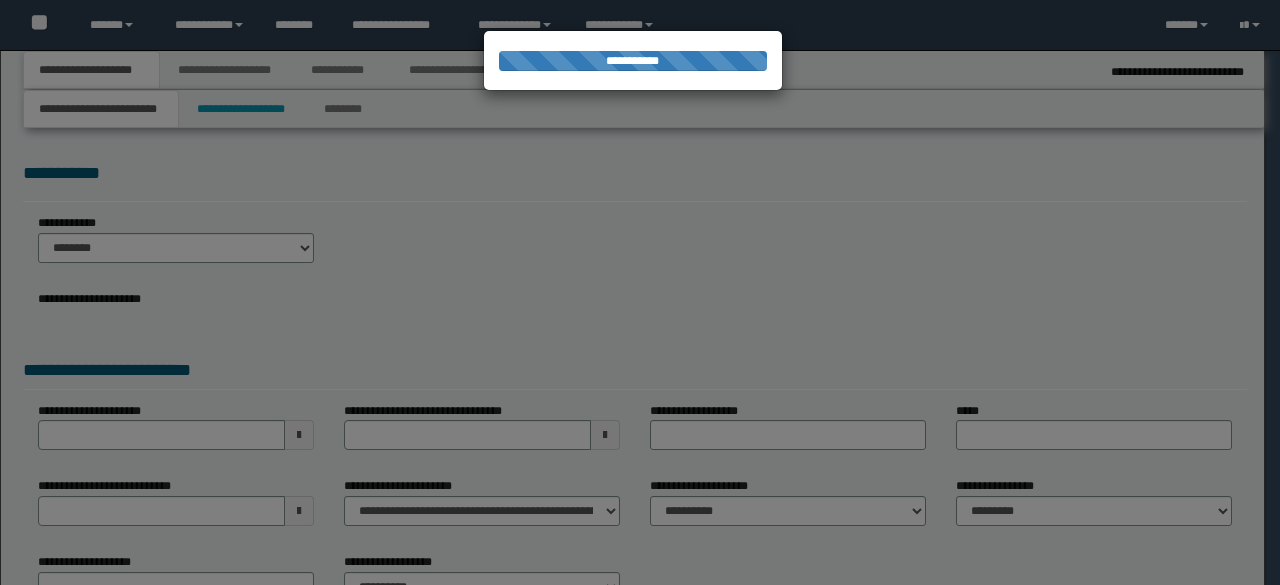 scroll, scrollTop: 0, scrollLeft: 0, axis: both 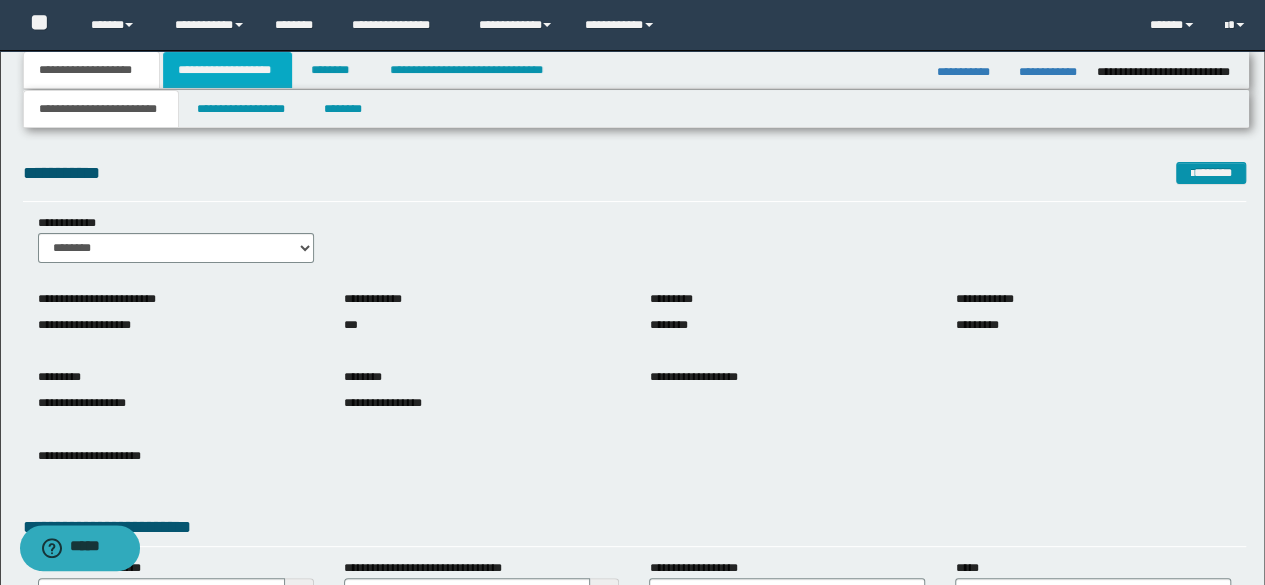 click on "**********" at bounding box center (227, 70) 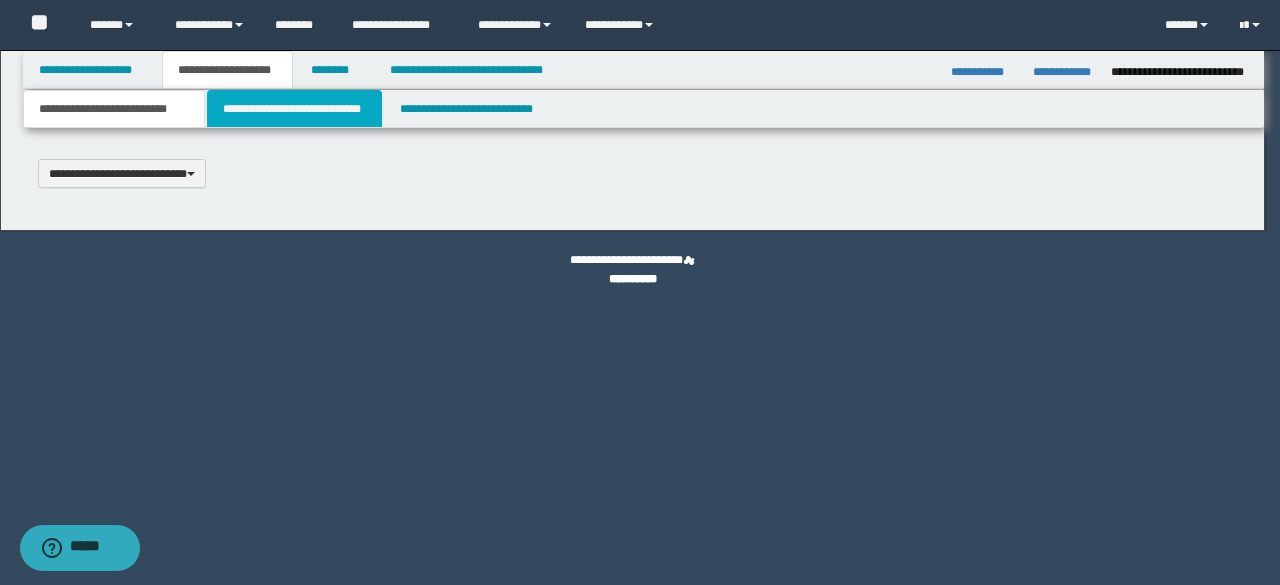 scroll, scrollTop: 0, scrollLeft: 0, axis: both 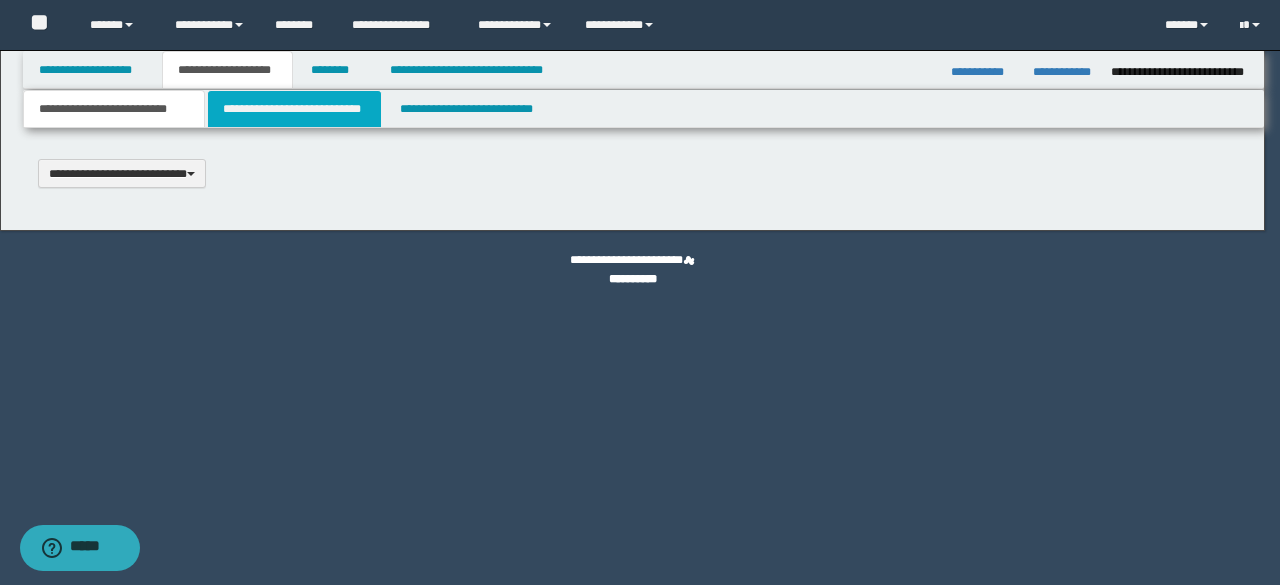 select on "*" 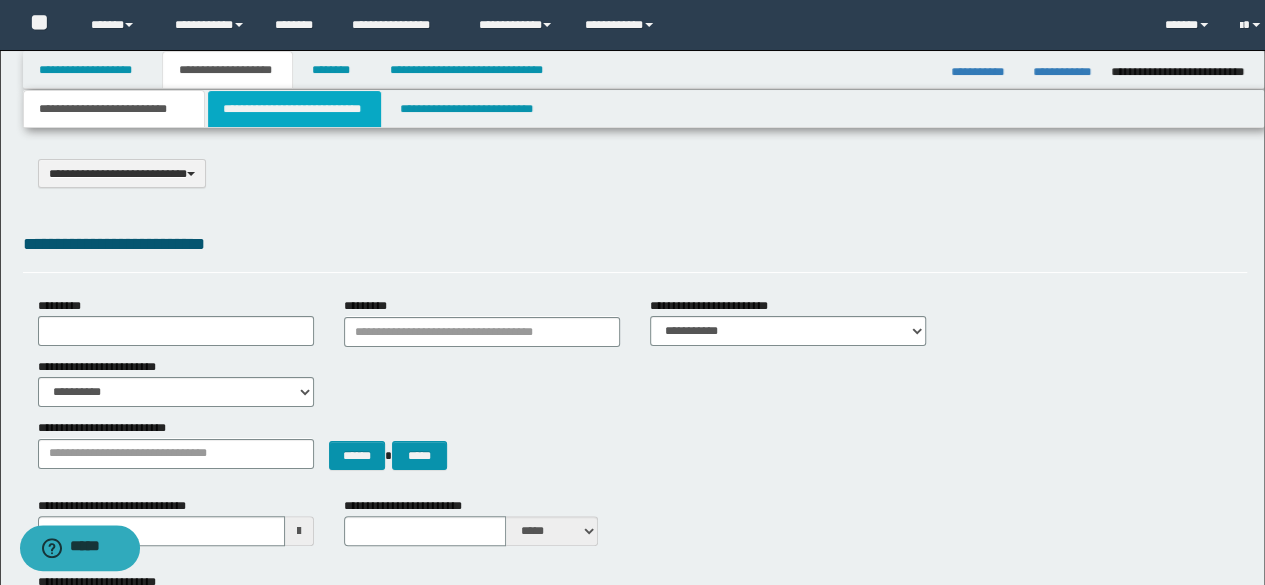 click on "**********" at bounding box center (294, 109) 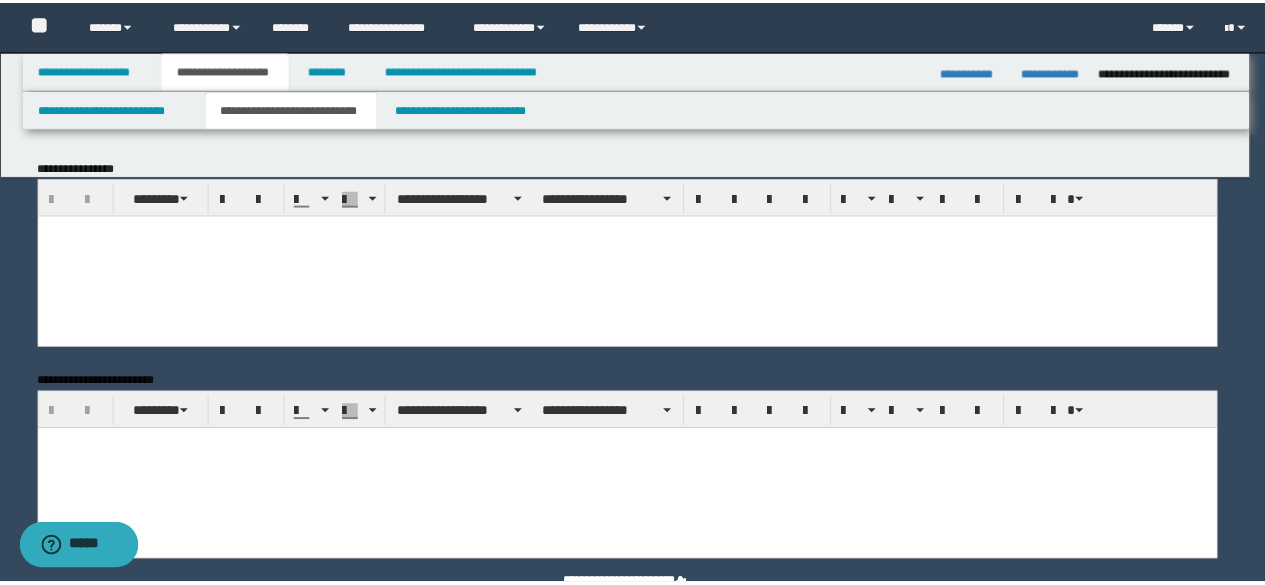 scroll, scrollTop: 0, scrollLeft: 0, axis: both 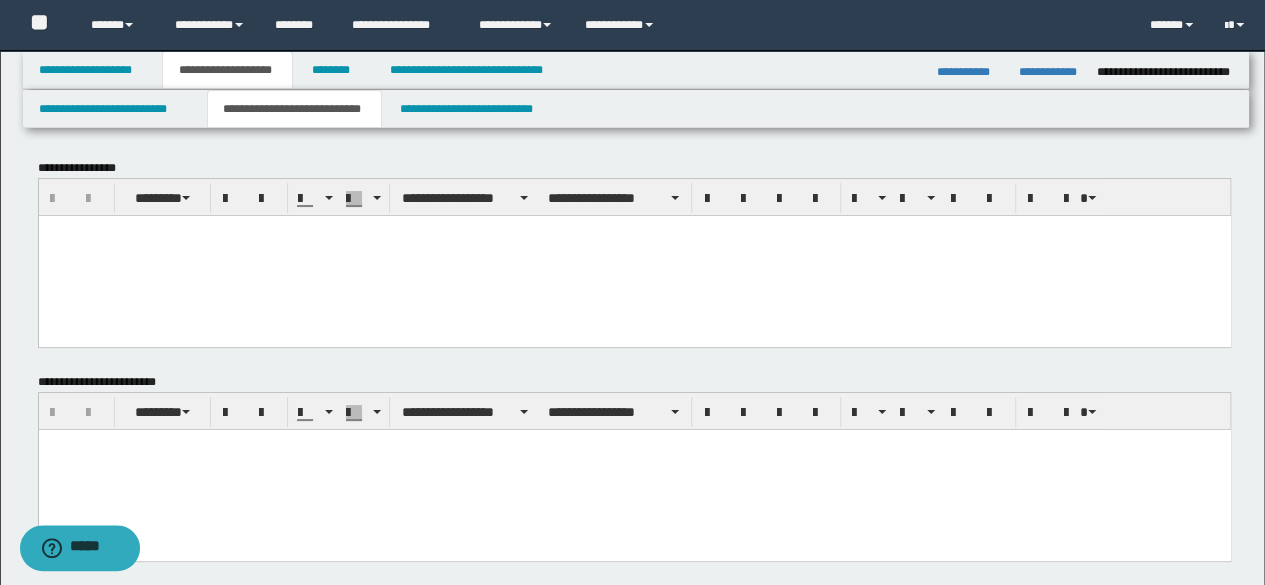 click at bounding box center [634, 470] 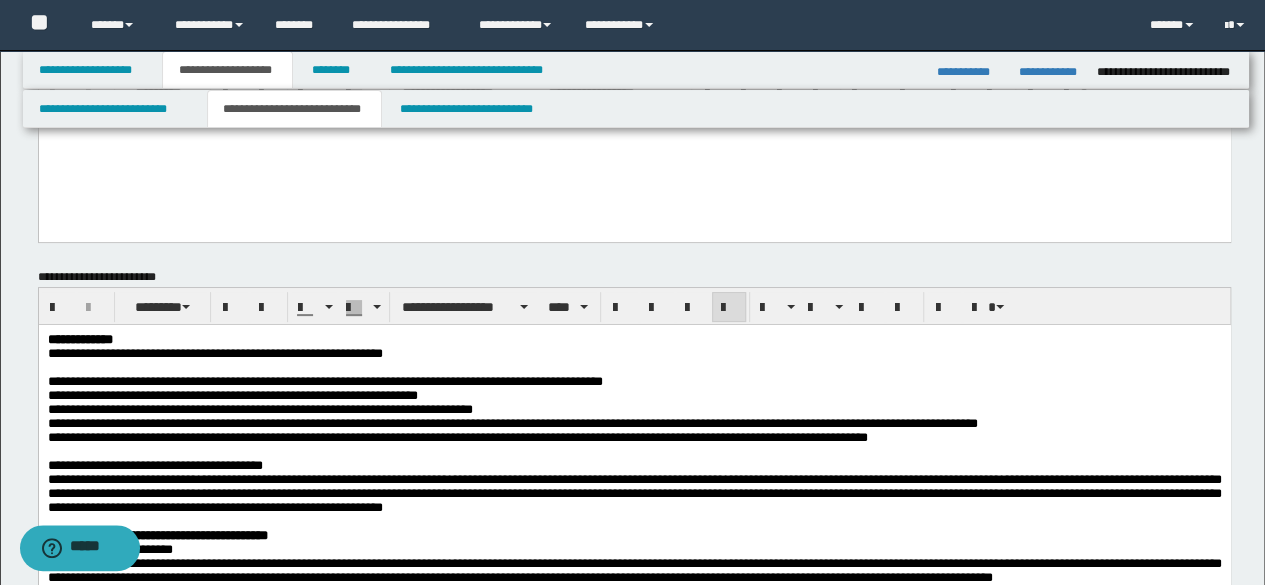scroll, scrollTop: 100, scrollLeft: 0, axis: vertical 